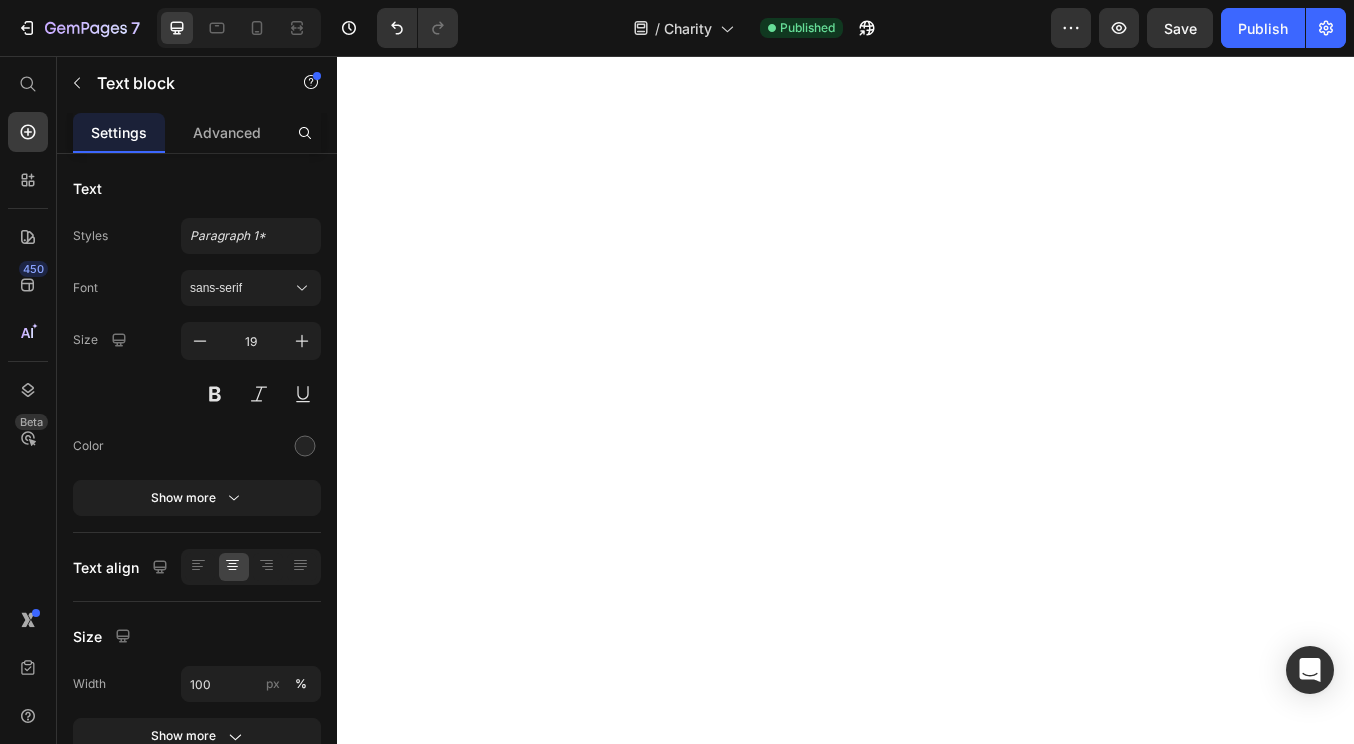 scroll, scrollTop: 0, scrollLeft: 0, axis: both 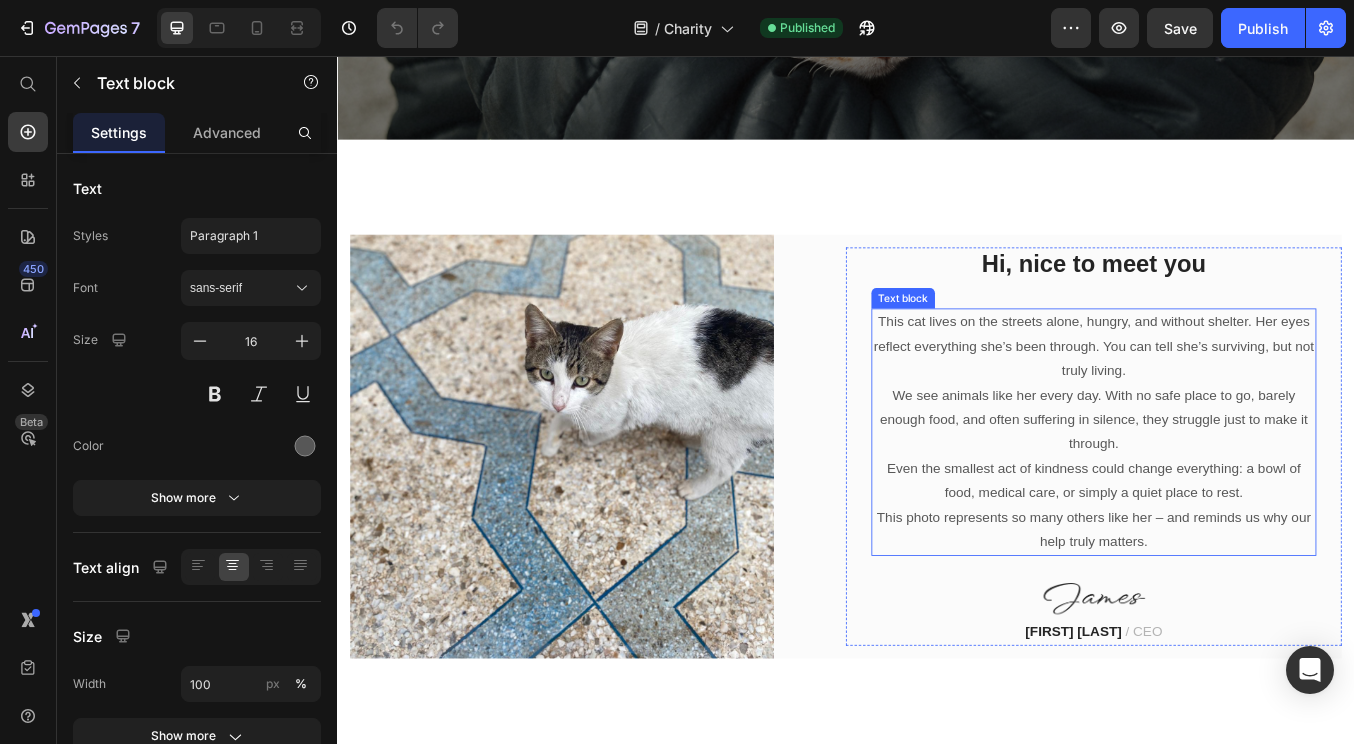 click on "We see animals like her every day. With no safe place to go, barely enough food, and often suffering in silence, they struggle just to make it through." at bounding box center [1229, 486] 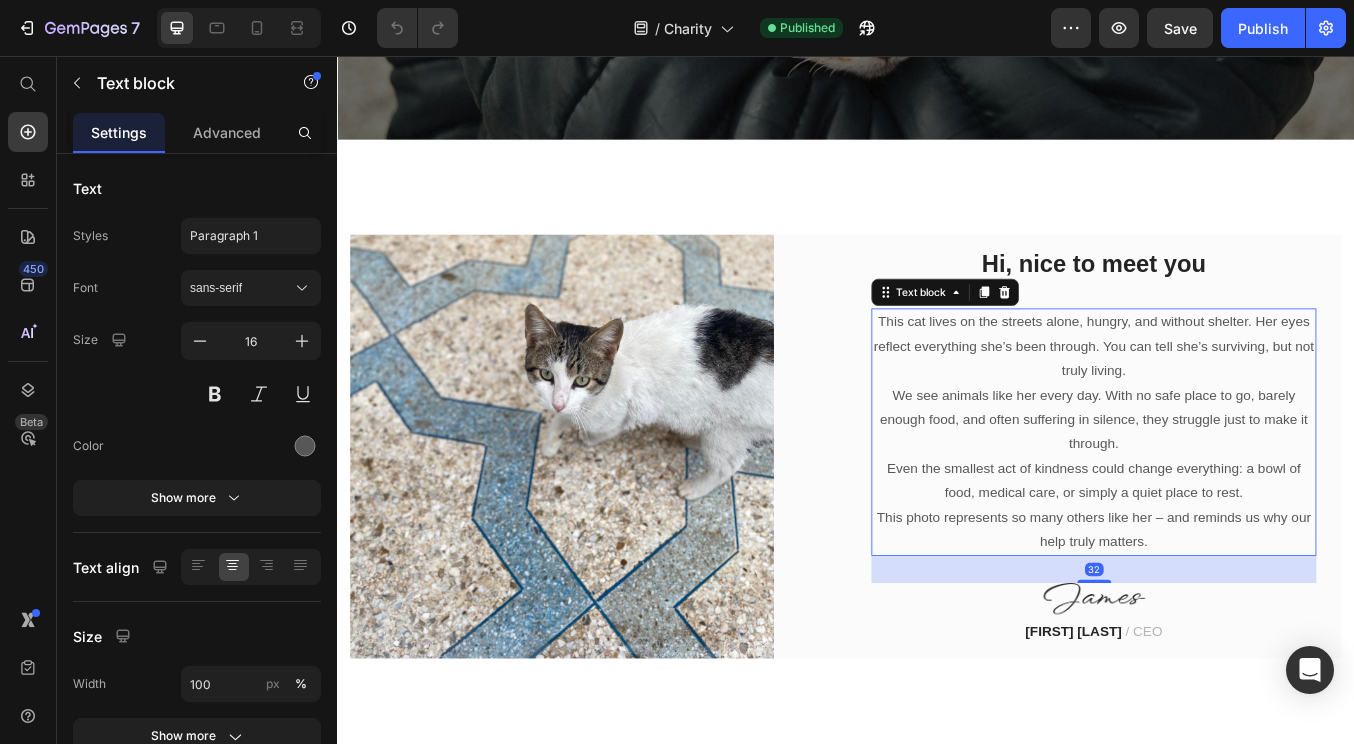 click on "Even the smallest act of kindness could change everything: a bowl of food, medical care, or simply a quiet place to rest." at bounding box center (1229, 558) 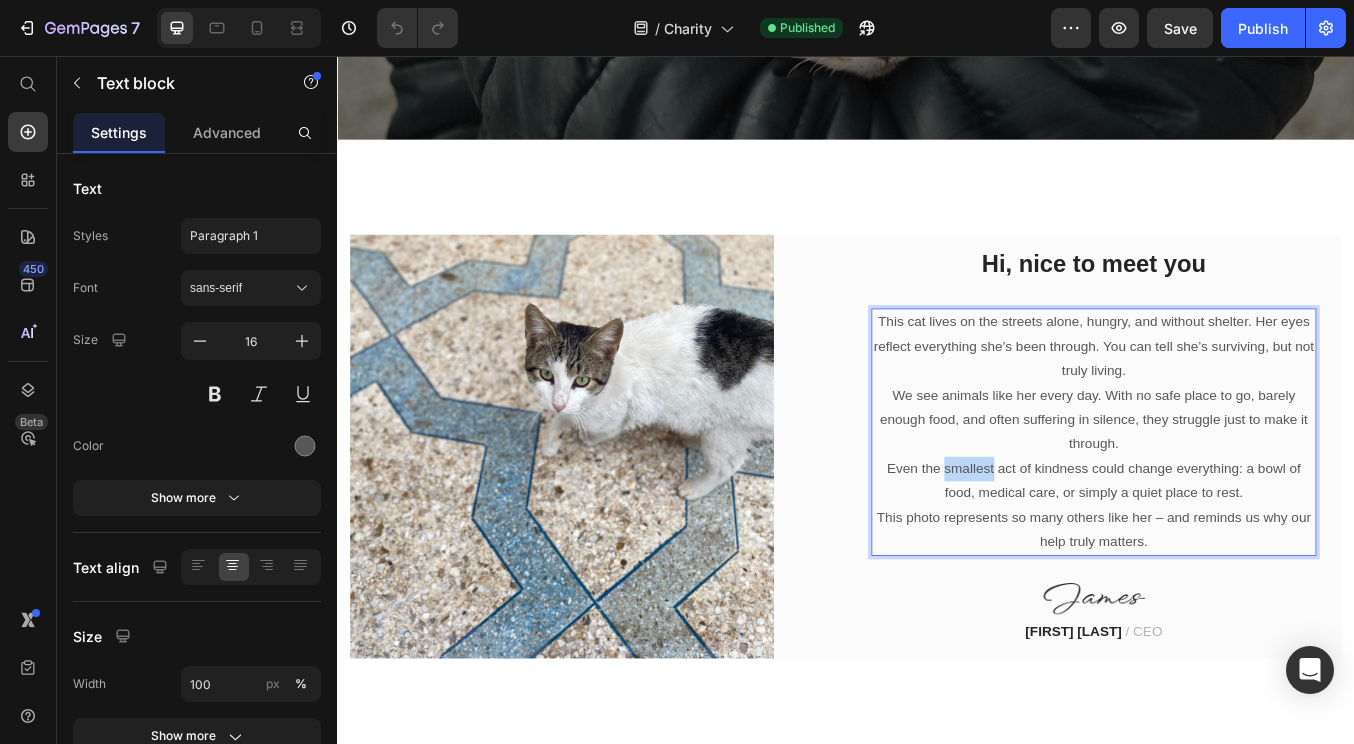 click on "Even the smallest act of kindness could change everything: a bowl of food, medical care, or simply a quiet place to rest." at bounding box center (1229, 558) 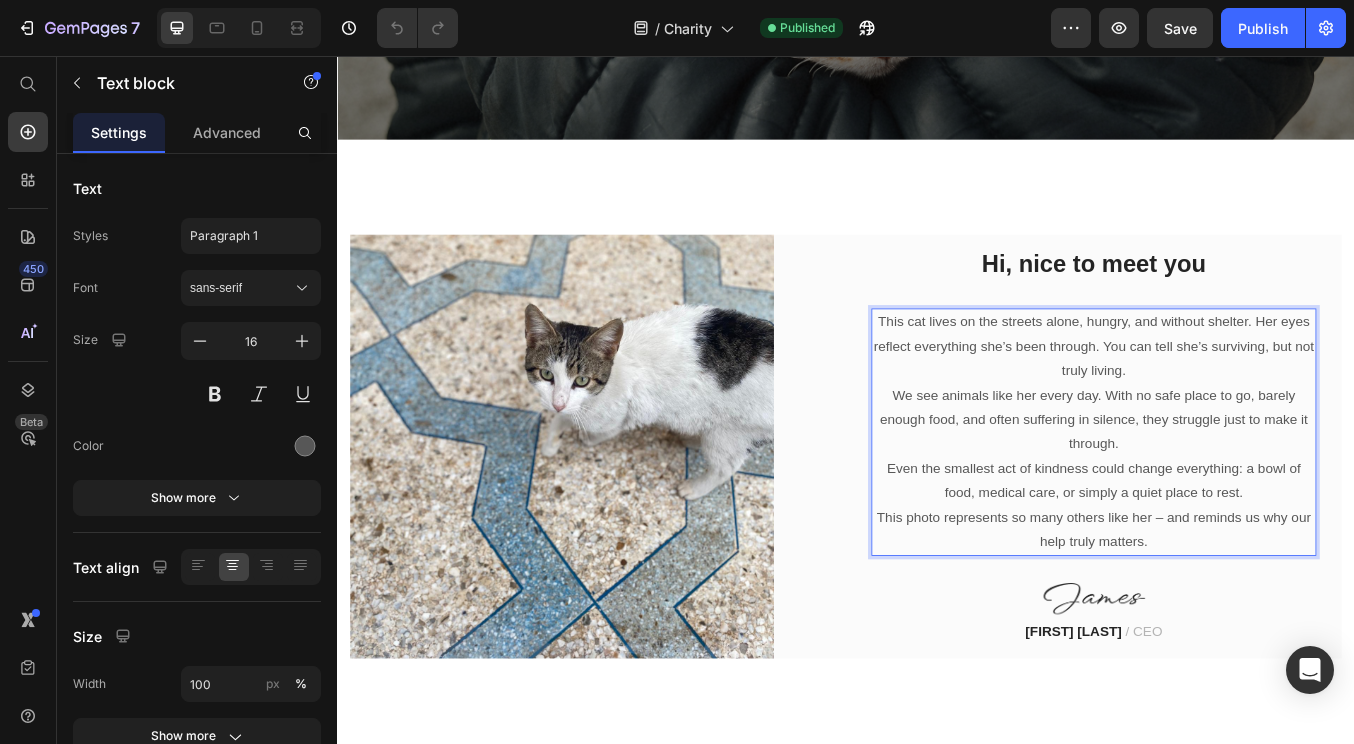 click on "This photo represents so many others like her – and reminds us why our help truly matters." at bounding box center (1229, 616) 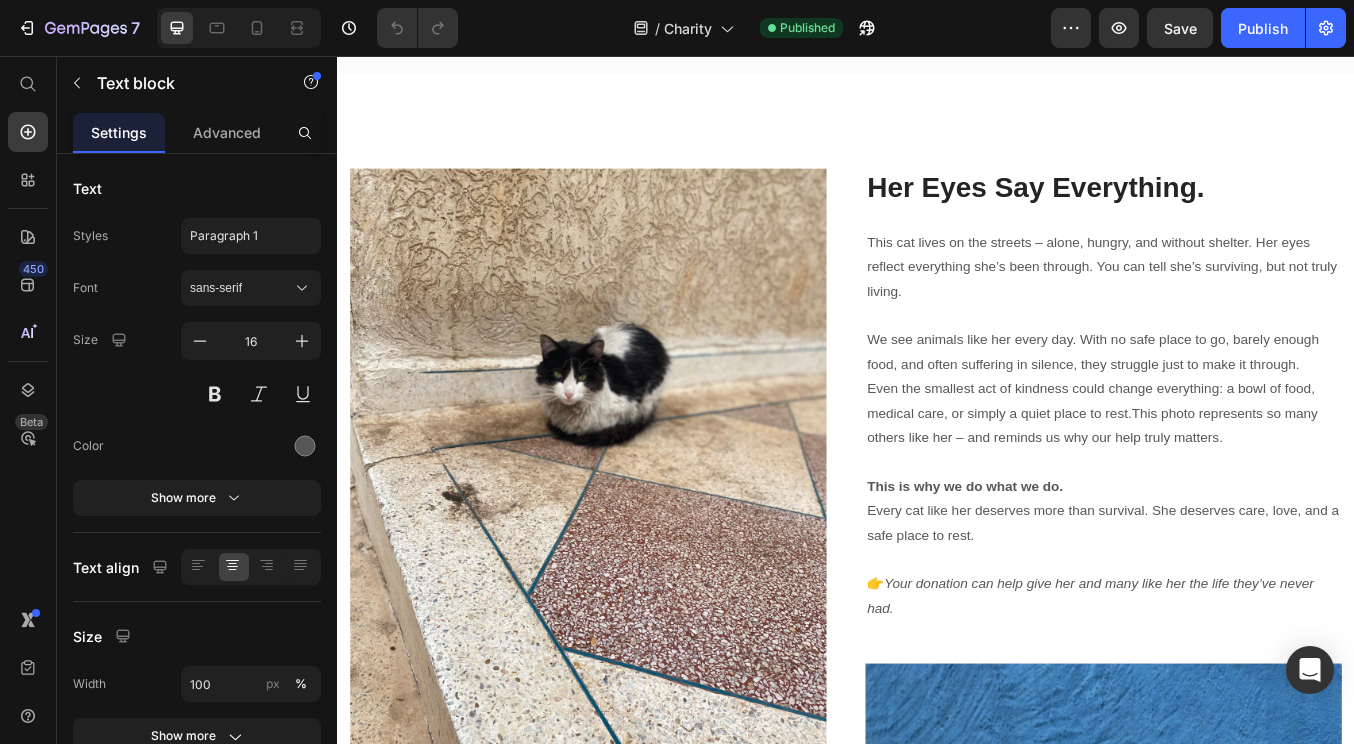 scroll, scrollTop: 2939, scrollLeft: 0, axis: vertical 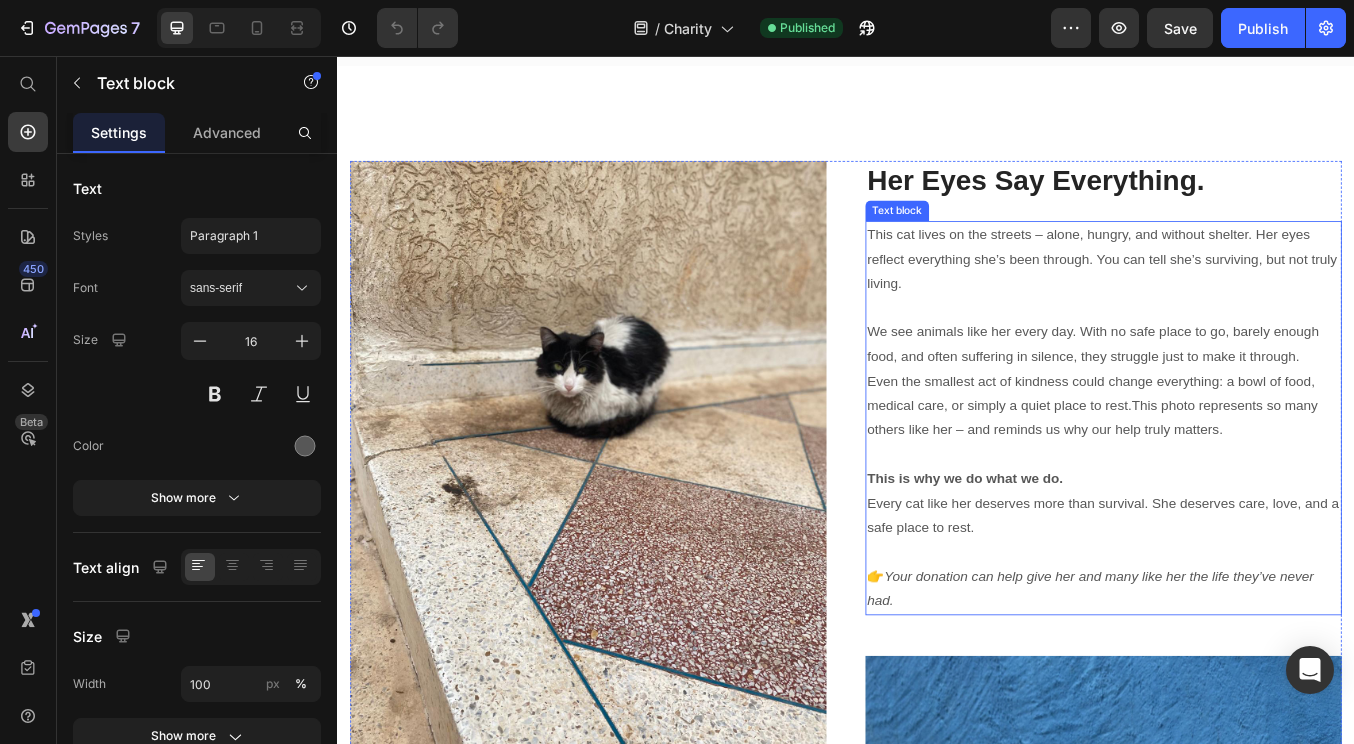 click on "This cat lives on the streets – alone, hungry, and without shelter. Her eyes reflect everything she’s been through. You can tell she’s surviving, but not truly living." at bounding box center (1241, 296) 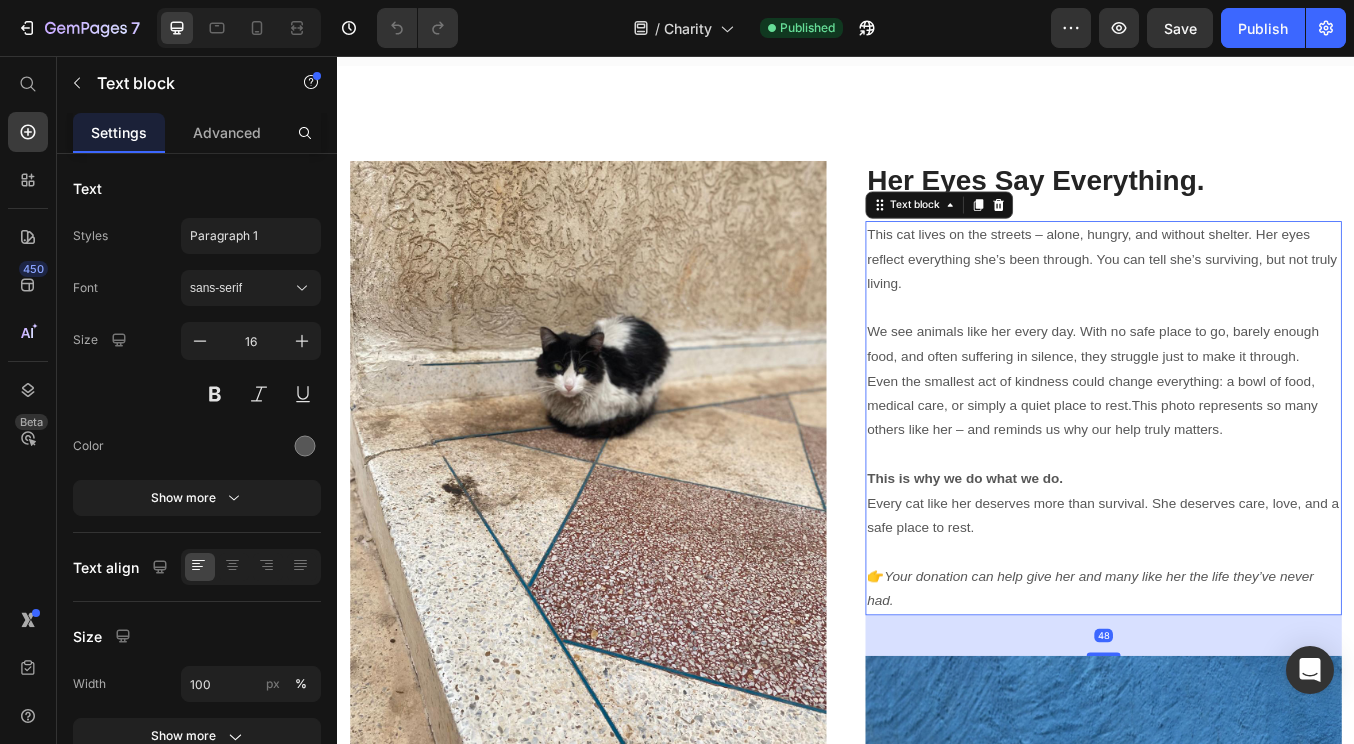 click on "This cat lives on the streets – alone, hungry, and without shelter. Her eyes reflect everything she’s been through. You can tell she’s surviving, but not truly living." at bounding box center [1241, 296] 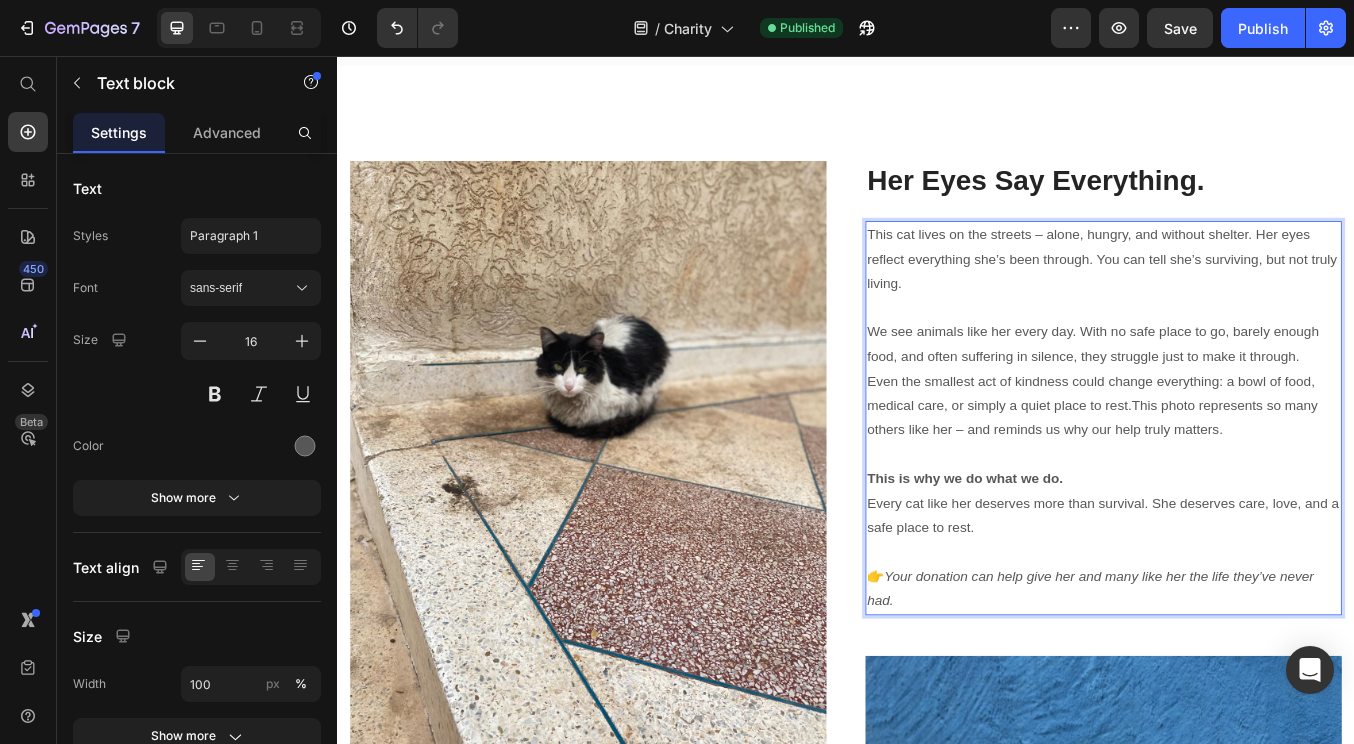 click on "We see animals like her every day. With no safe place to go, barely enough food, and often suffering in silence, they struggle just to make it through." at bounding box center (1241, 397) 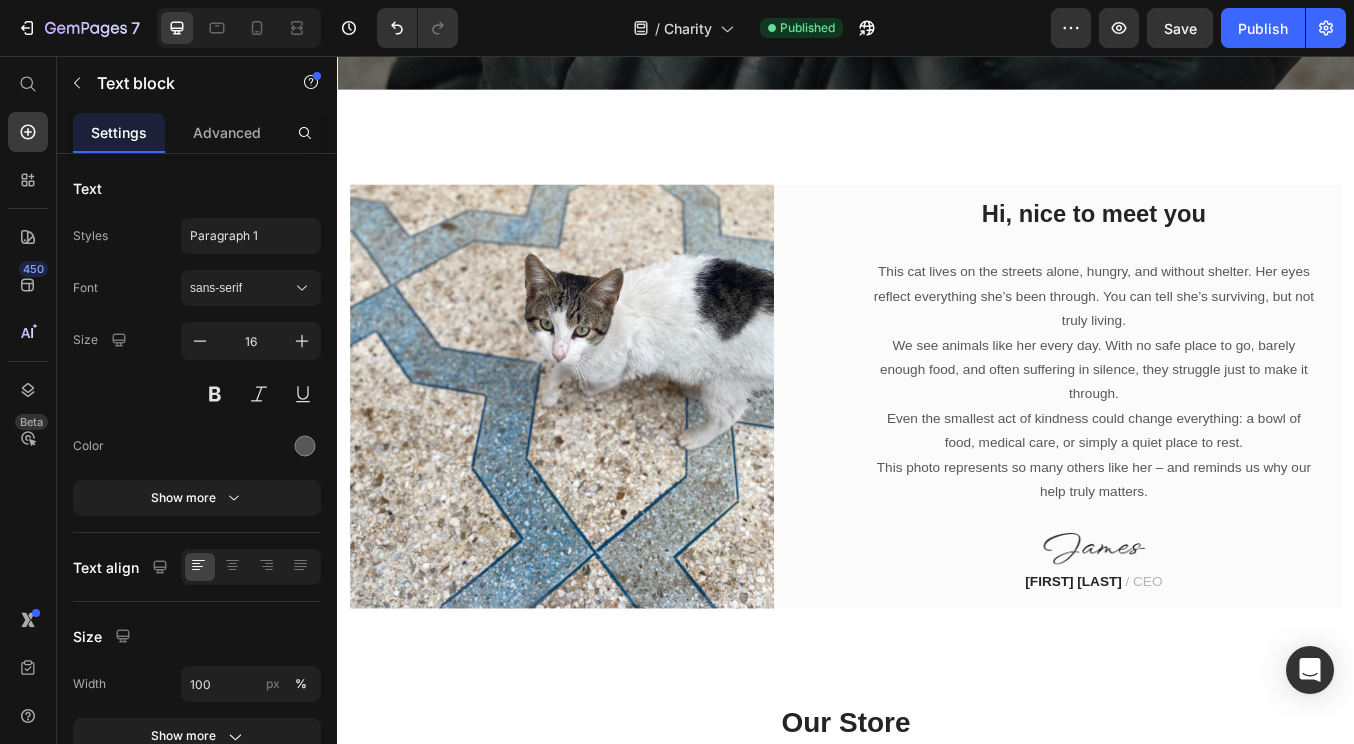 scroll, scrollTop: 702, scrollLeft: 0, axis: vertical 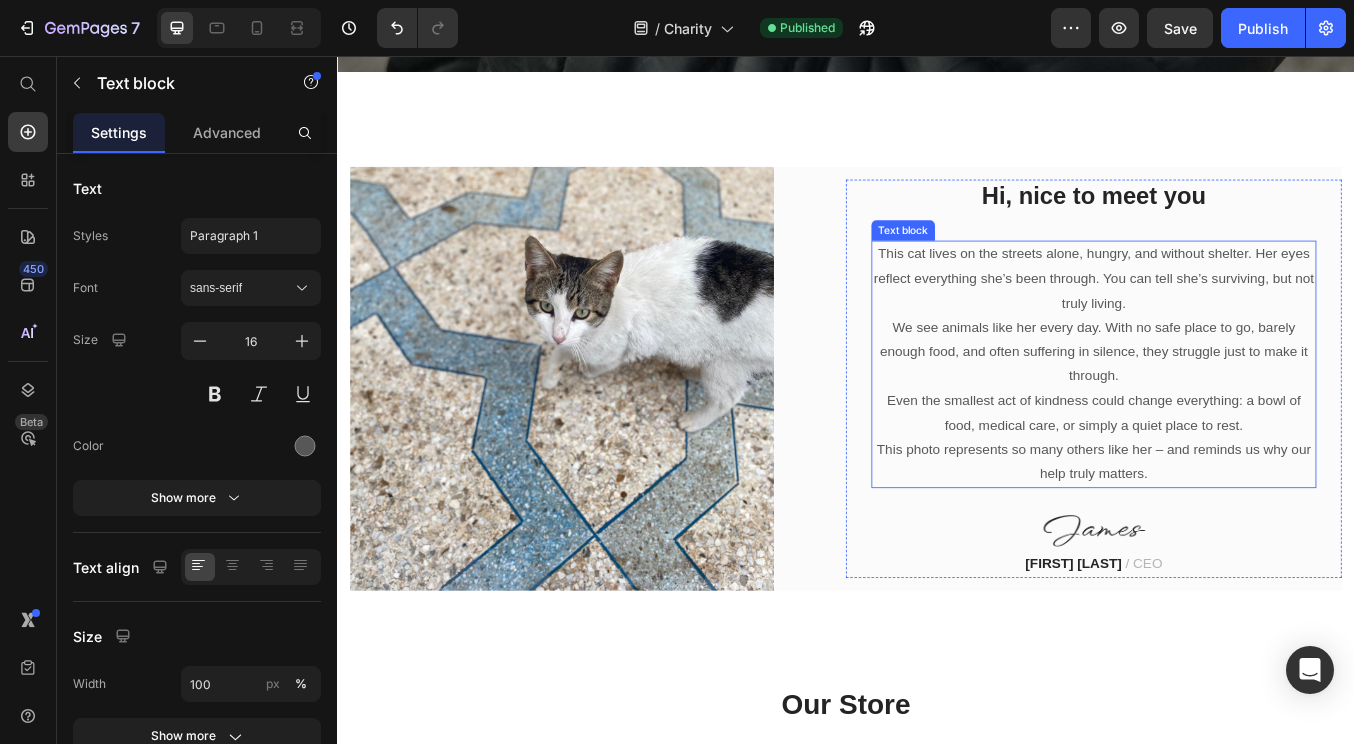 click on "This photo represents so many others like her – and reminds us why our help truly matters." at bounding box center [1229, 536] 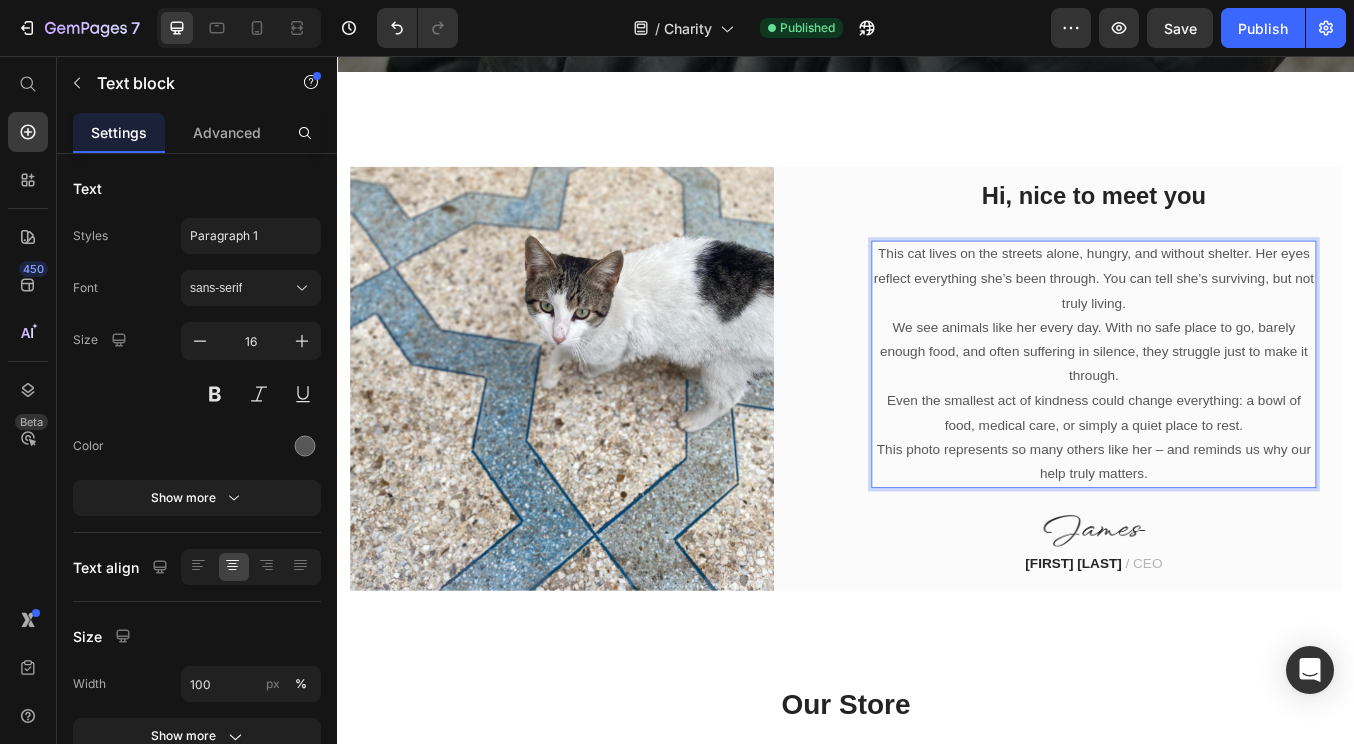 click on "This photo represents so many others like her – and reminds us why our help truly matters." at bounding box center [1229, 536] 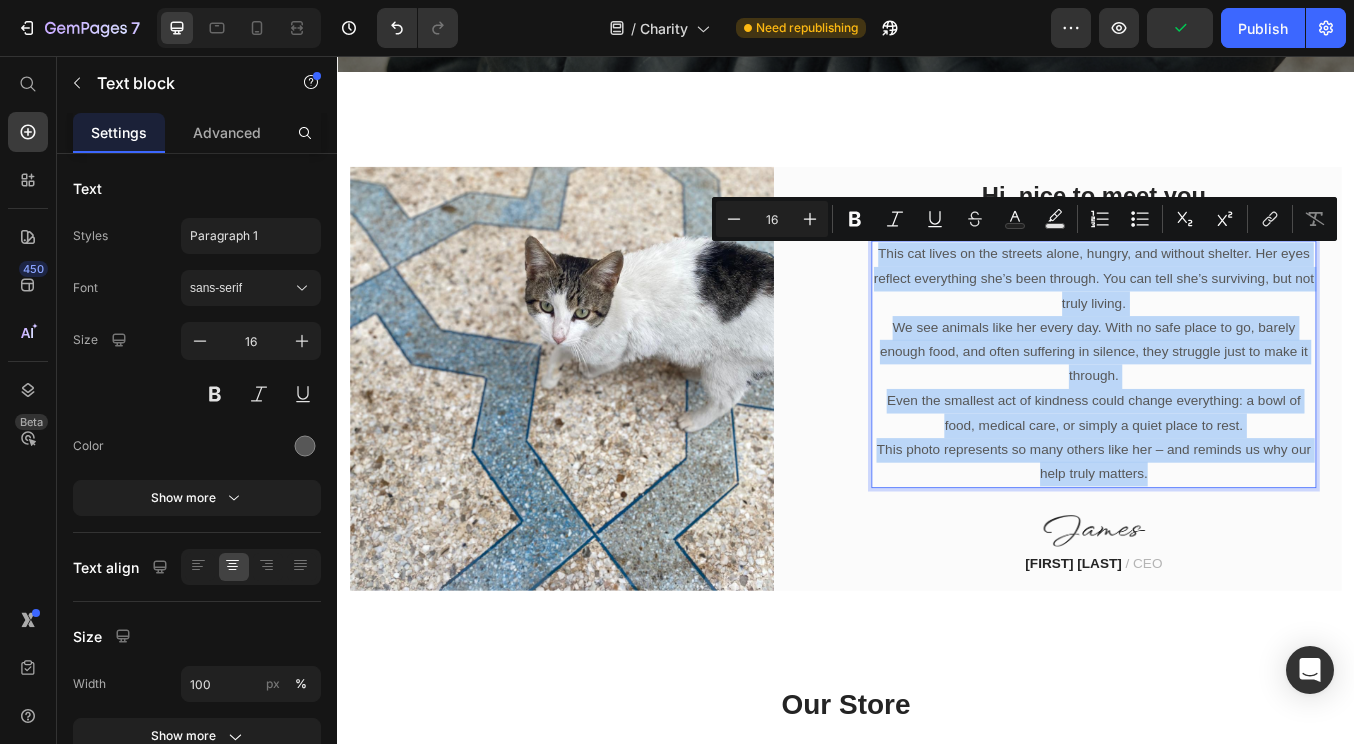 drag, startPoint x: 1299, startPoint y: 554, endPoint x: 971, endPoint y: 282, distance: 426.10797 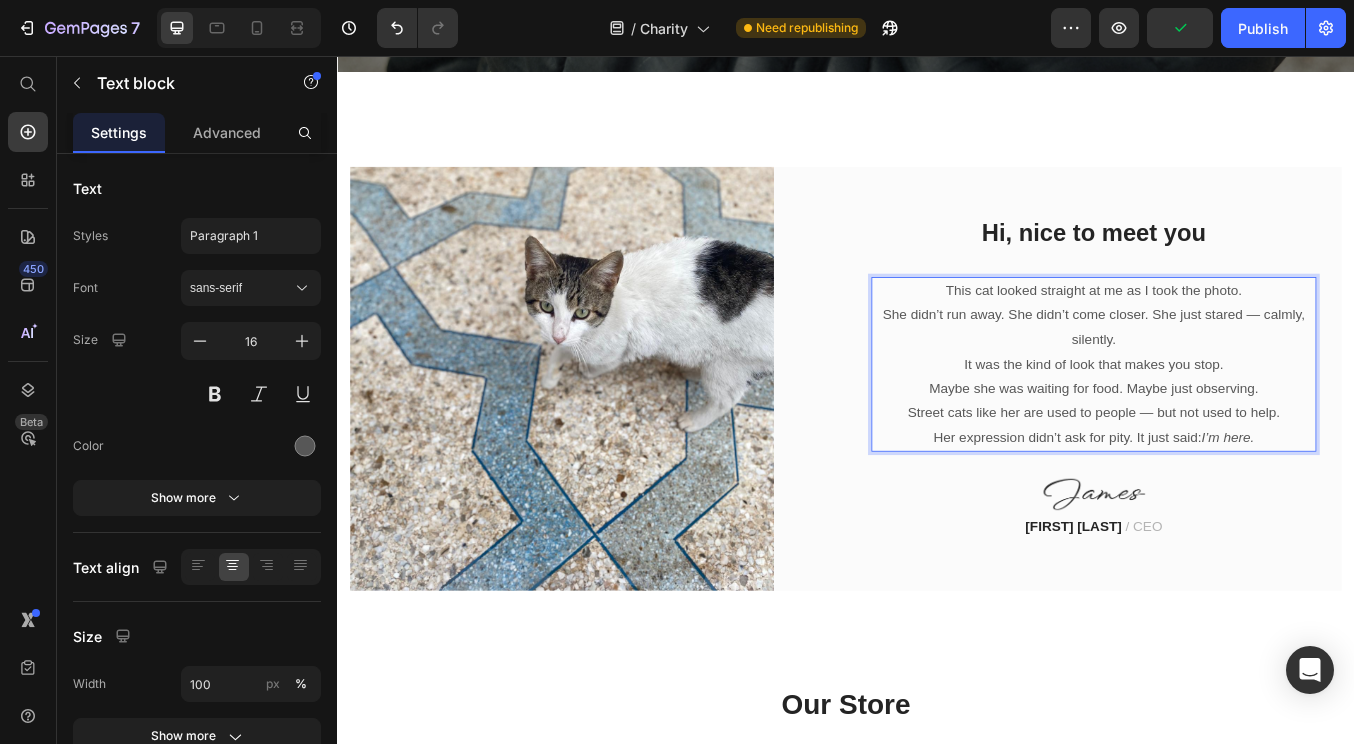 scroll, scrollTop: 745, scrollLeft: 0, axis: vertical 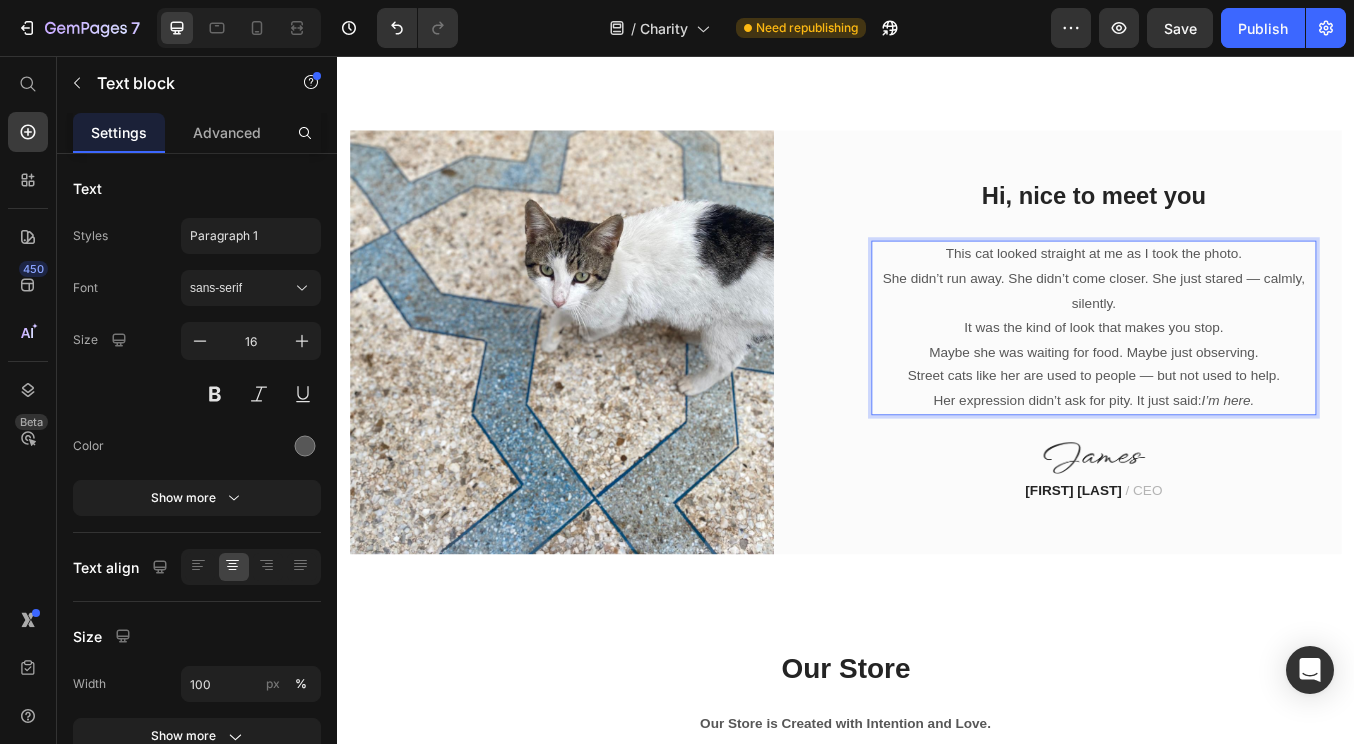 click on "Maybe she was waiting for food. Maybe just observing. Street cats like her are used to people — but not used to help. Her expression didn’t ask for pity. It just said: I’m here." at bounding box center [1229, 435] 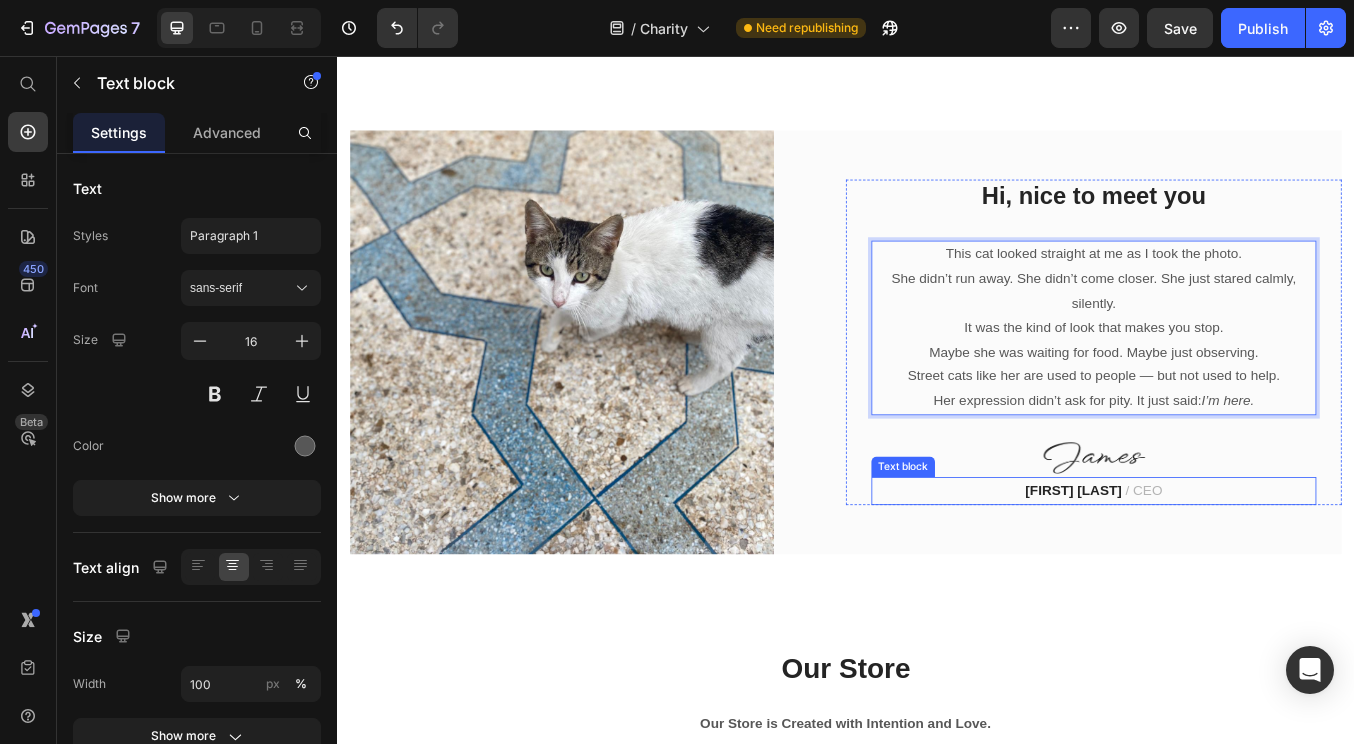click on "[FIRST] [LAST] / CEO" at bounding box center [1229, 569] 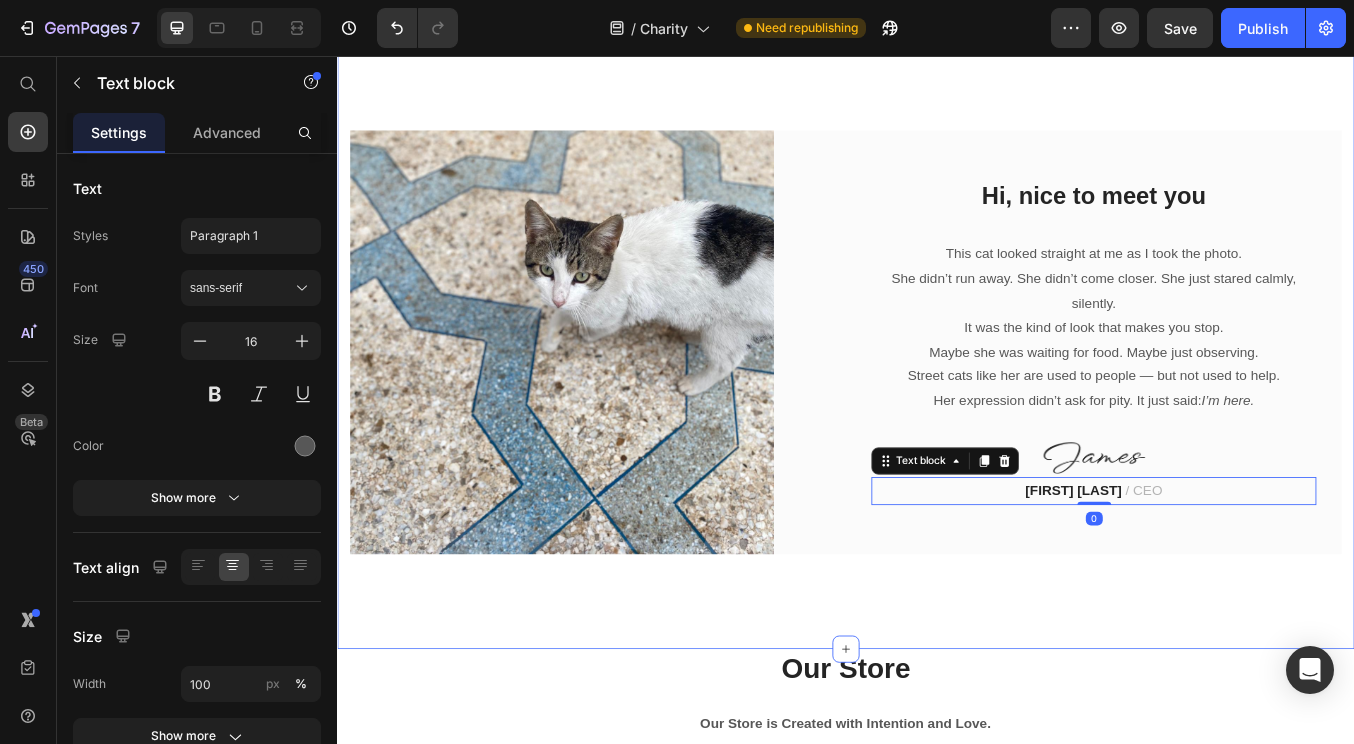 click on "Image Hi, nice to meet you Heading This cat looked straight at me as I took the photo. She didn’t run away. She didn’t come closer. She just stared calmly, silently. It was the kind of look that makes you stop. Maybe she was waiting for food. Maybe just observing. Street cats like her are used to people — but not used to help. Her expression didn’t ask for pity. It just said: I’m here. Text block Image [FIRST] [LAST] / CEO Text block 0 Row Row Section 2" at bounding box center [937, 394] 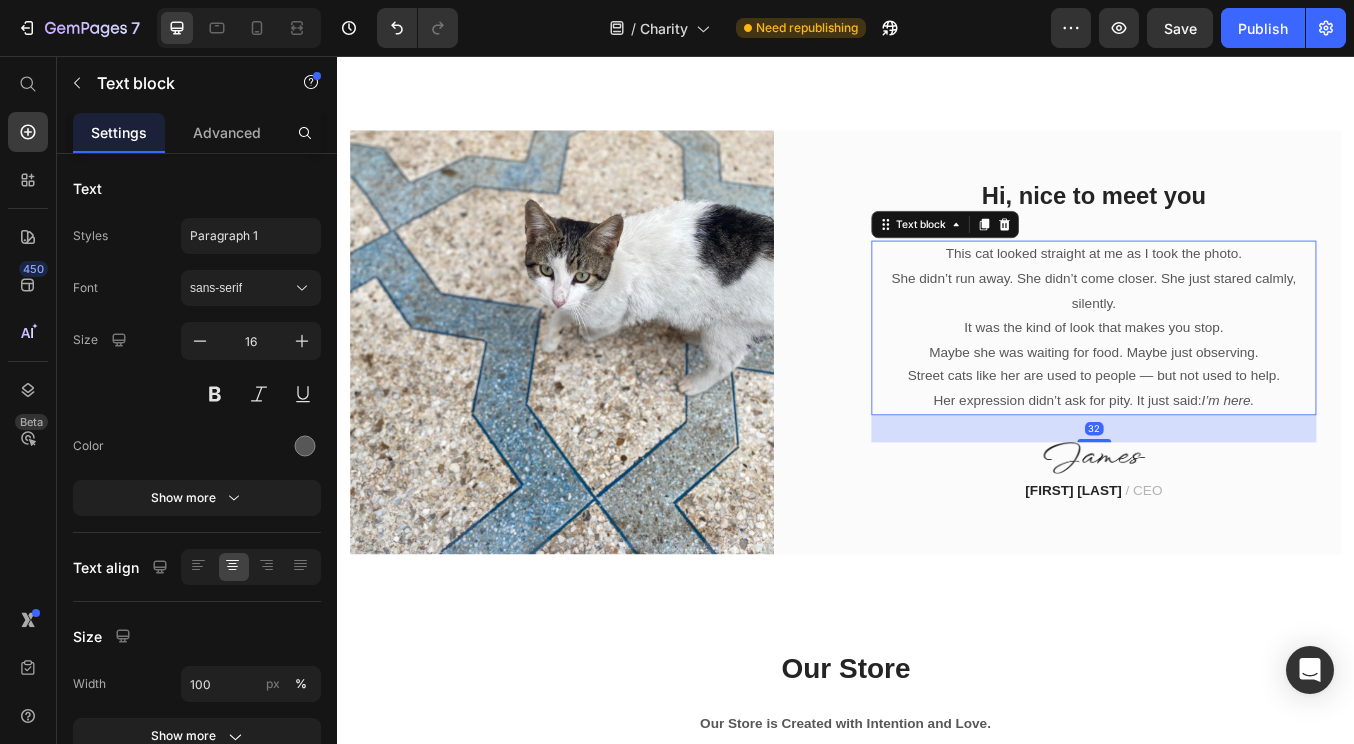 click on "Maybe she was waiting for food. Maybe just observing. Street cats like her are used to people — but not used to help. Her expression didn’t ask for pity. It just said: I’m here." at bounding box center [1229, 435] 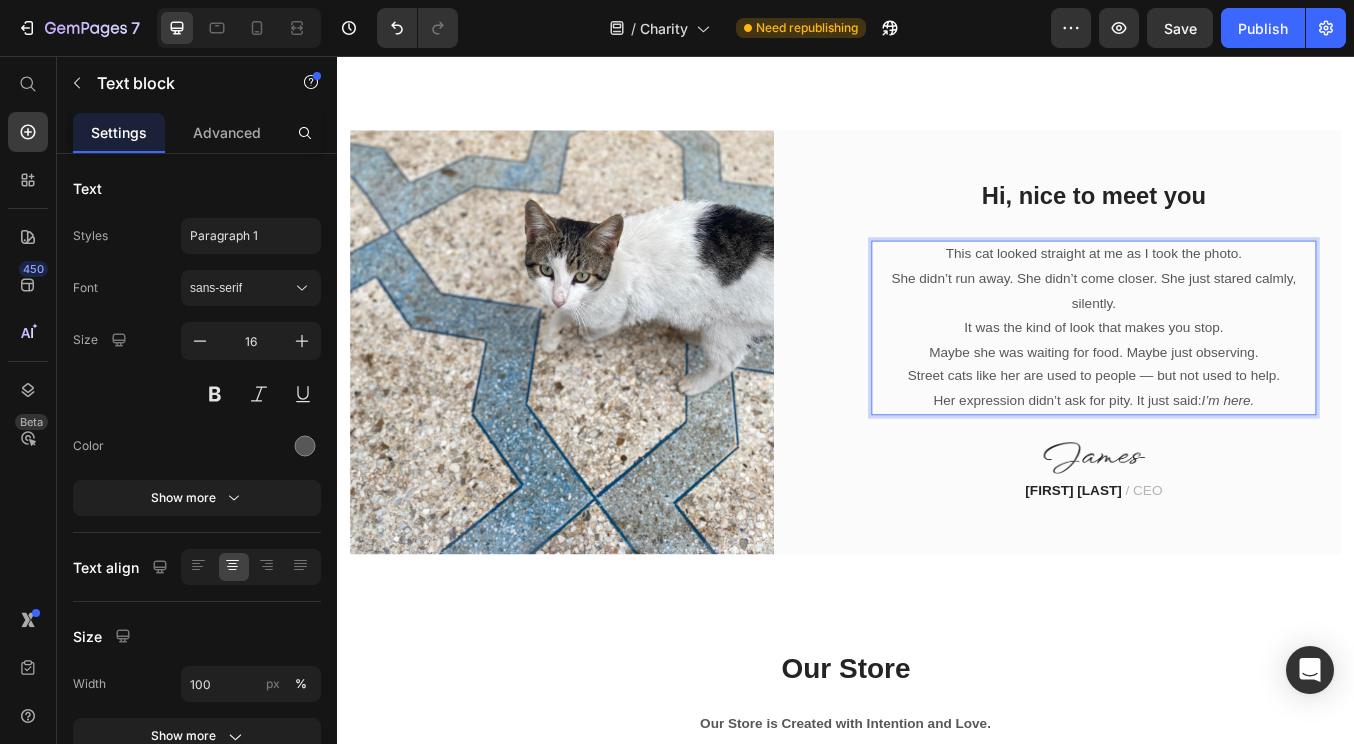 click on "Maybe she was waiting for food. Maybe just observing. Street cats like her are used to people — but not used to help. Her expression didn’t ask for pity. It just said: I’m here." at bounding box center (1229, 435) 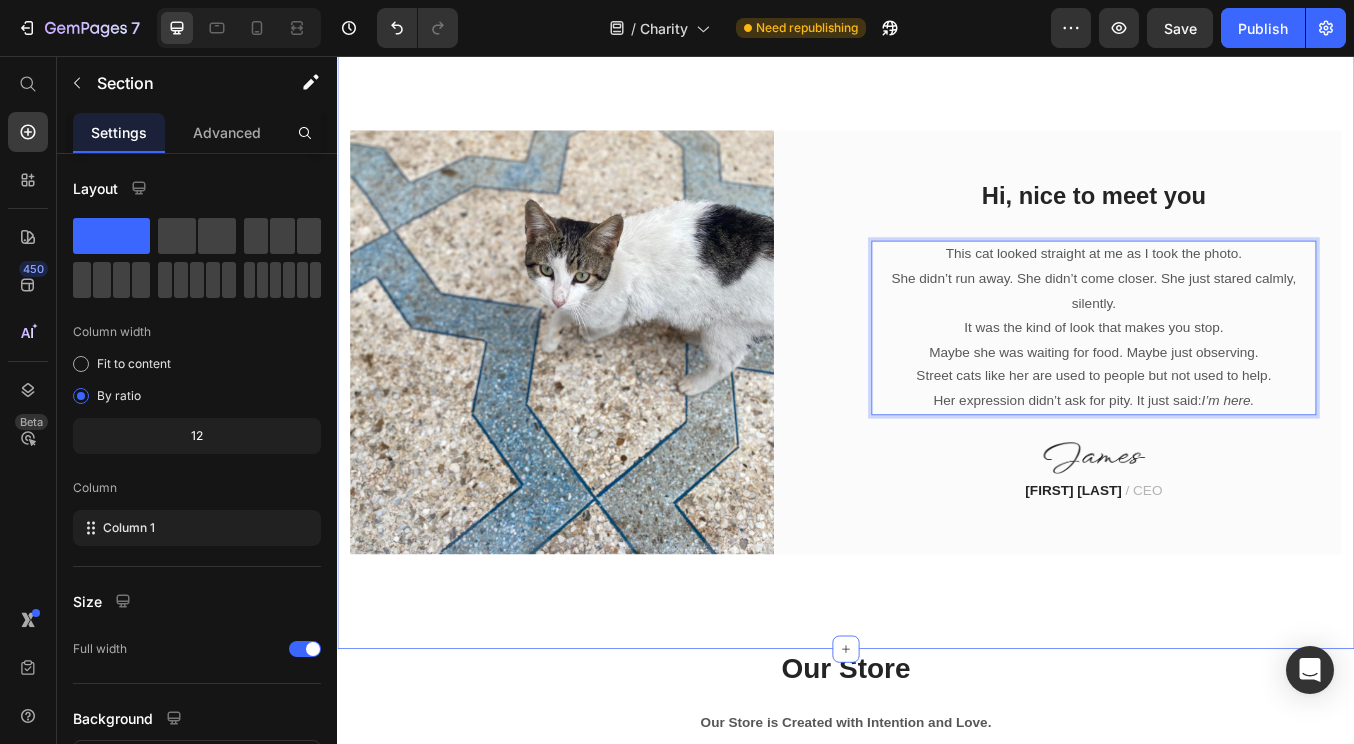 click on "Image Hi, nice to meet you Heading This cat looked straight at me as I took the photo. She didn’t run away. She didn’t come closer. She just stared calmly, silently. It was the kind of look that makes you stop. Maybe she was waiting for food. Maybe just observing. Street cats like her are used to people but not used to help. Her expression didn’t ask for pity. It just said: I’m here. Text block 32 Image [FIRST] [LAST] / CEO Text block Row Row Section 2" at bounding box center [937, 394] 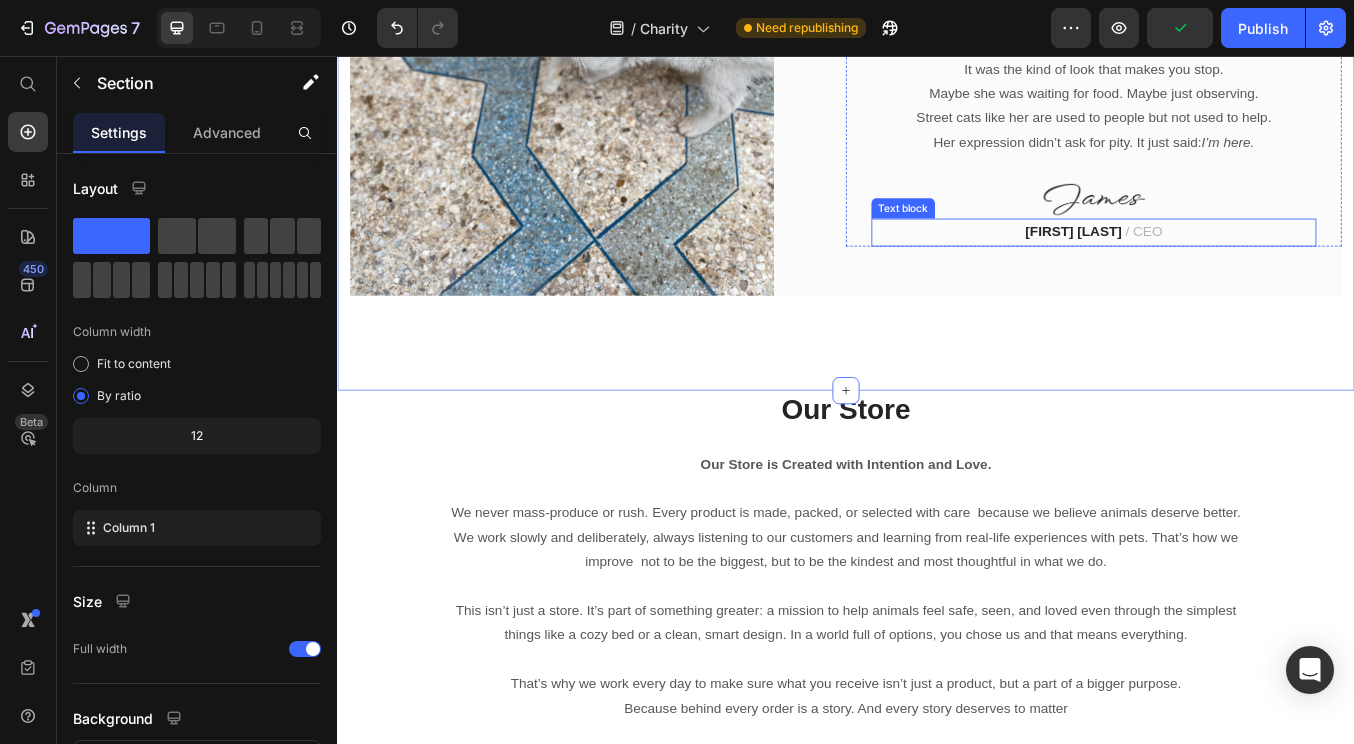 scroll, scrollTop: 1044, scrollLeft: 0, axis: vertical 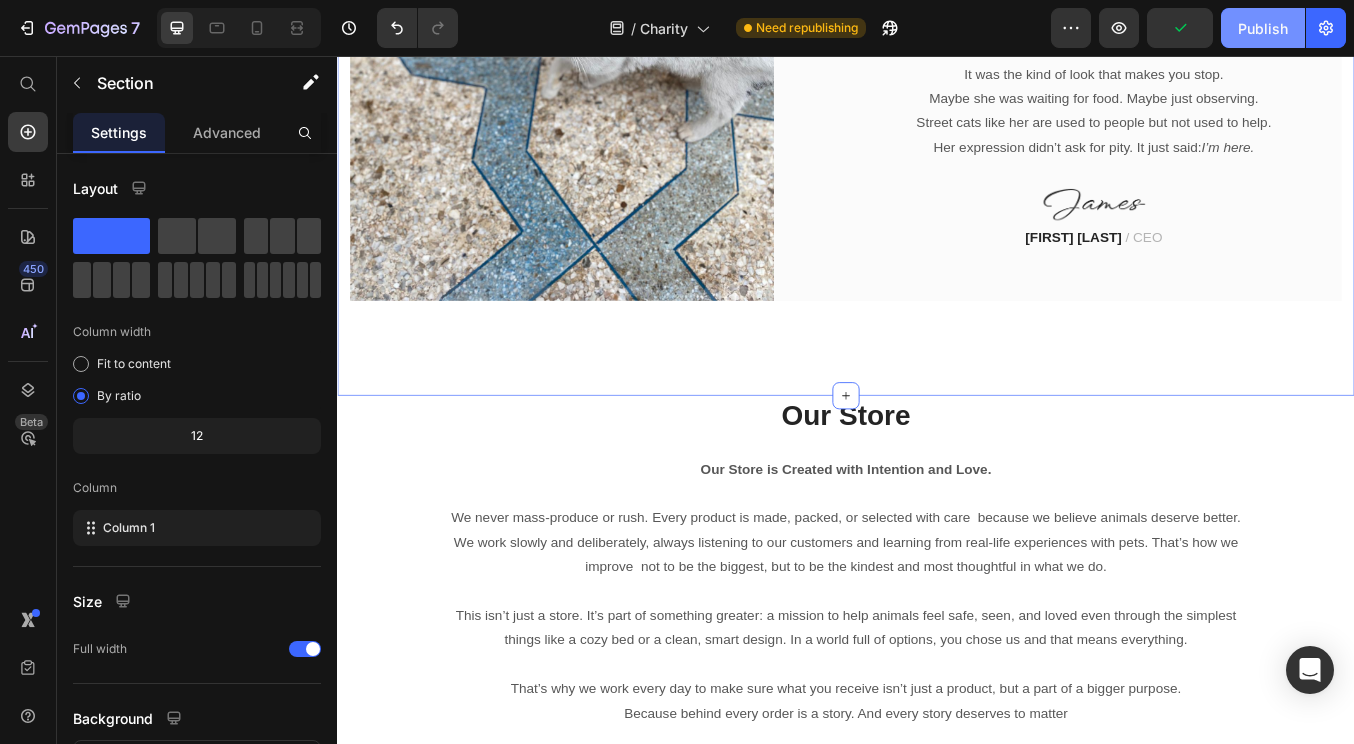 click on "Publish" 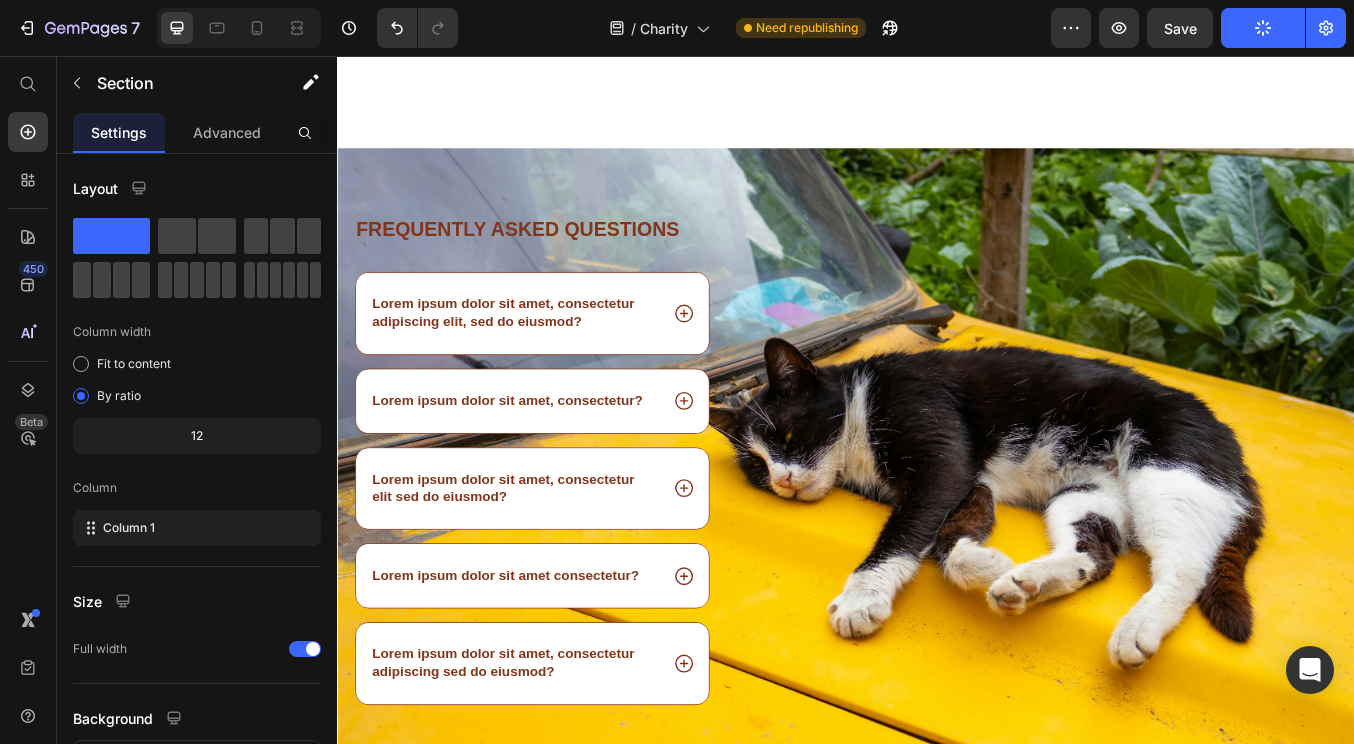 scroll, scrollTop: 4452, scrollLeft: 0, axis: vertical 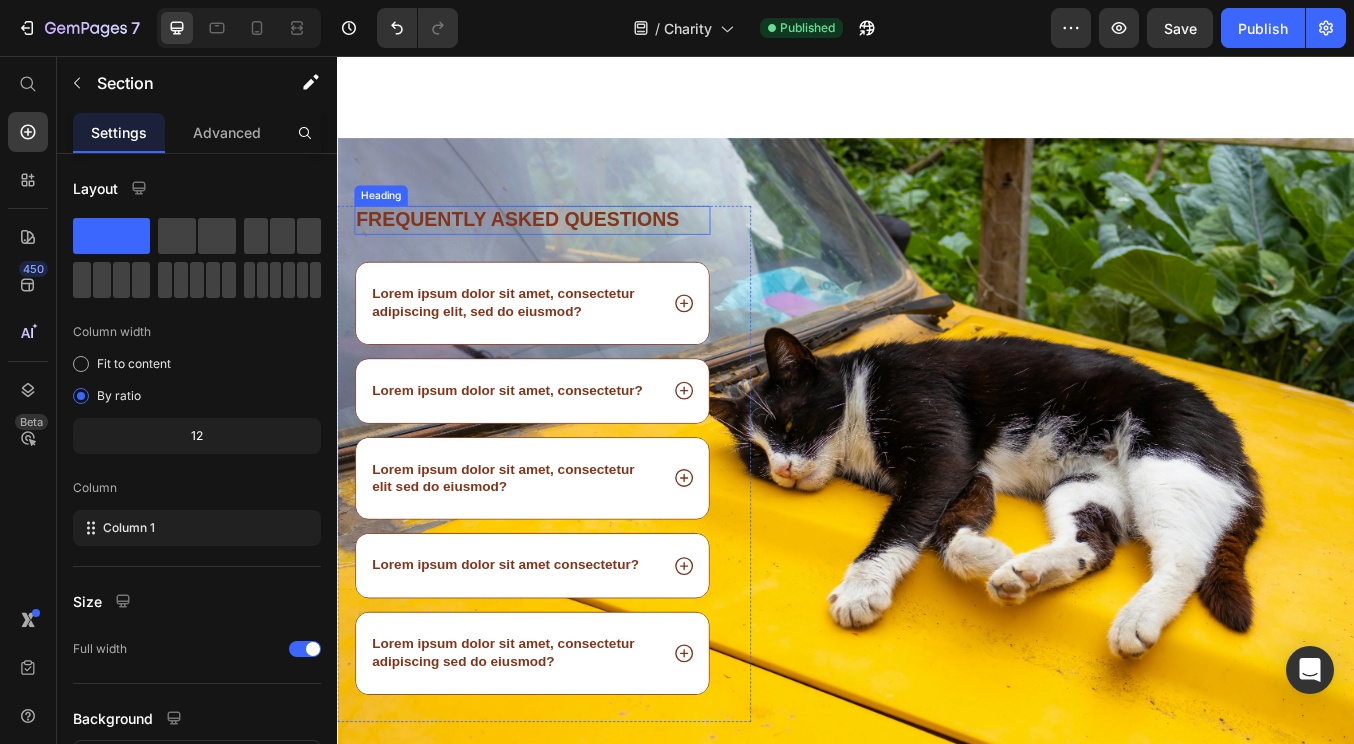 click on "Frequently asked questions" at bounding box center (567, 250) 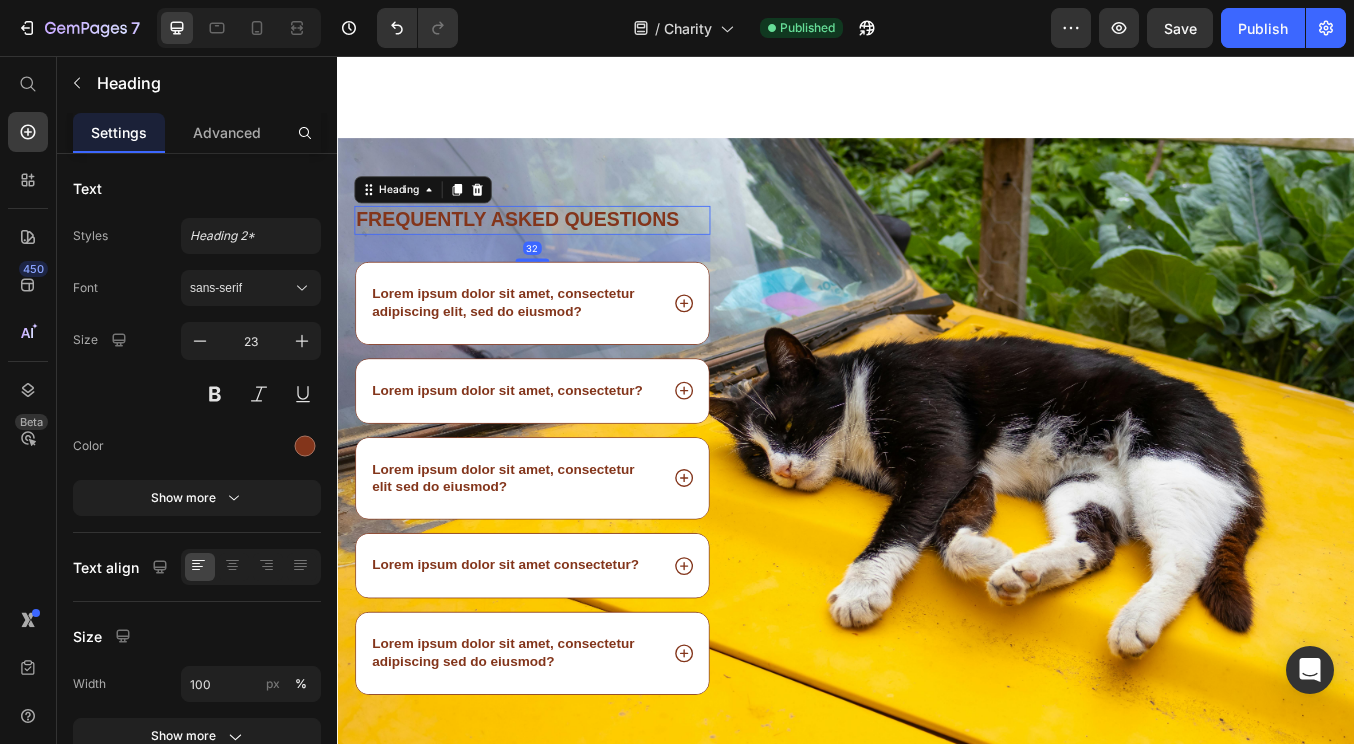 click on "Frequently asked questions" at bounding box center [567, 250] 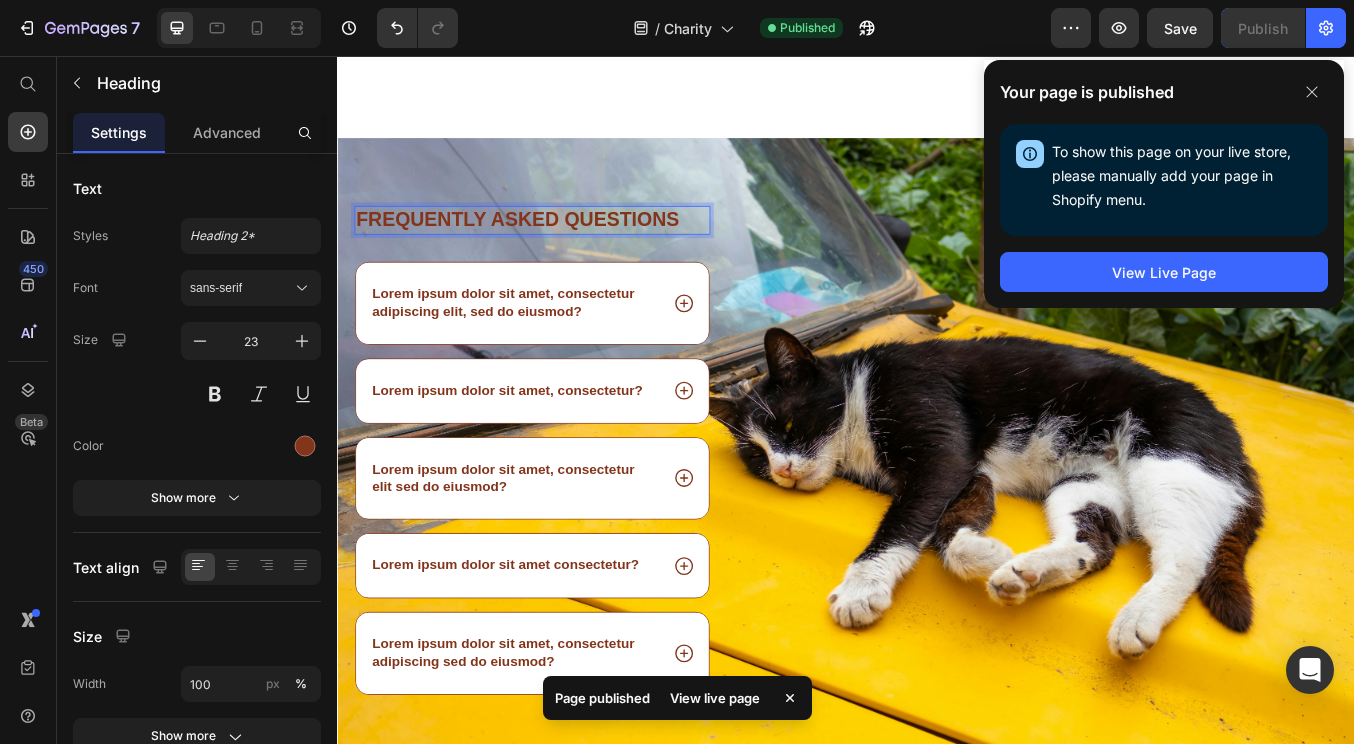 click on "Frequently asked questions" at bounding box center (567, 250) 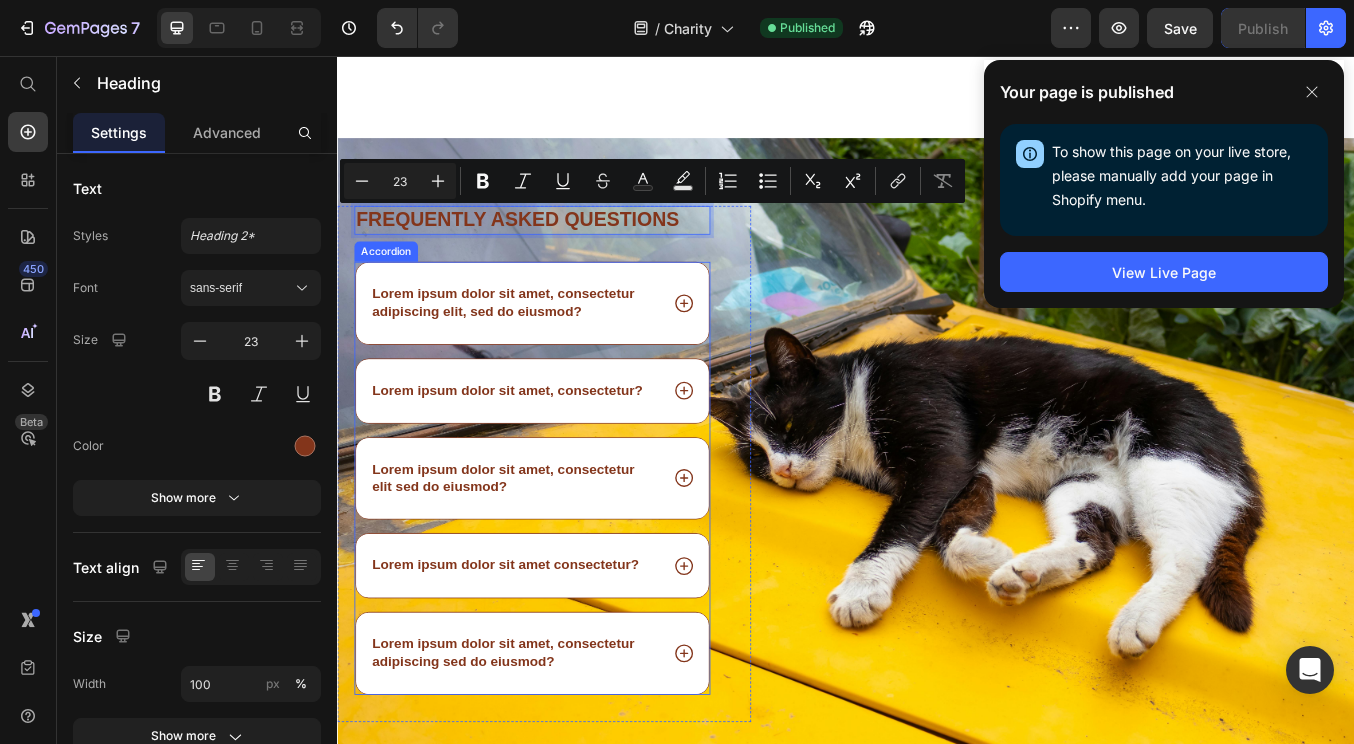 click 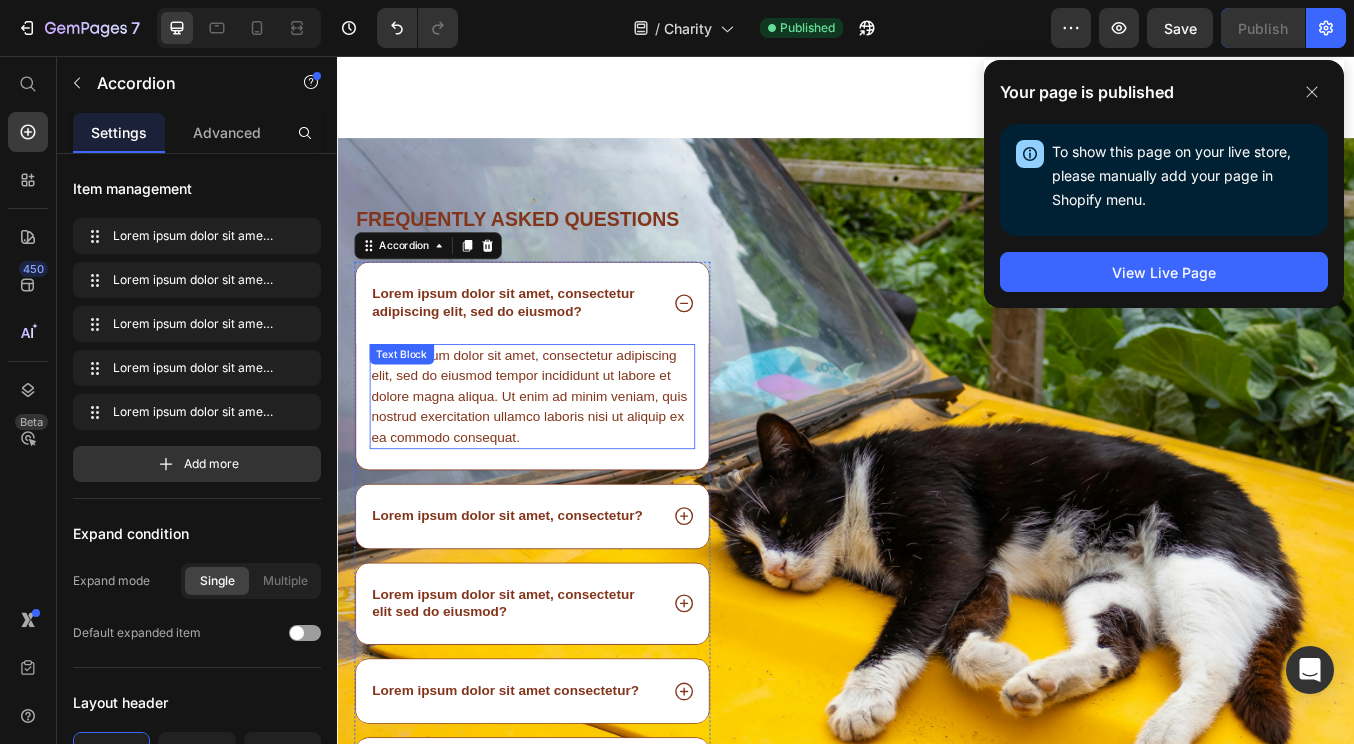 click on "Lorem ipsum dolor sit amet, consectetur adipiscing elit, sed do eiusmod tempor incididunt ut labore et dolore magna aliqua. Ut enim ad minim veniam, quis nostrud exercitation ullamco laboris nisi ut aliquip ex ea commodo consequat." at bounding box center [567, 458] 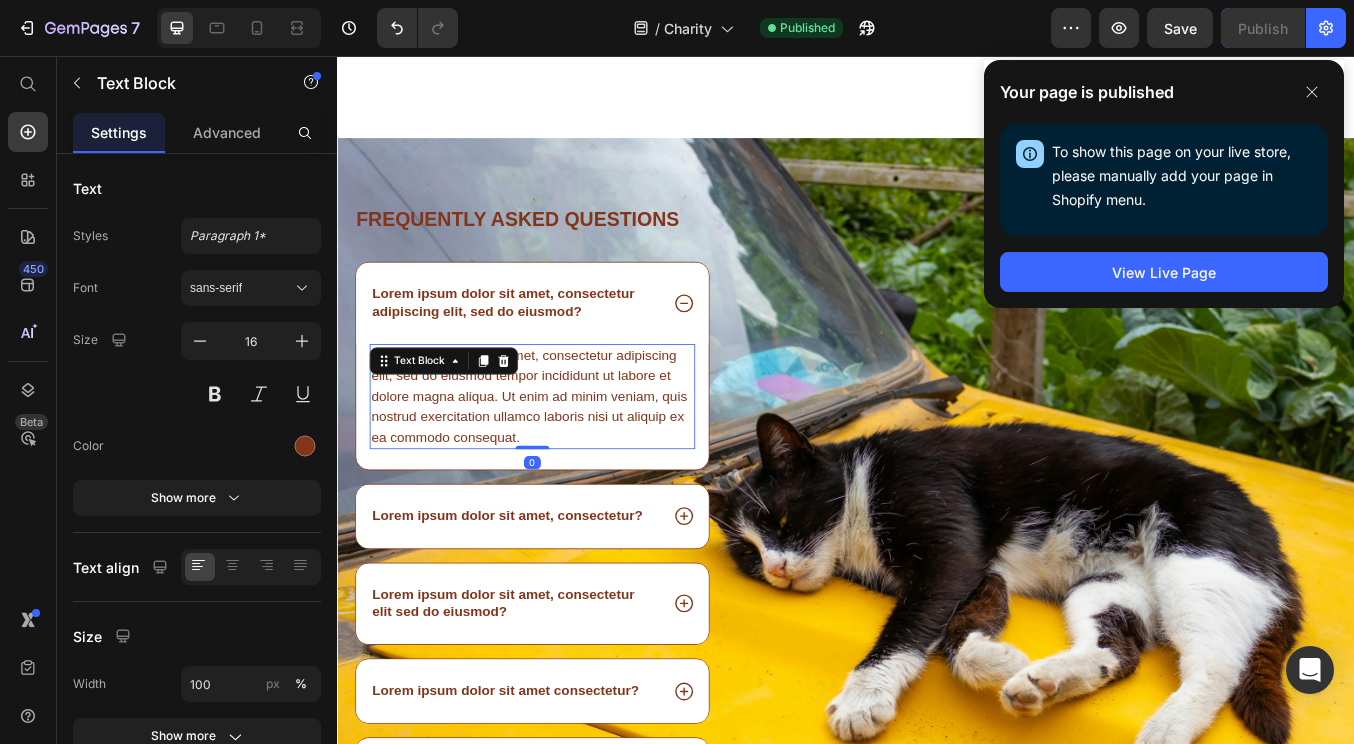 click on "Lorem ipsum dolor sit amet, consectetur adipiscing elit, sed do eiusmod tempor incididunt ut labore et dolore magna aliqua. Ut enim ad minim veniam, quis nostrud exercitation ullamco laboris nisi ut aliquip ex ea commodo consequat." at bounding box center (567, 458) 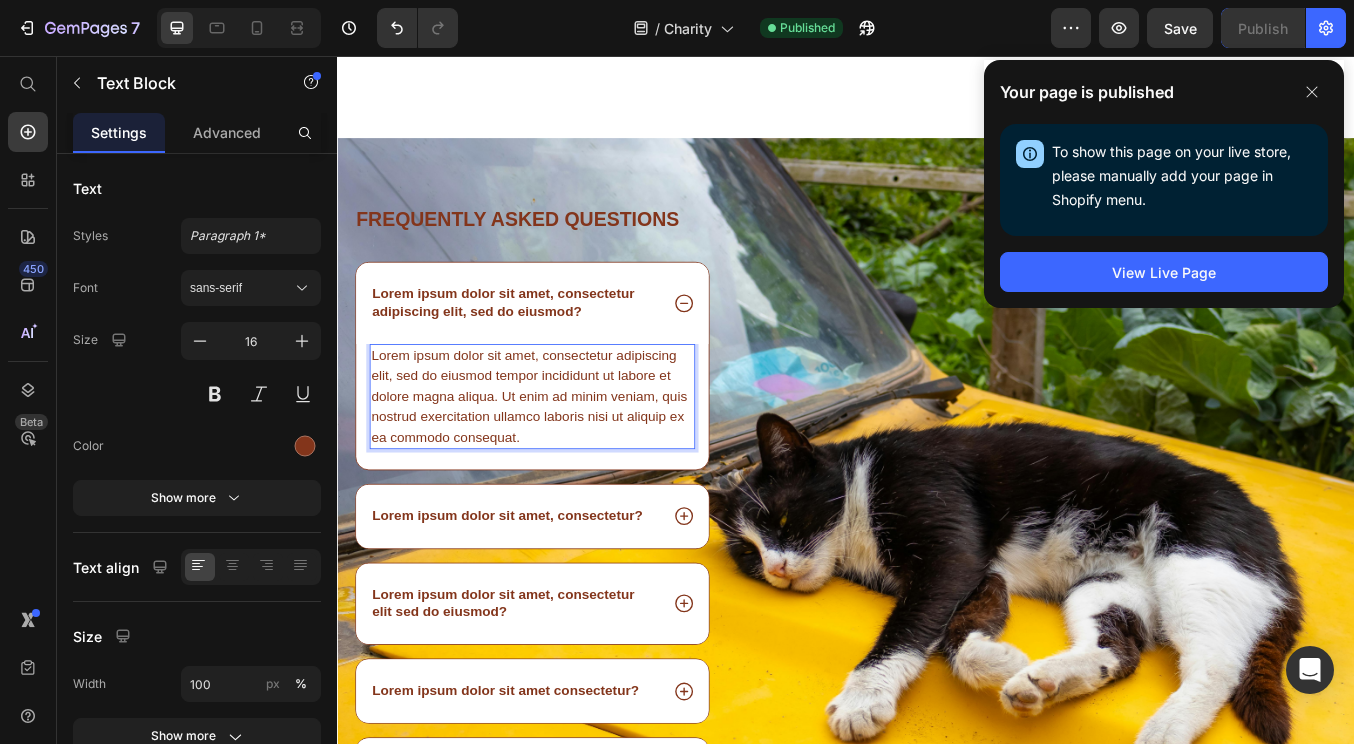 click on "Lorem ipsum dolor sit amet, consectetur adipiscing elit, sed do eiusmod tempor incididunt ut labore et dolore magna aliqua. Ut enim ad minim veniam, quis nostrud exercitation ullamco laboris nisi ut aliquip ex ea commodo consequat." at bounding box center (567, 458) 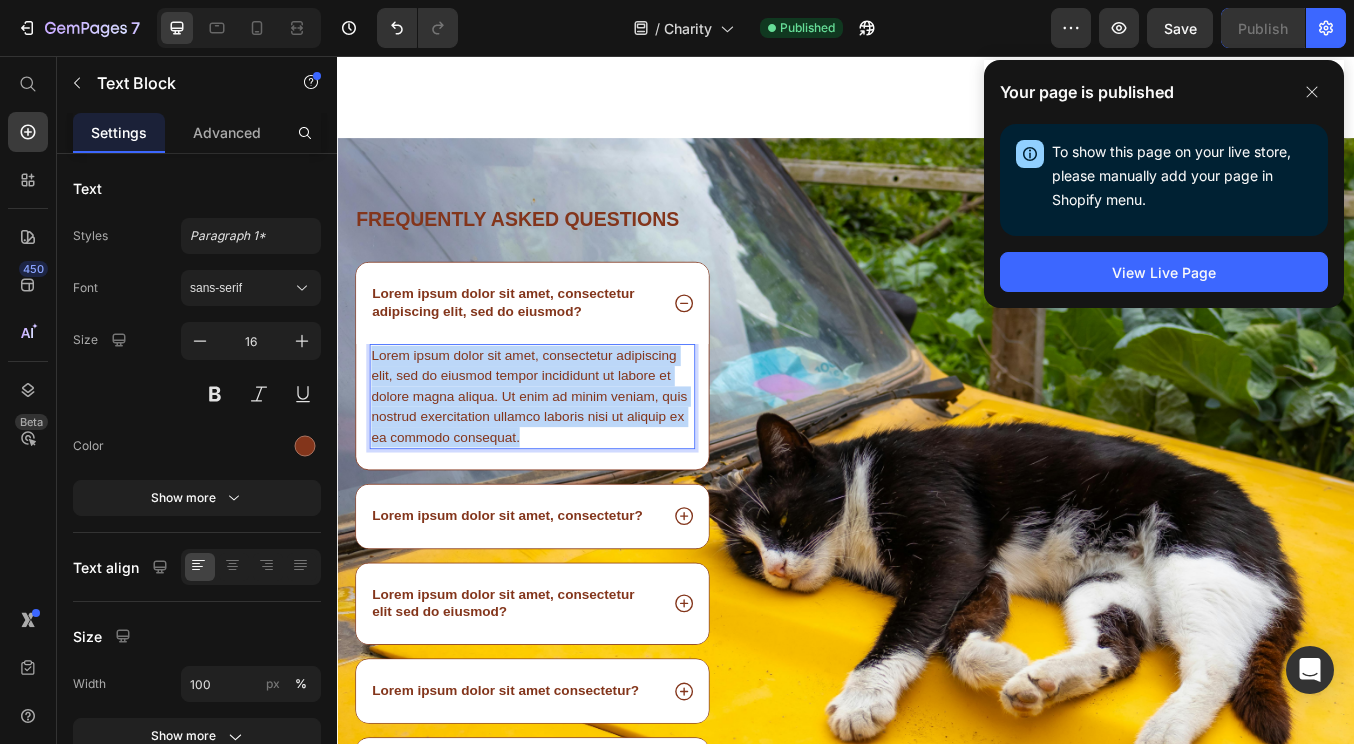 click on "Lorem ipsum dolor sit amet, consectetur adipiscing elit, sed do eiusmod tempor incididunt ut labore et dolore magna aliqua. Ut enim ad minim veniam, quis nostrud exercitation ullamco laboris nisi ut aliquip ex ea commodo consequat." at bounding box center (567, 458) 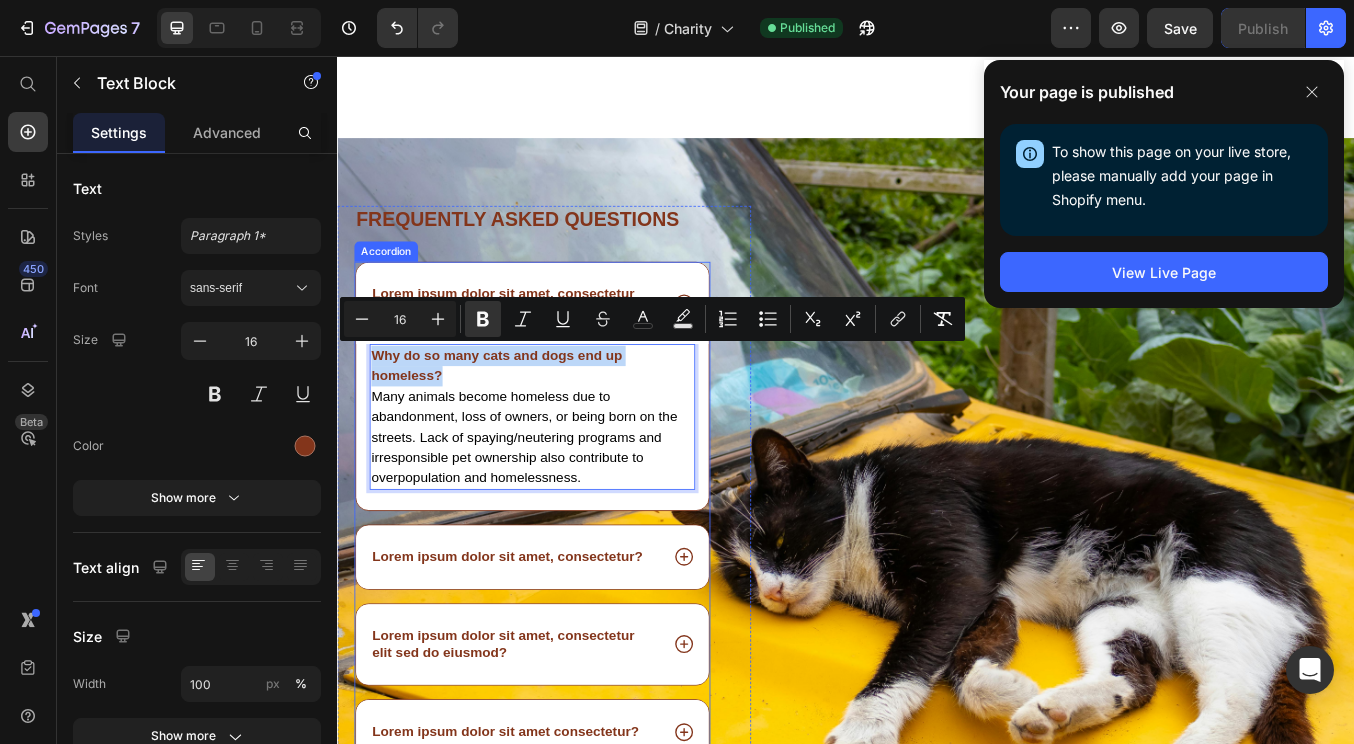 drag, startPoint x: 469, startPoint y: 429, endPoint x: 369, endPoint y: 410, distance: 101.788994 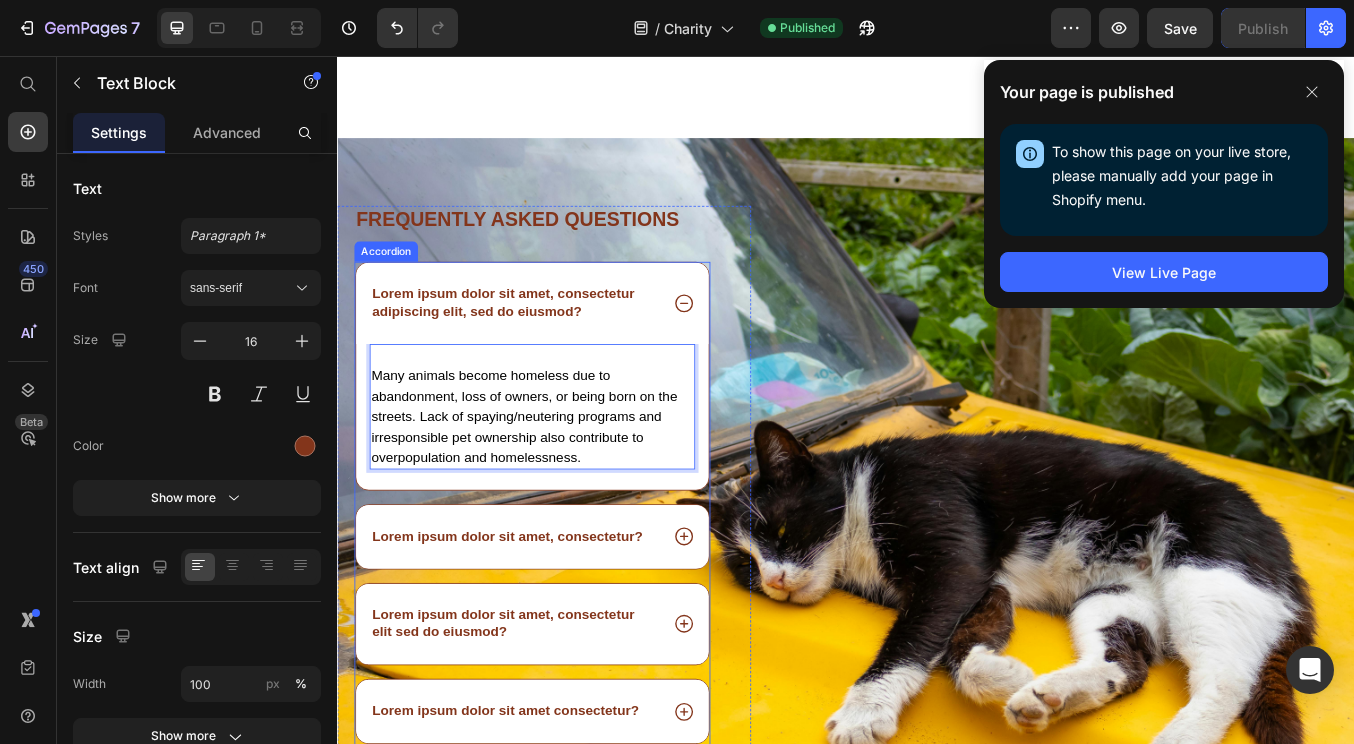 click on "Lorem ipsum dolor sit amet, consectetur adipiscing elit, sed do eiusmod?" at bounding box center (546, 348) 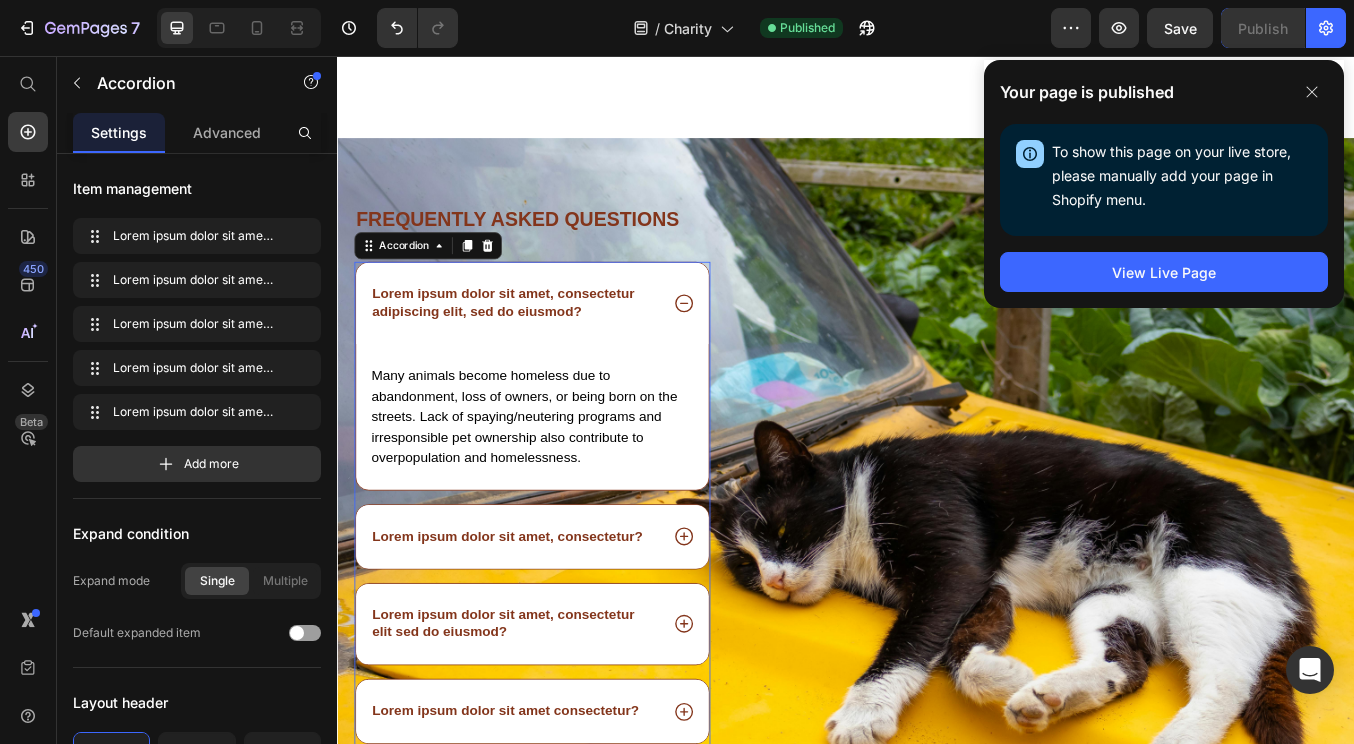 click on "Lorem ipsum dolor sit amet, consectetur adipiscing elit, sed do eiusmod?" at bounding box center (546, 348) 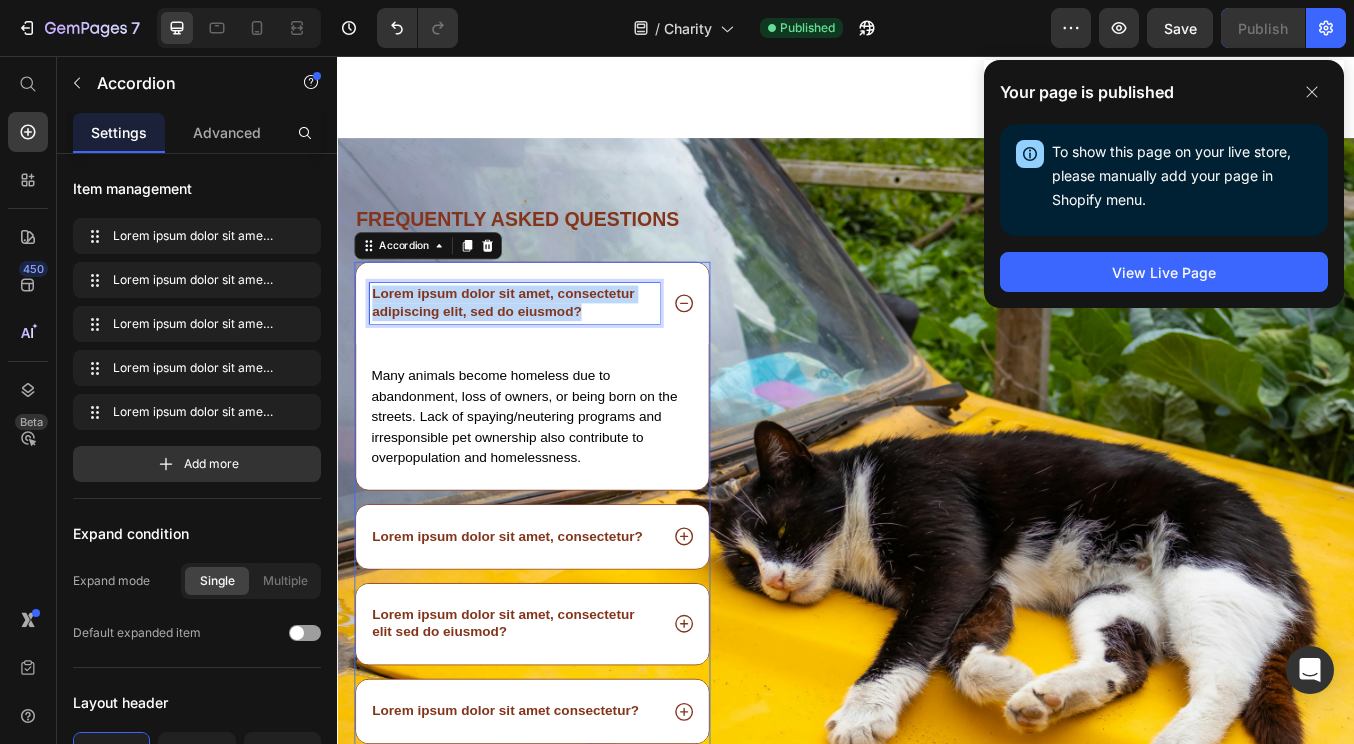 click on "Lorem ipsum dolor sit amet, consectetur adipiscing elit, sed do eiusmod?" at bounding box center [546, 348] 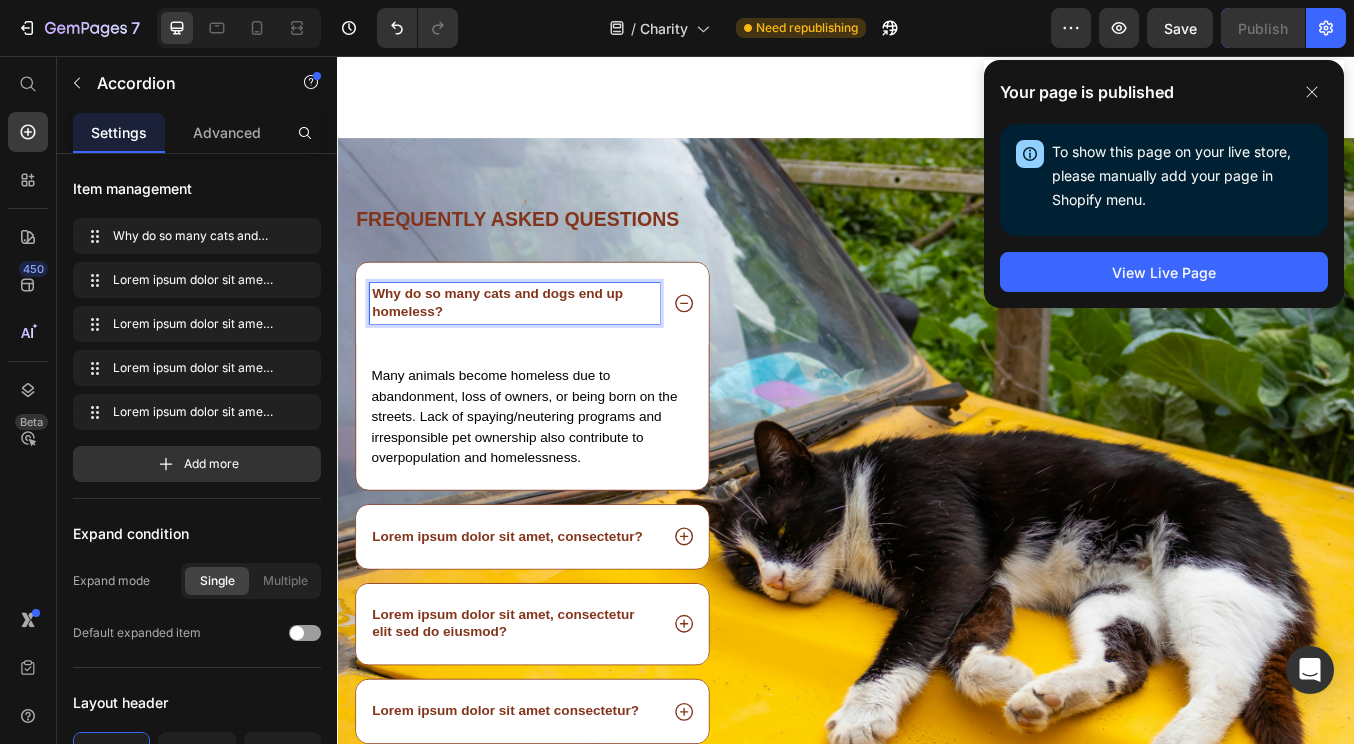 click 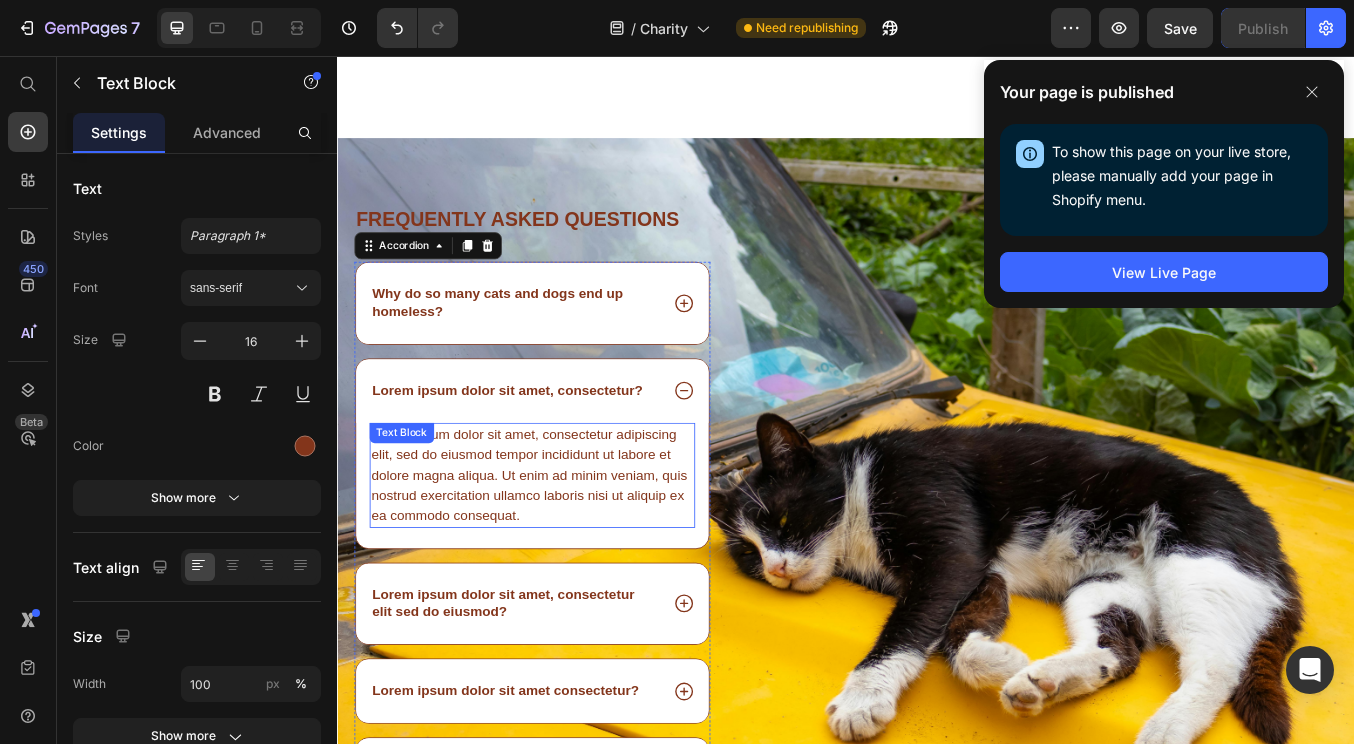 click on "Lorem ipsum dolor sit amet, consectetur adipiscing elit, sed do eiusmod tempor incididunt ut labore et dolore magna aliqua. Ut enim ad minim veniam, quis nostrud exercitation ullamco laboris nisi ut aliquip ex ea commodo consequat." at bounding box center (567, 551) 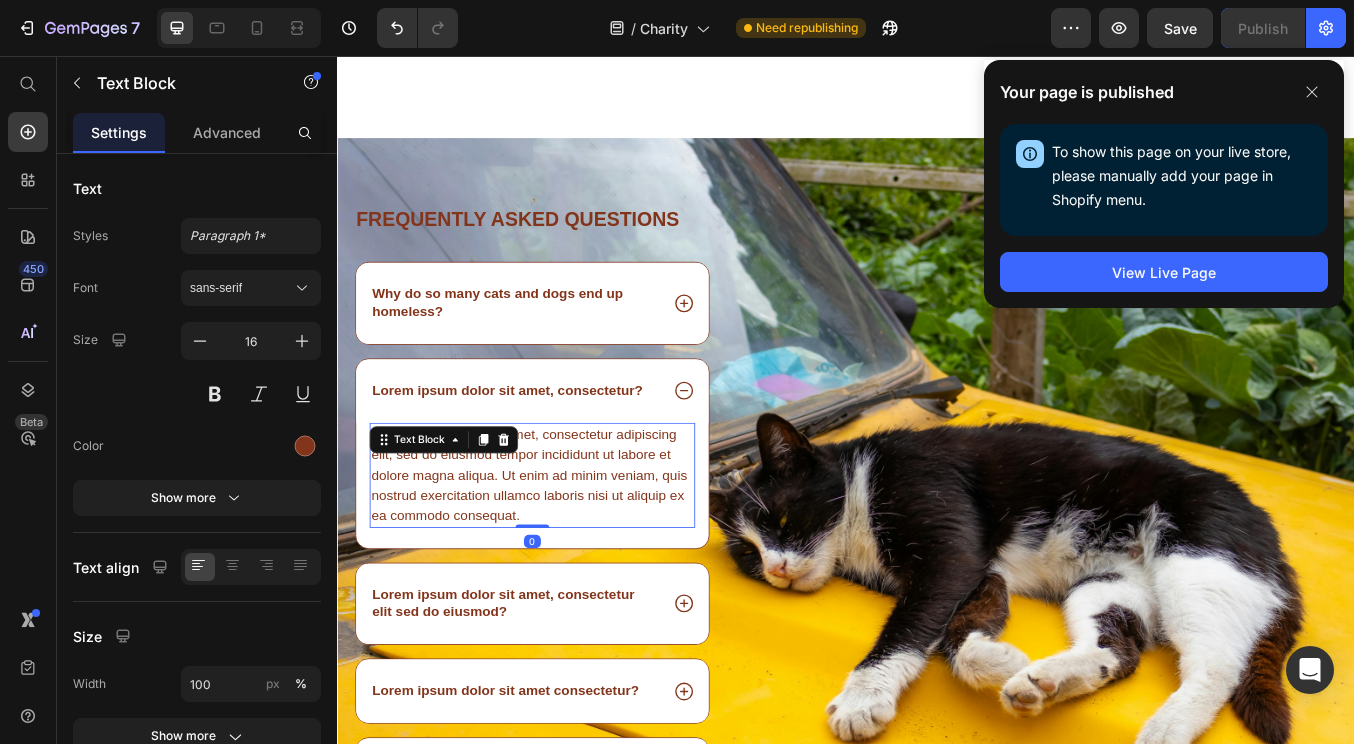 click on "Lorem ipsum dolor sit amet, consectetur adipiscing elit, sed do eiusmod tempor incididunt ut labore et dolore magna aliqua. Ut enim ad minim veniam, quis nostrud exercitation ullamco laboris nisi ut aliquip ex ea commodo consequat." at bounding box center (567, 551) 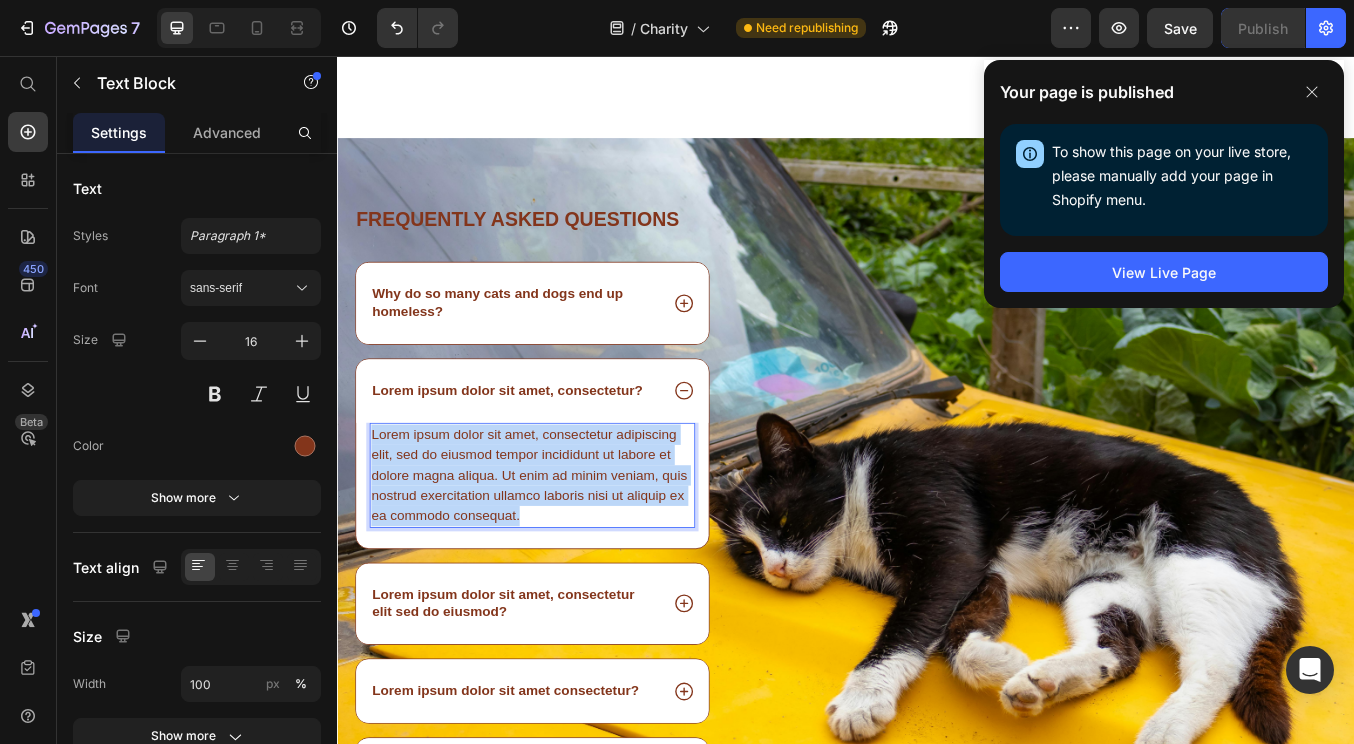 click on "Lorem ipsum dolor sit amet, consectetur adipiscing elit, sed do eiusmod tempor incididunt ut labore et dolore magna aliqua. Ut enim ad minim veniam, quis nostrud exercitation ullamco laboris nisi ut aliquip ex ea commodo consequat." at bounding box center [567, 551] 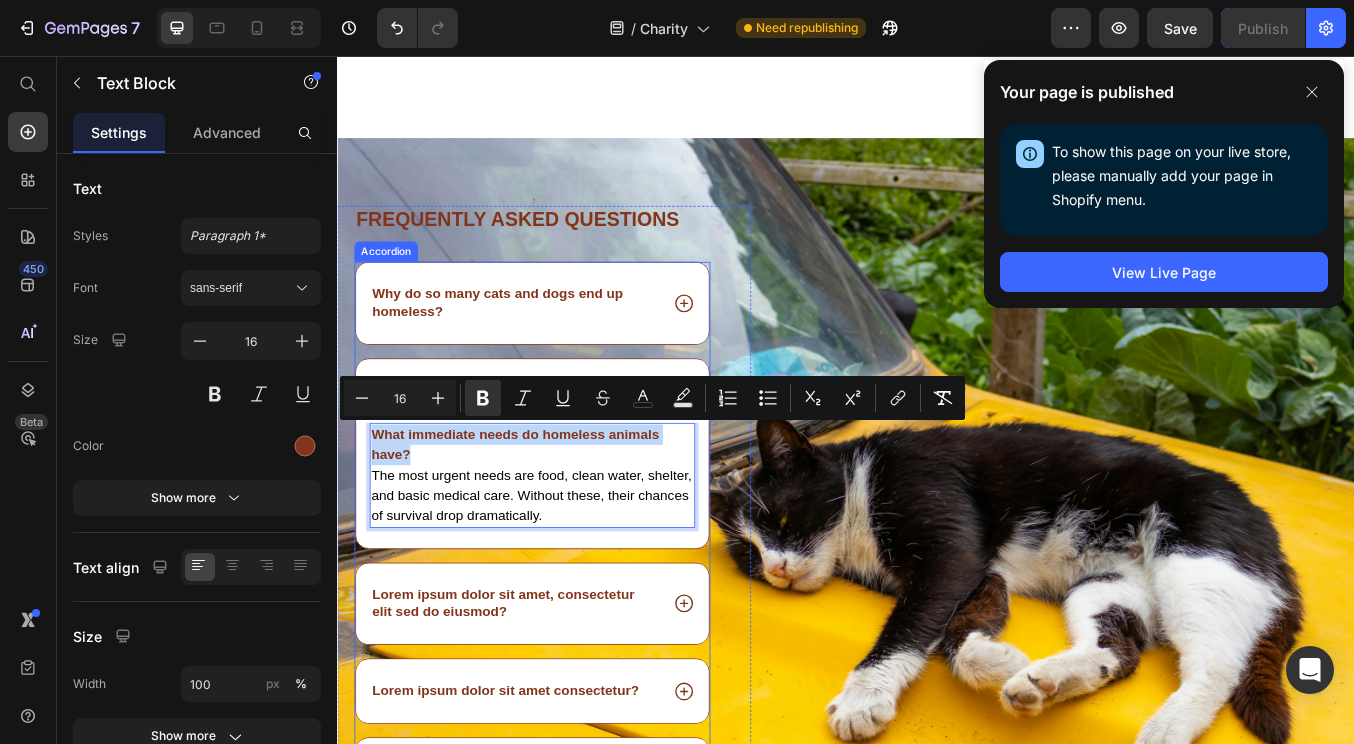 drag, startPoint x: 451, startPoint y: 538, endPoint x: 371, endPoint y: 497, distance: 89.89438 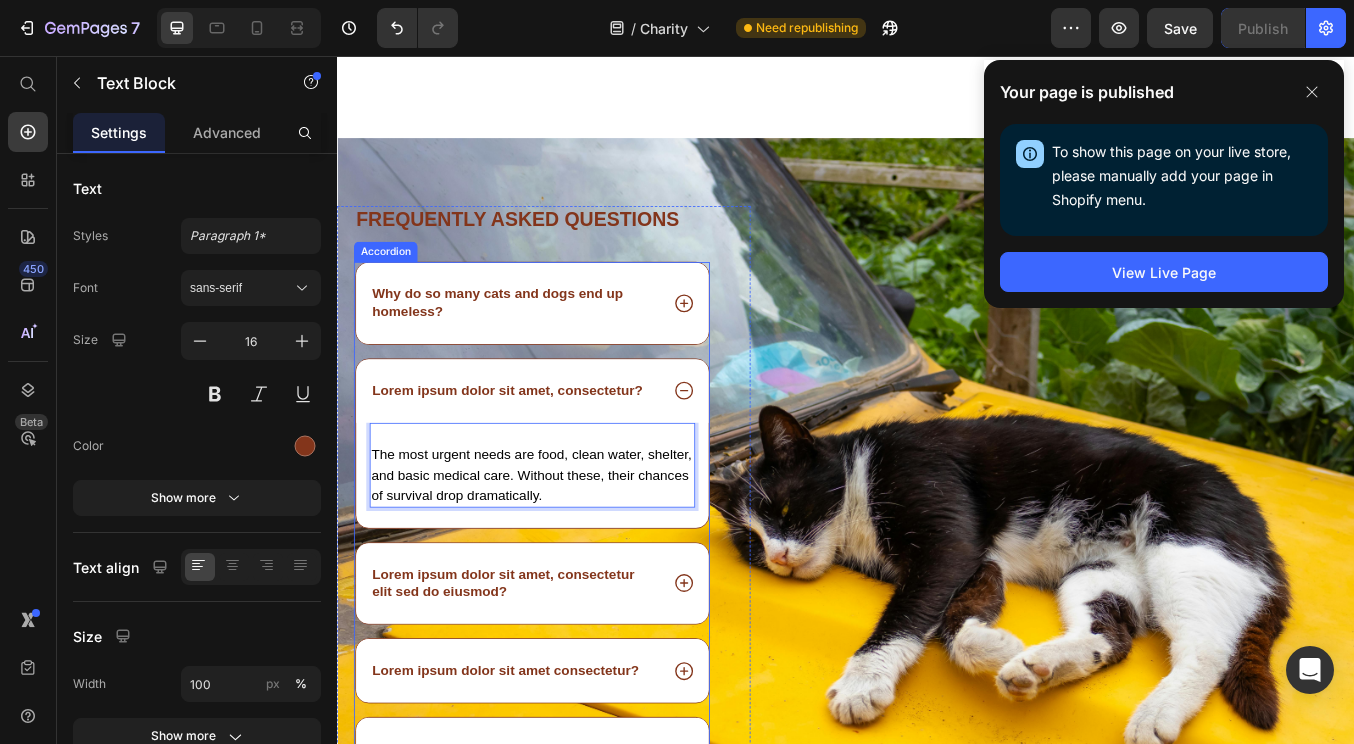 click on "Lorem ipsum dolor sit amet, consectetur?" at bounding box center (537, 451) 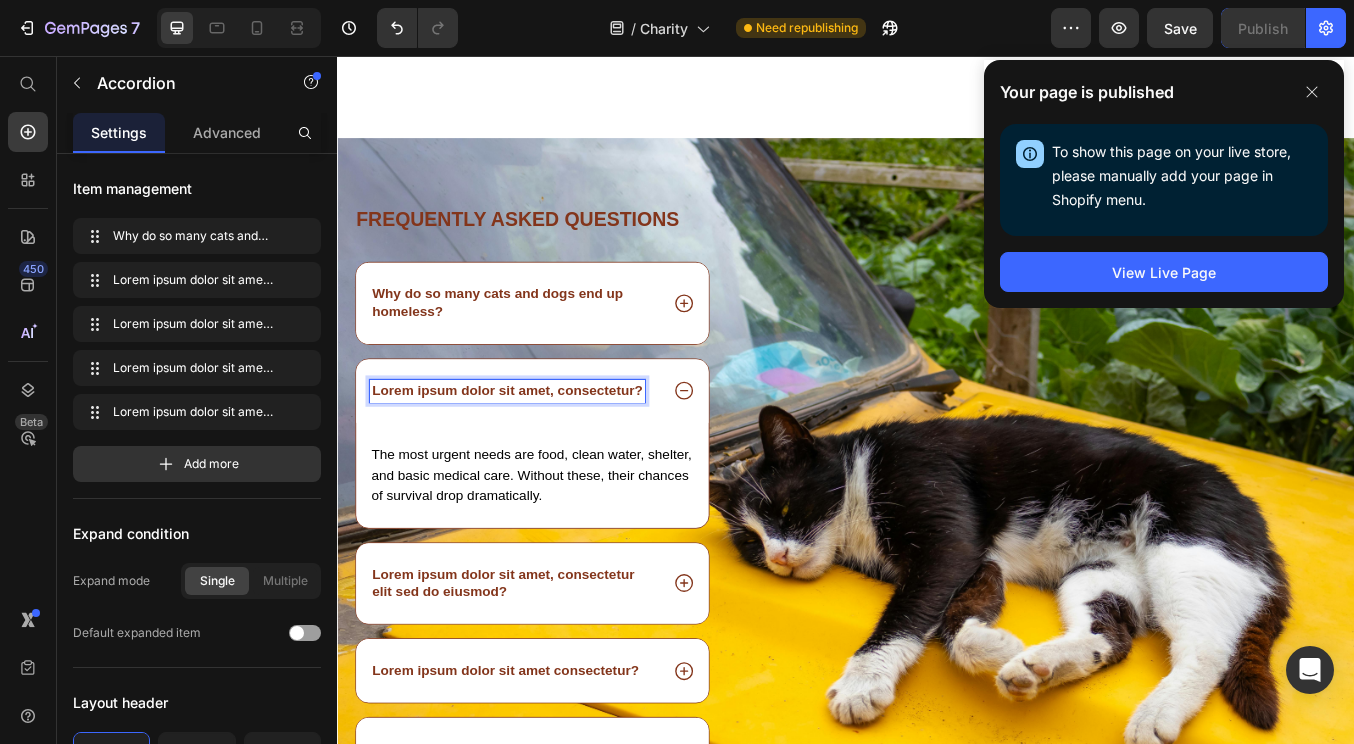 click on "Lorem ipsum dolor sit amet, consectetur?" at bounding box center [537, 451] 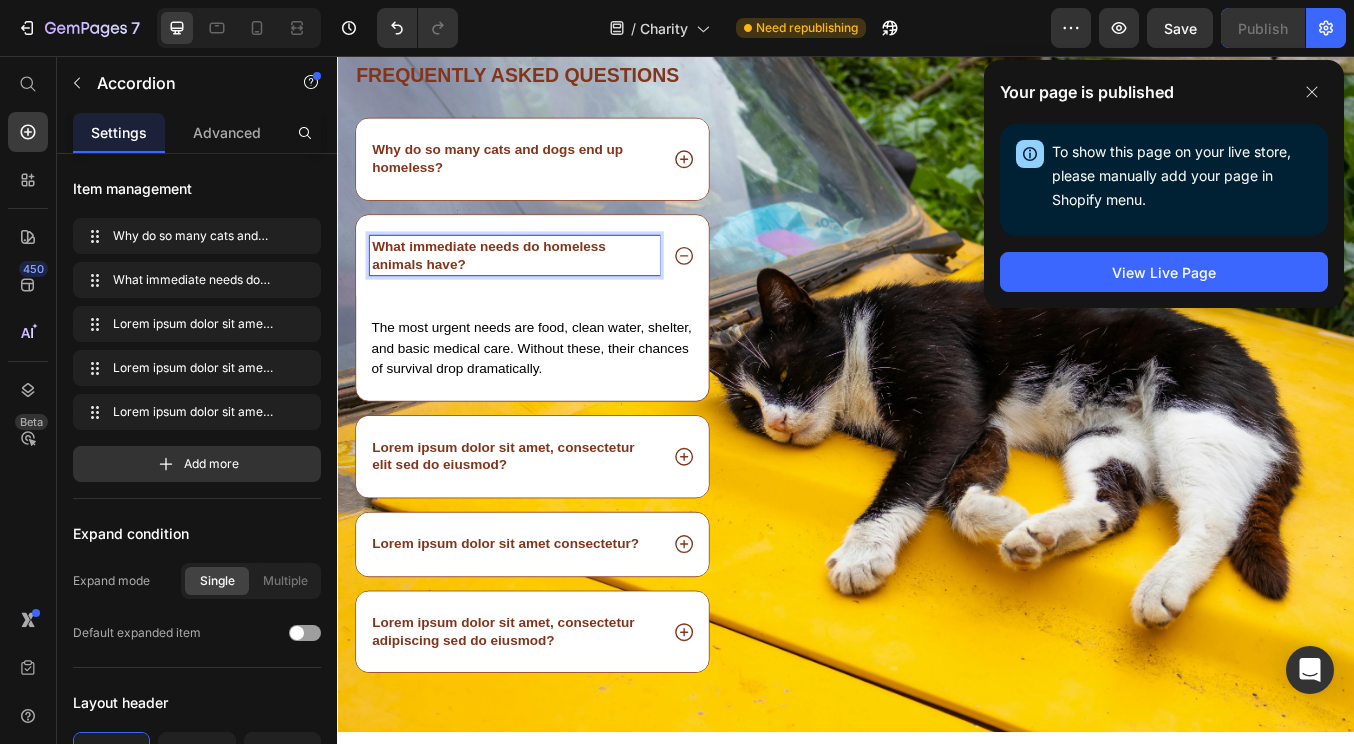 scroll, scrollTop: 4626, scrollLeft: 0, axis: vertical 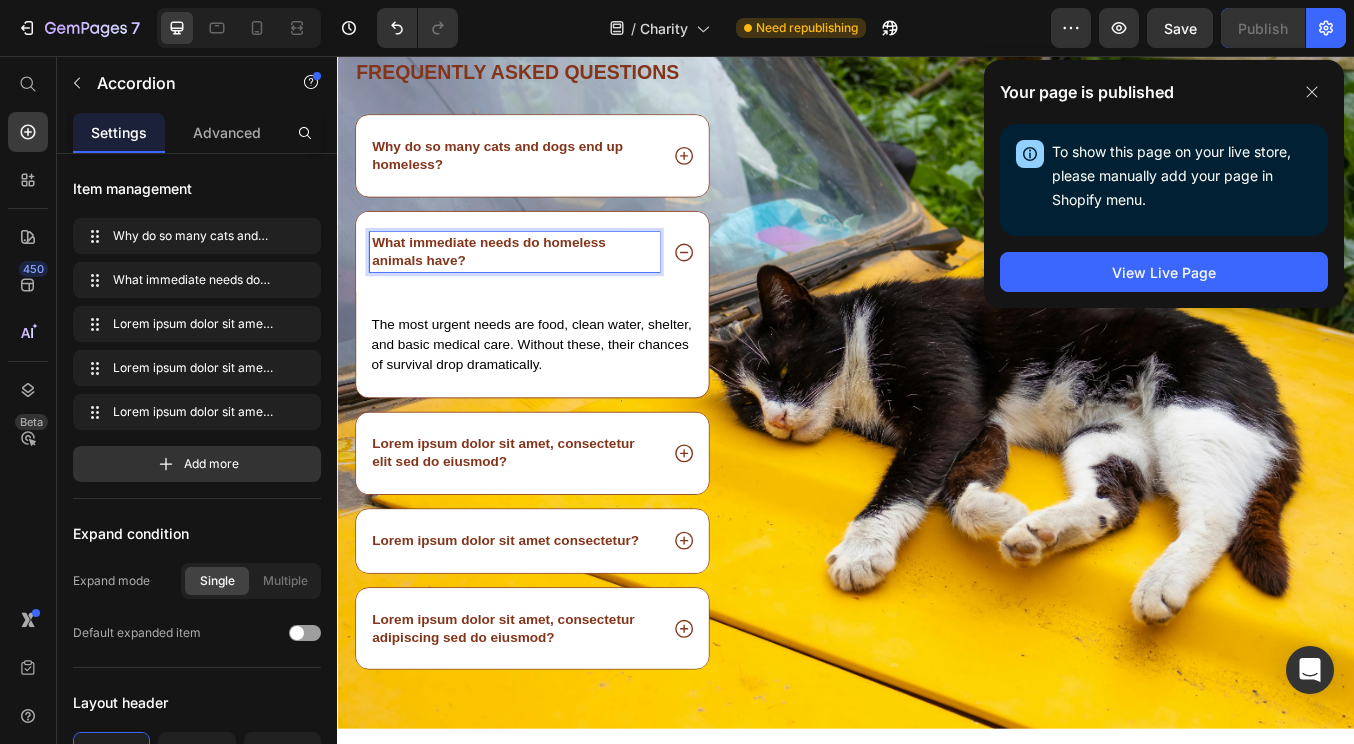 click 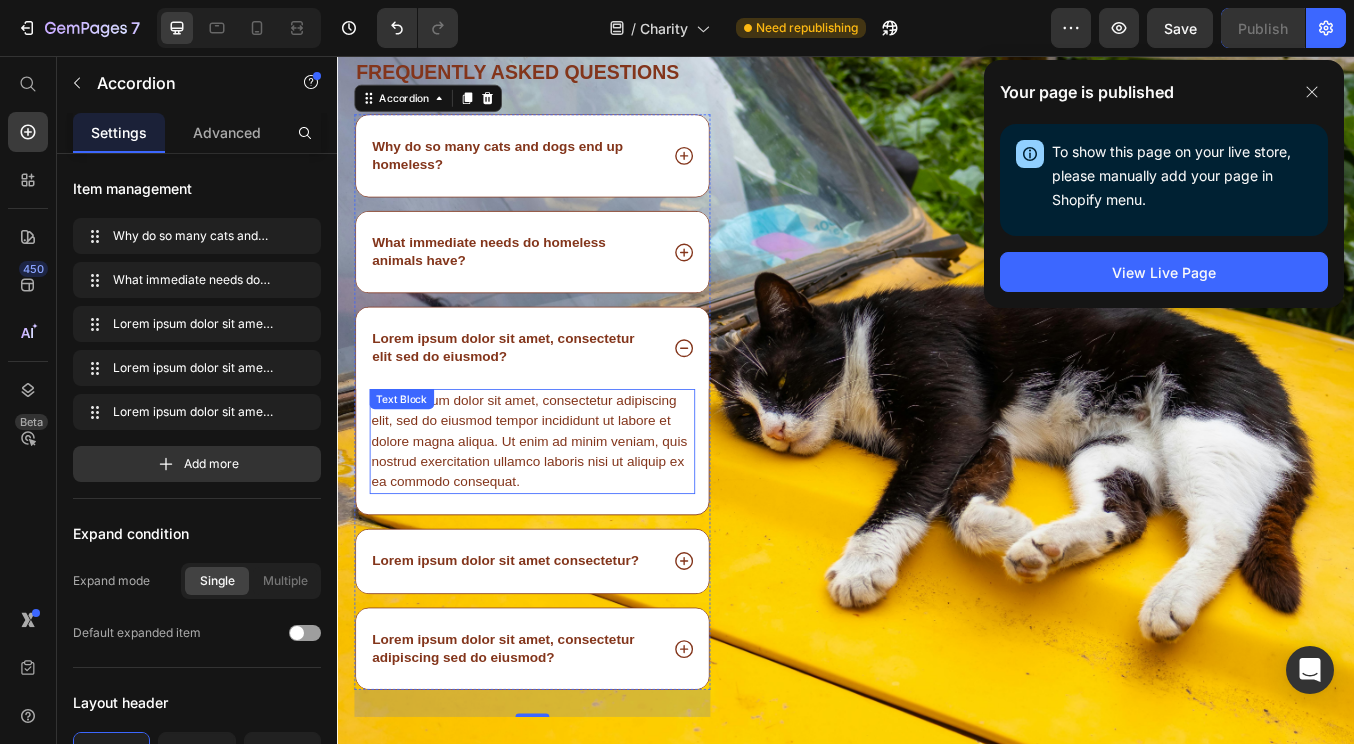 click on "Lorem ipsum dolor sit amet, consectetur adipiscing elit, sed do eiusmod tempor incididunt ut labore et dolore magna aliqua. Ut enim ad minim veniam, quis nostrud exercitation ullamco laboris nisi ut aliquip ex ea commodo consequat." at bounding box center [567, 511] 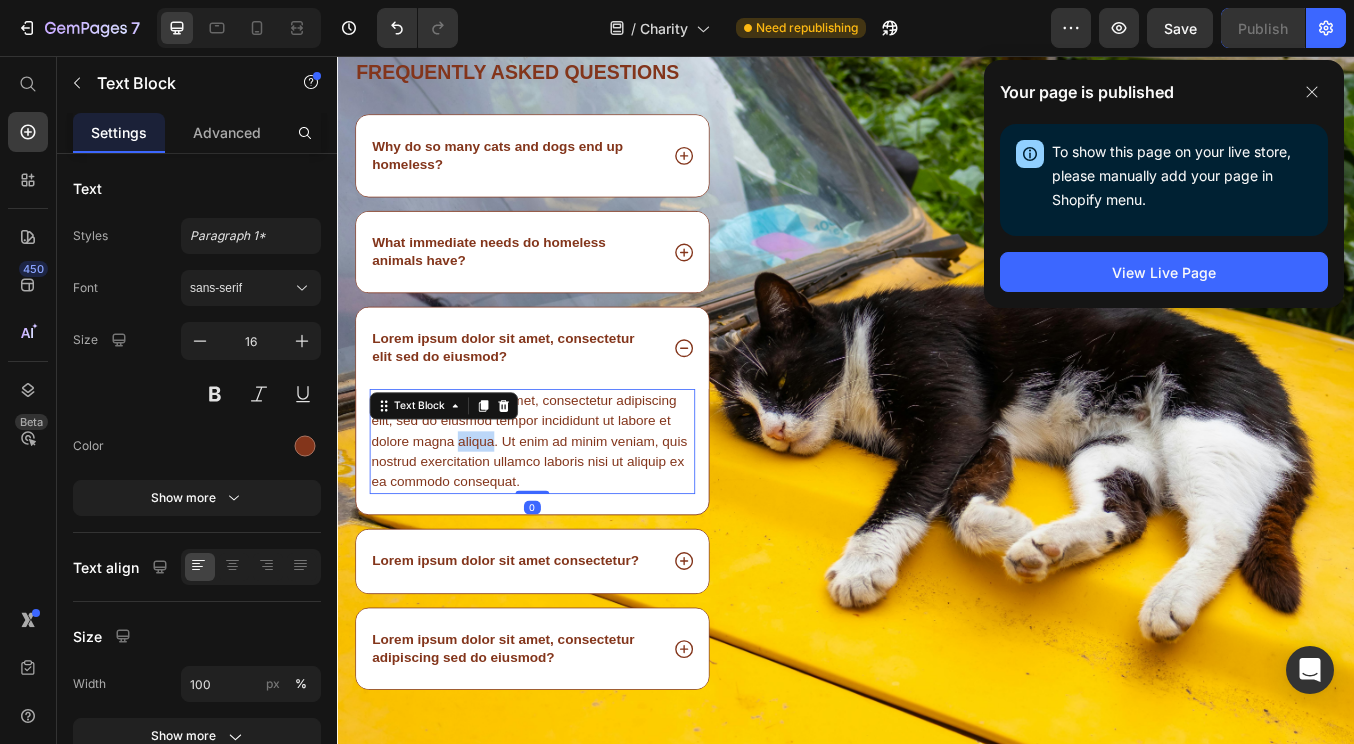 click on "Lorem ipsum dolor sit amet, consectetur adipiscing elit, sed do eiusmod tempor incididunt ut labore et dolore magna aliqua. Ut enim ad minim veniam, quis nostrud exercitation ullamco laboris nisi ut aliquip ex ea commodo consequat." at bounding box center (567, 511) 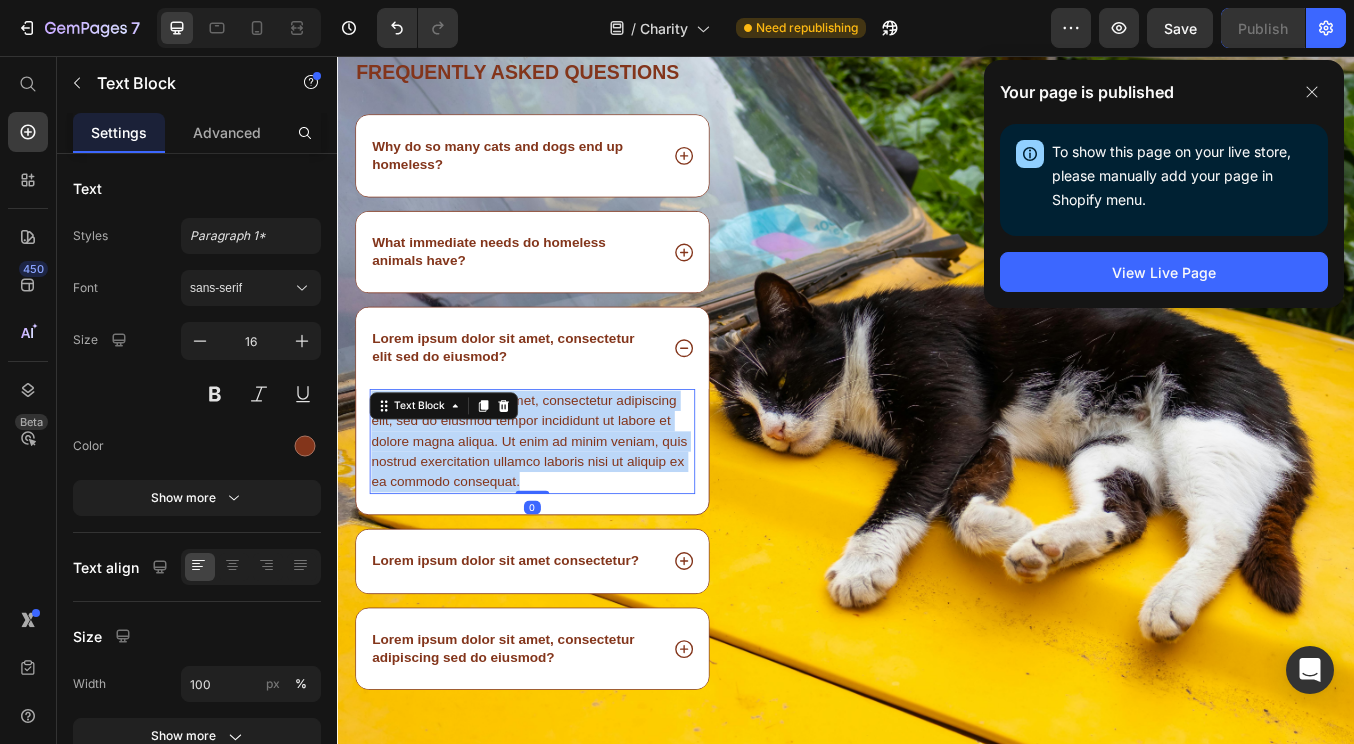 click on "Lorem ipsum dolor sit amet, consectetur adipiscing elit, sed do eiusmod tempor incididunt ut labore et dolore magna aliqua. Ut enim ad minim veniam, quis nostrud exercitation ullamco laboris nisi ut aliquip ex ea commodo consequat." at bounding box center [567, 511] 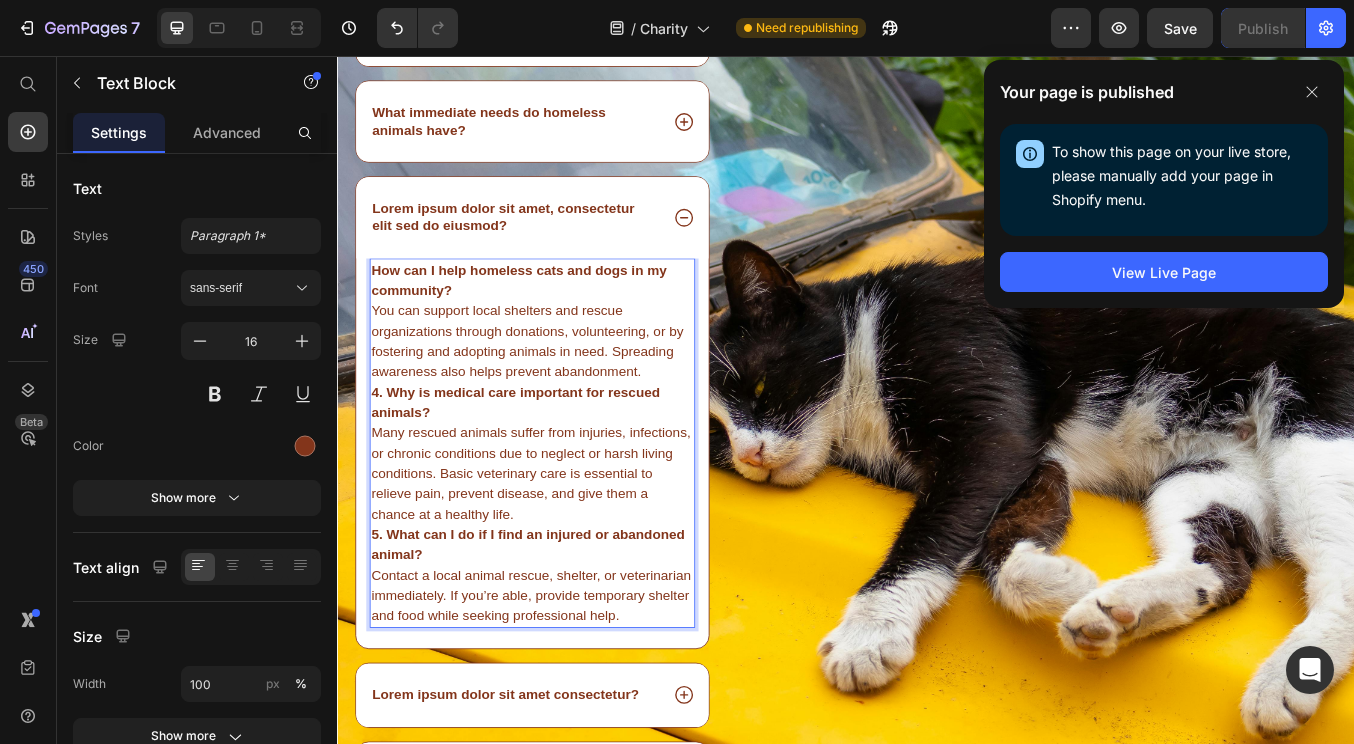 scroll, scrollTop: 4784, scrollLeft: 0, axis: vertical 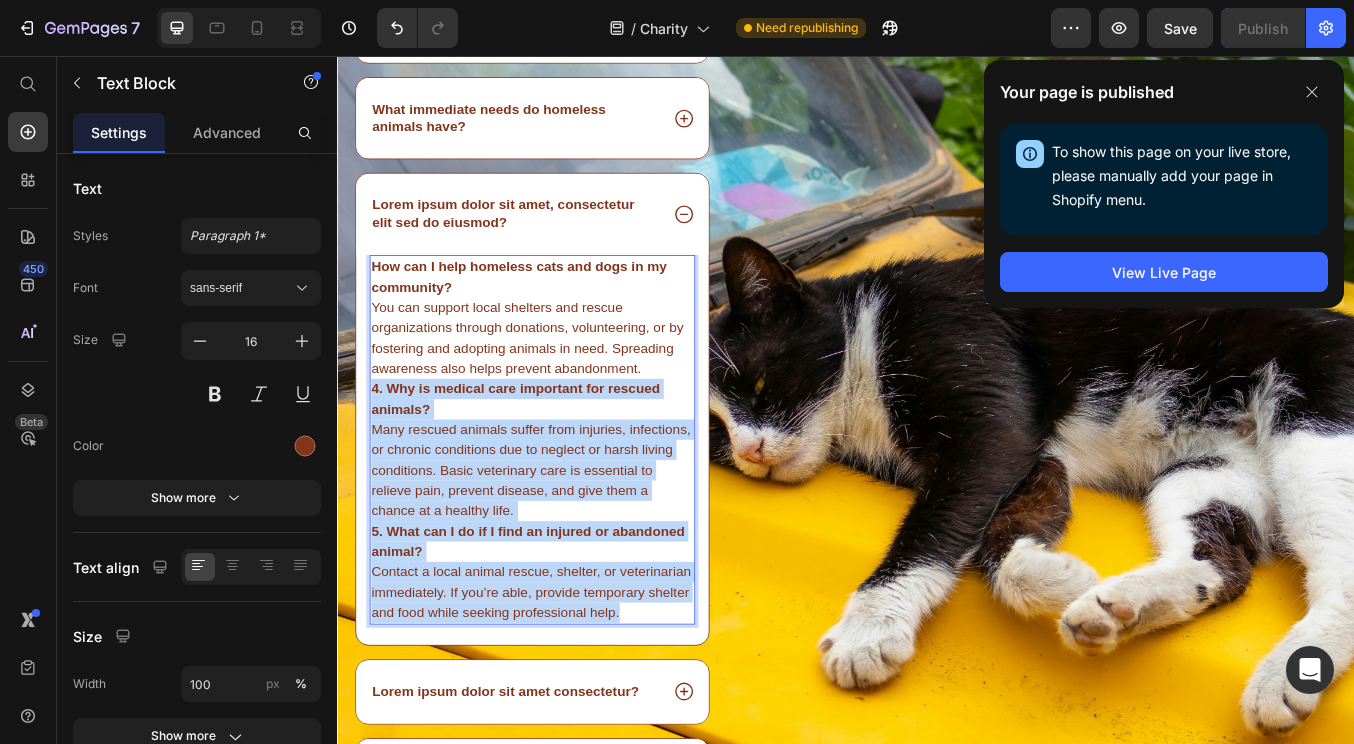 drag, startPoint x: 377, startPoint y: 438, endPoint x: 672, endPoint y: 714, distance: 403.98145 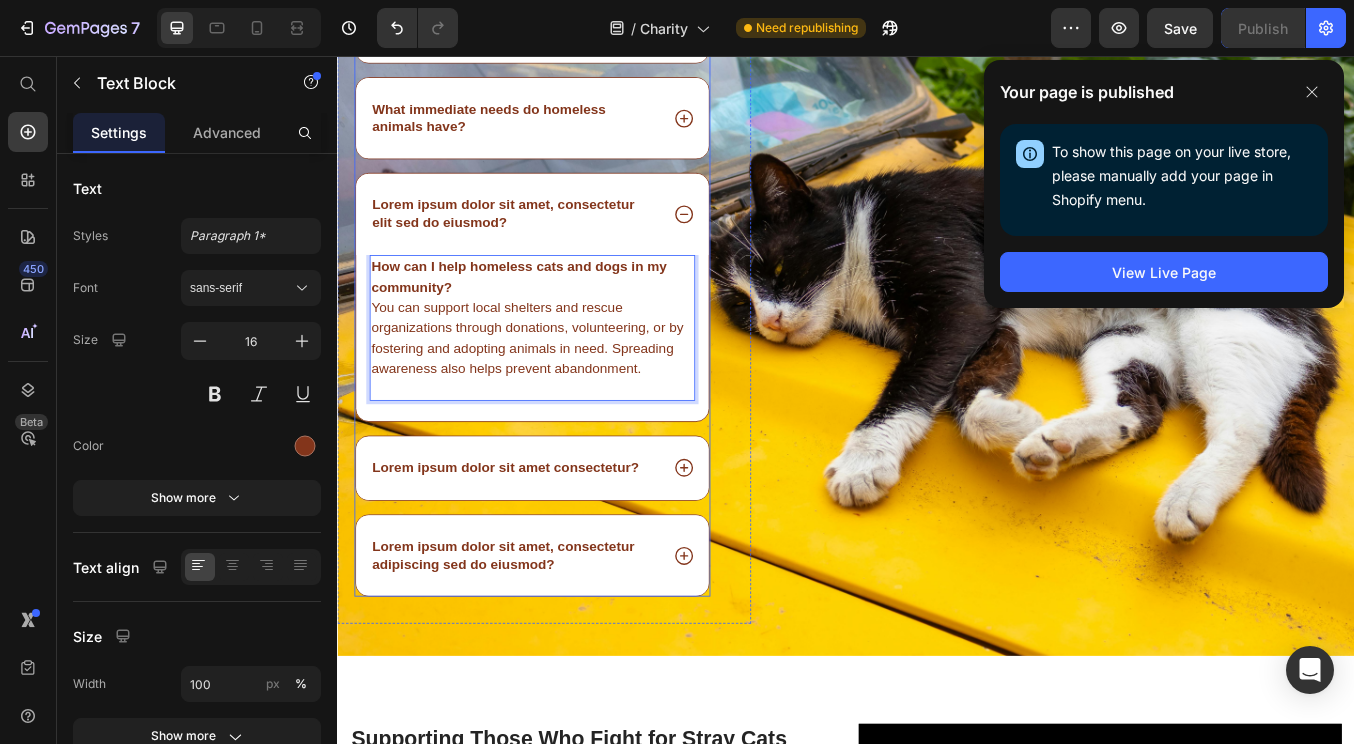 click 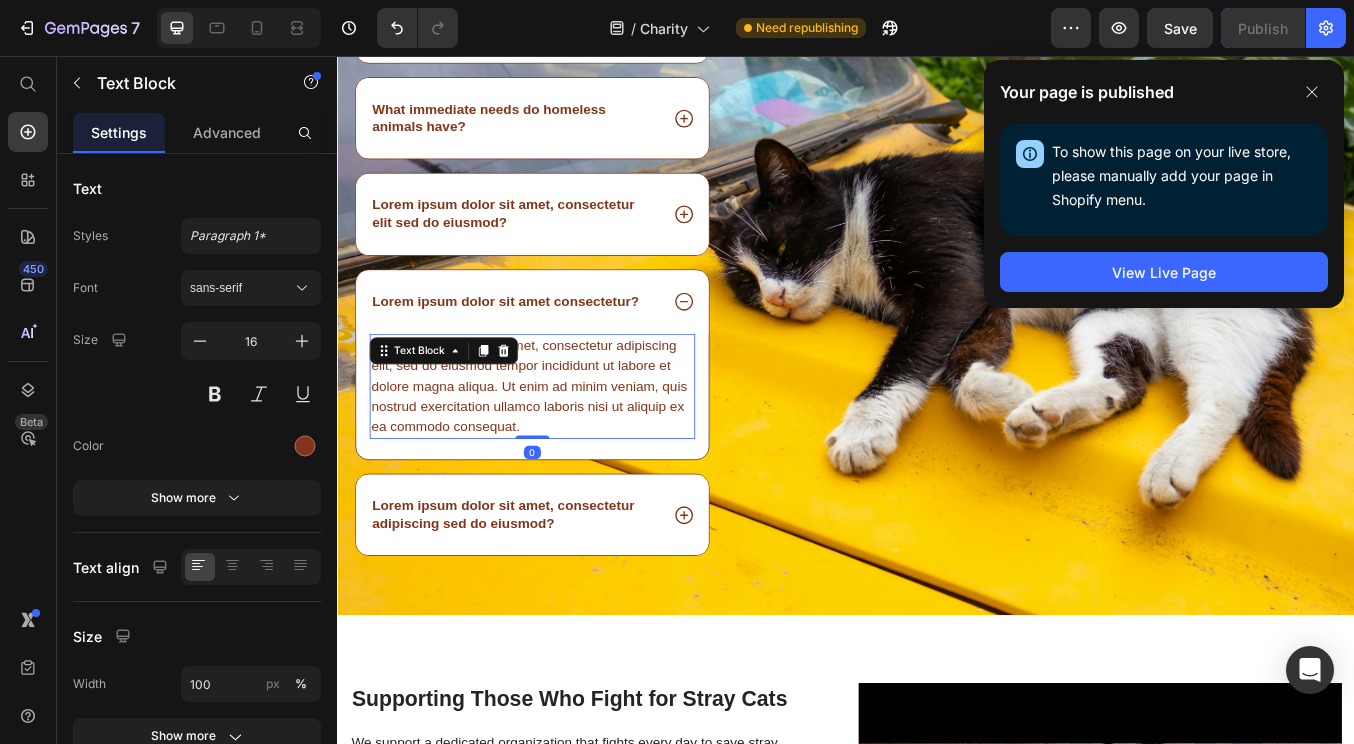 click on "Lorem ipsum dolor sit amet, consectetur adipiscing elit, sed do eiusmod tempor incididunt ut labore et dolore magna aliqua. Ut enim ad minim veniam, quis nostrud exercitation ullamco laboris nisi ut aliquip ex ea commodo consequat." at bounding box center [567, 446] 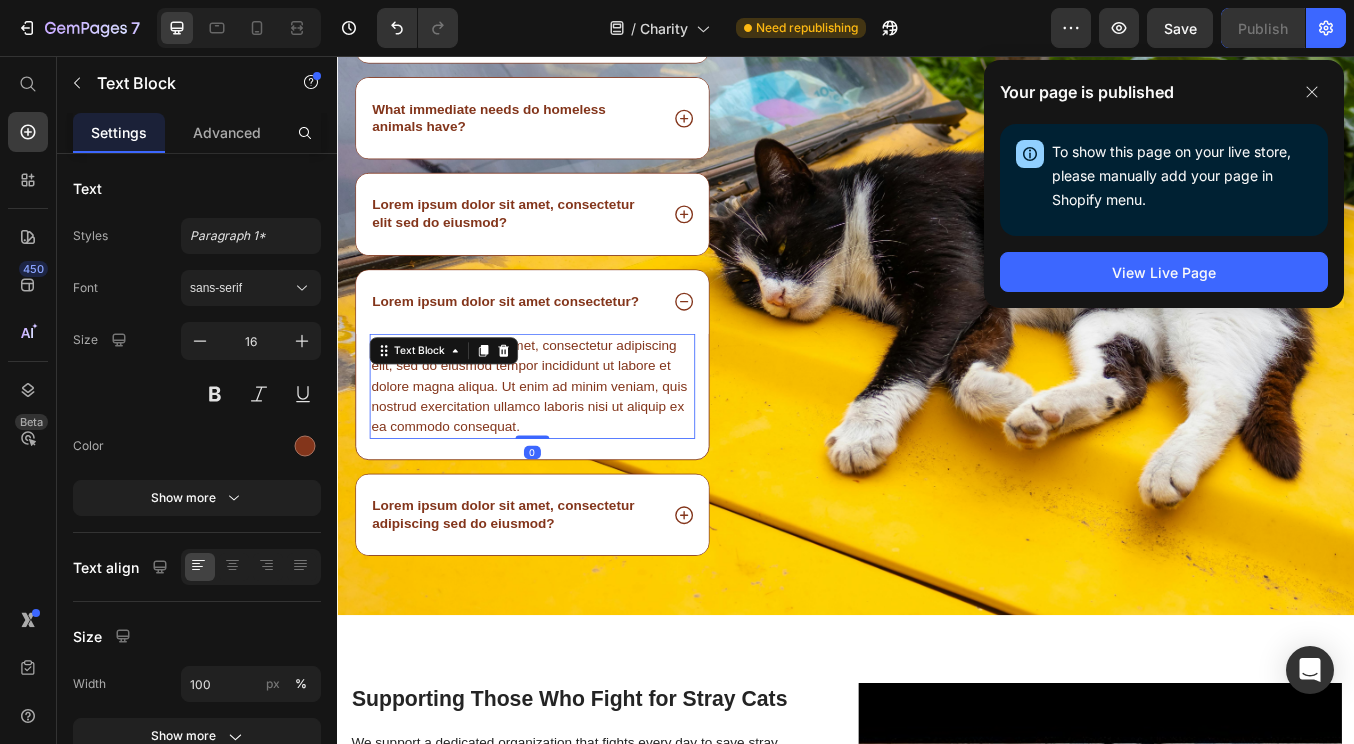 click on "Lorem ipsum dolor sit amet, consectetur adipiscing elit, sed do eiusmod tempor incididunt ut labore et dolore magna aliqua. Ut enim ad minim veniam, quis nostrud exercitation ullamco laboris nisi ut aliquip ex ea commodo consequat." at bounding box center (567, 446) 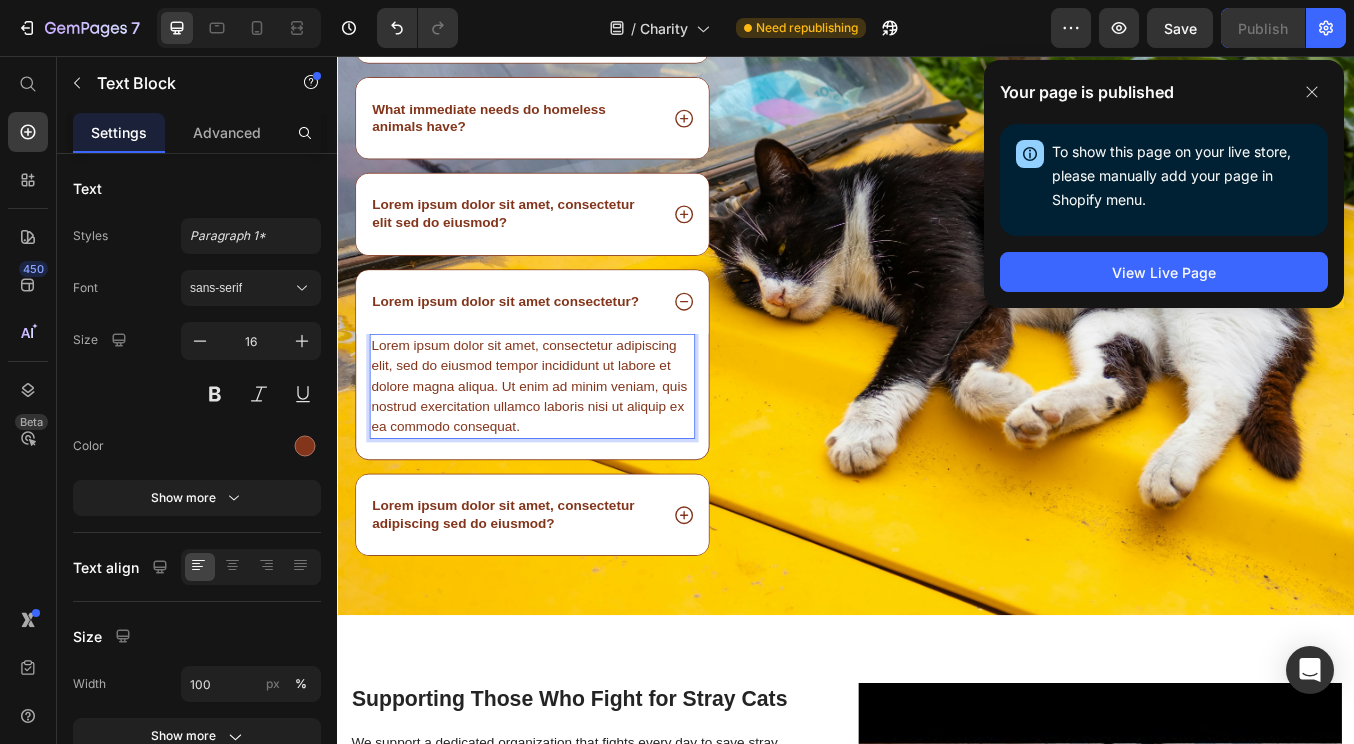 click on "Lorem ipsum dolor sit amet, consectetur adipiscing elit, sed do eiusmod tempor incididunt ut labore et dolore magna aliqua. Ut enim ad minim veniam, quis nostrud exercitation ullamco laboris nisi ut aliquip ex ea commodo consequat." at bounding box center [567, 446] 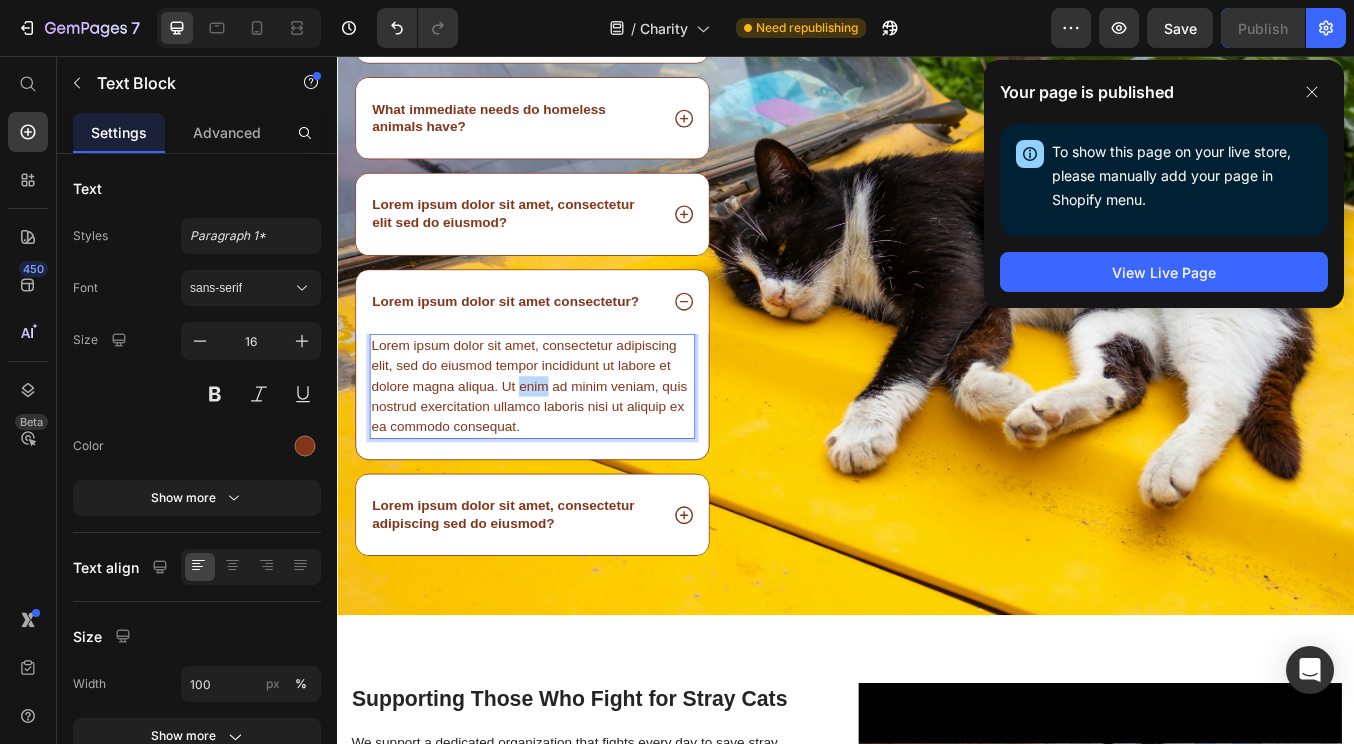 click on "Lorem ipsum dolor sit amet, consectetur adipiscing elit, sed do eiusmod tempor incididunt ut labore et dolore magna aliqua. Ut enim ad minim veniam, quis nostrud exercitation ullamco laboris nisi ut aliquip ex ea commodo consequat." at bounding box center [567, 446] 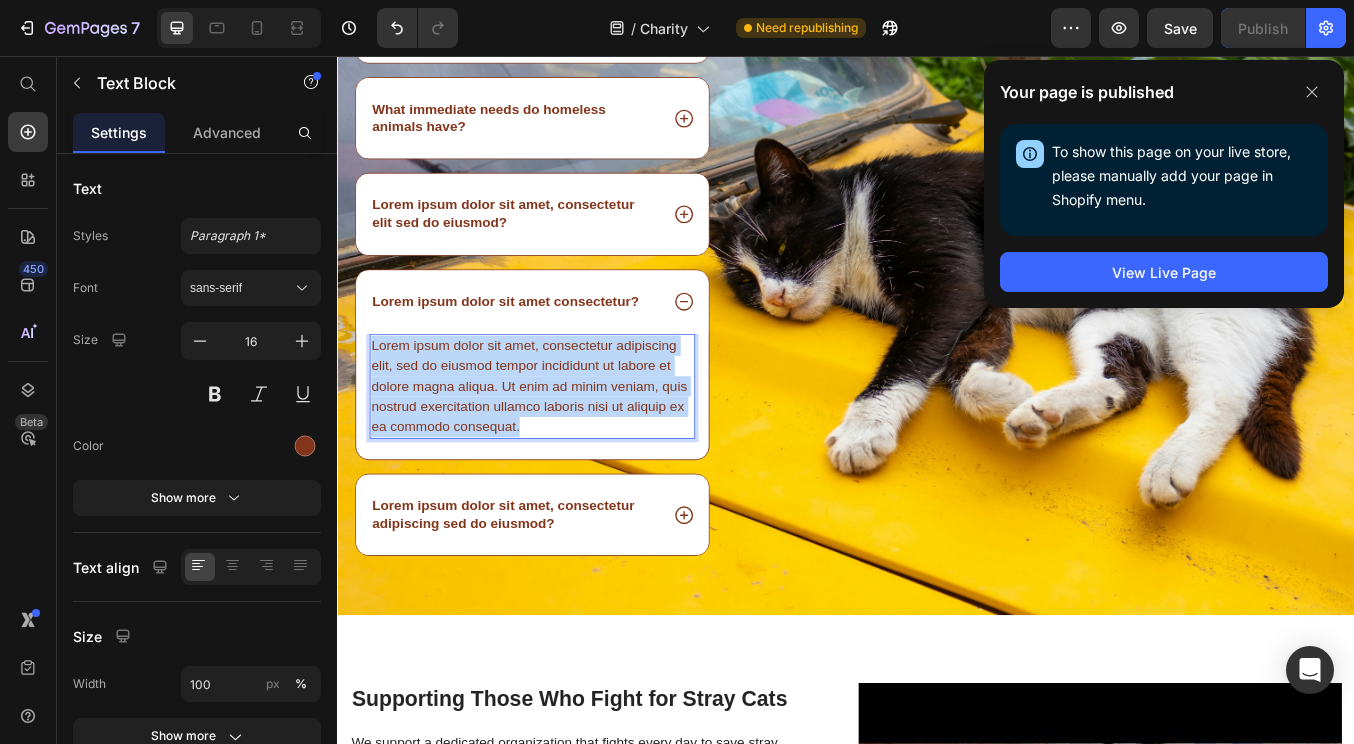 click on "Lorem ipsum dolor sit amet, consectetur adipiscing elit, sed do eiusmod tempor incididunt ut labore et dolore magna aliqua. Ut enim ad minim veniam, quis nostrud exercitation ullamco laboris nisi ut aliquip ex ea commodo consequat." at bounding box center (567, 446) 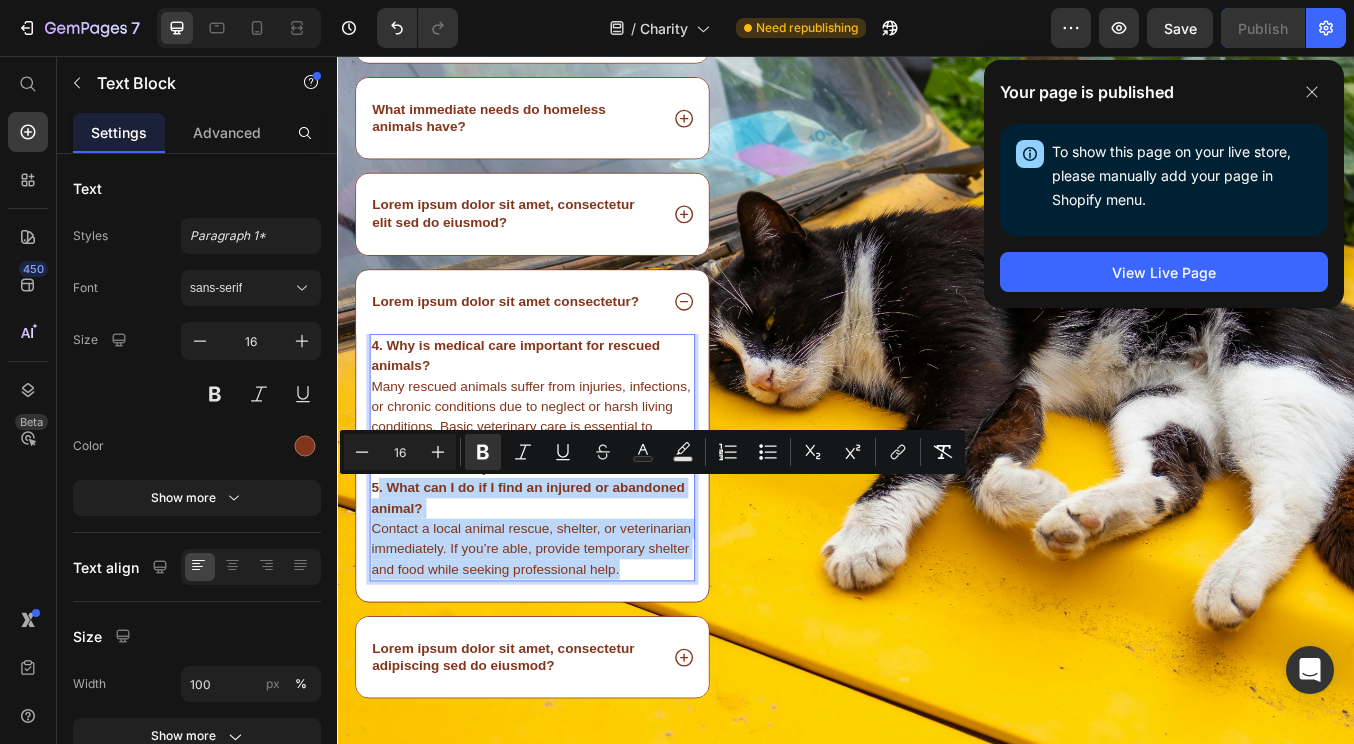 drag, startPoint x: 386, startPoint y: 555, endPoint x: 698, endPoint y: 661, distance: 329.5148 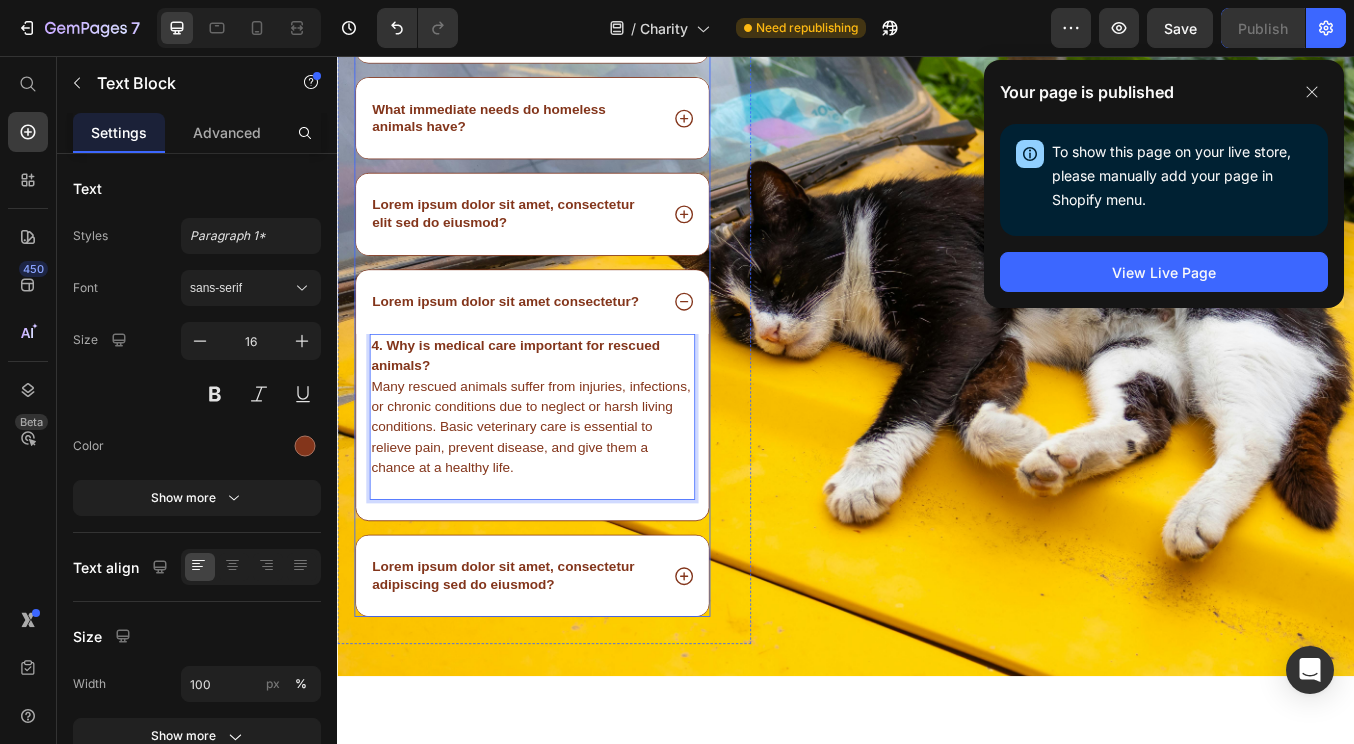 click 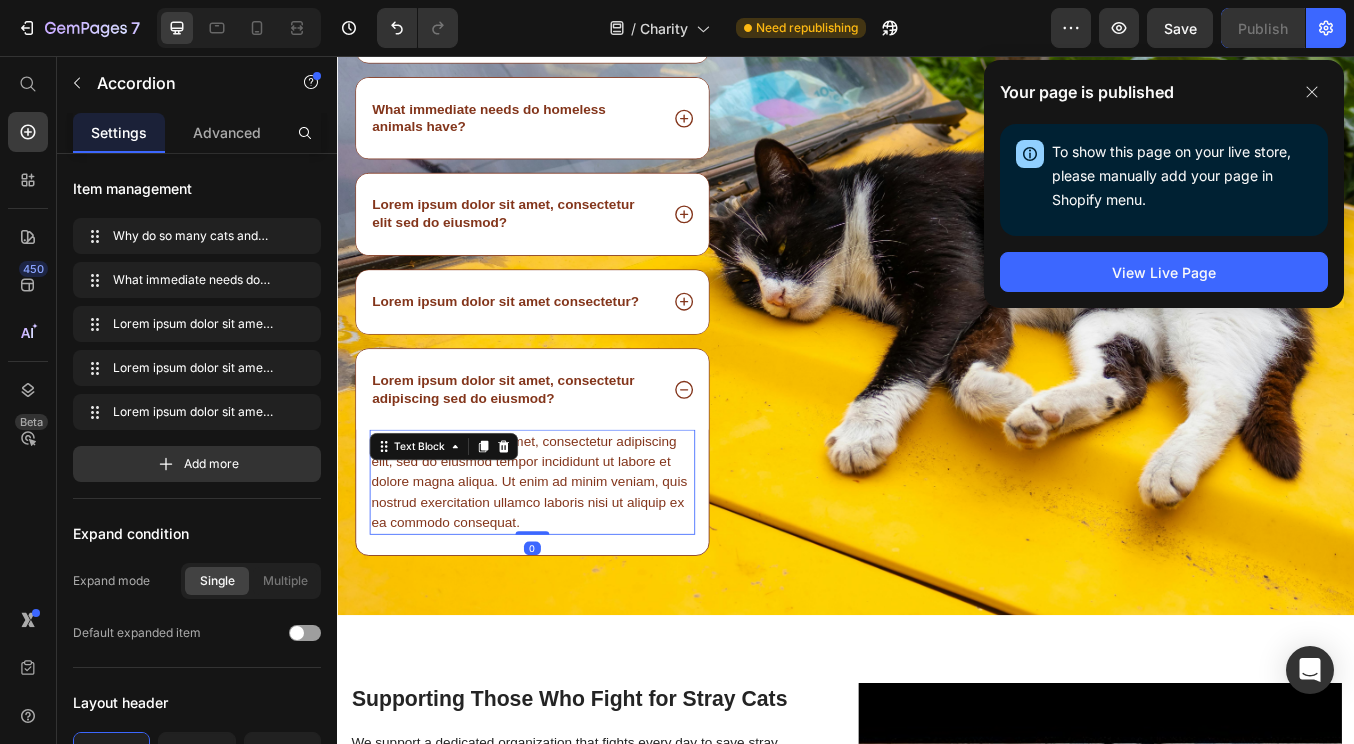 click on "Lorem ipsum dolor sit amet, consectetur adipiscing elit, sed do eiusmod tempor incididunt ut labore et dolore magna aliqua. Ut enim ad minim veniam, quis nostrud exercitation ullamco laboris nisi ut aliquip ex ea commodo consequat." at bounding box center (567, 559) 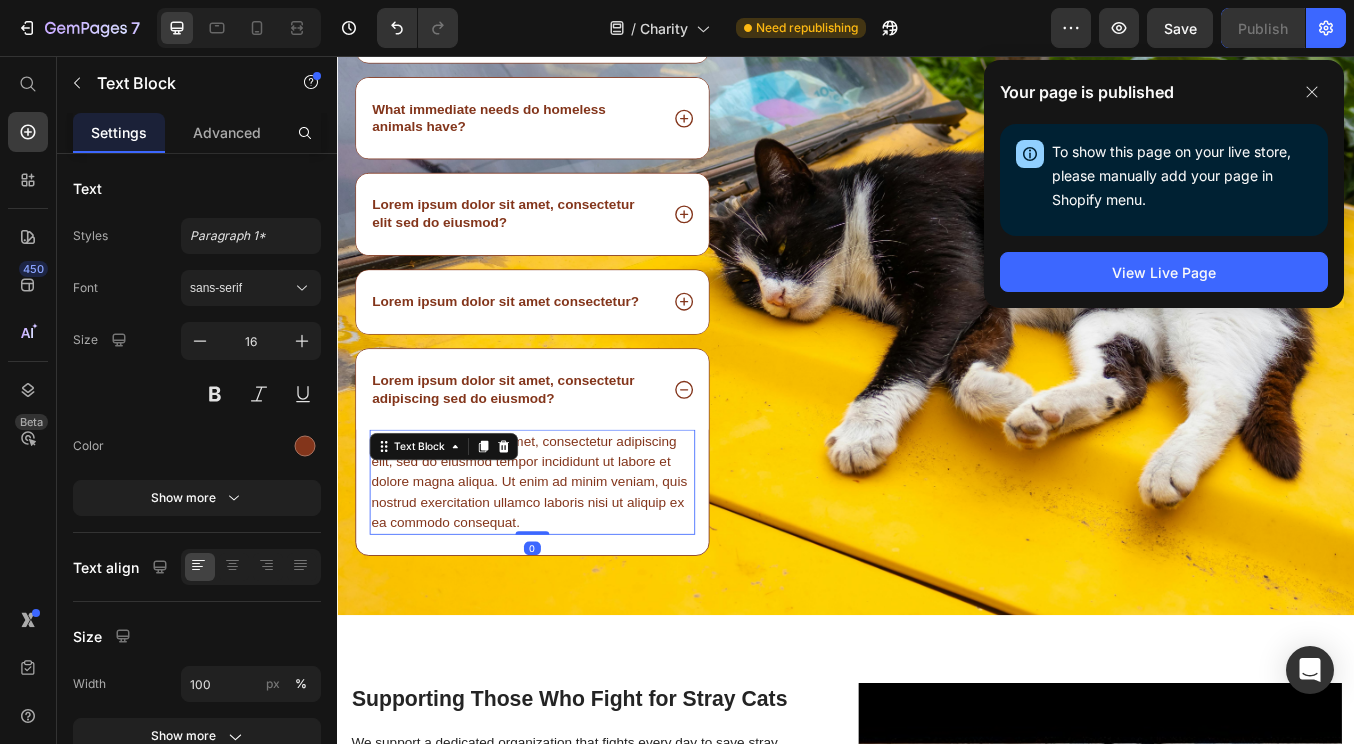 click on "Lorem ipsum dolor sit amet, consectetur adipiscing elit, sed do eiusmod tempor incididunt ut labore et dolore magna aliqua. Ut enim ad minim veniam, quis nostrud exercitation ullamco laboris nisi ut aliquip ex ea commodo consequat." at bounding box center (567, 559) 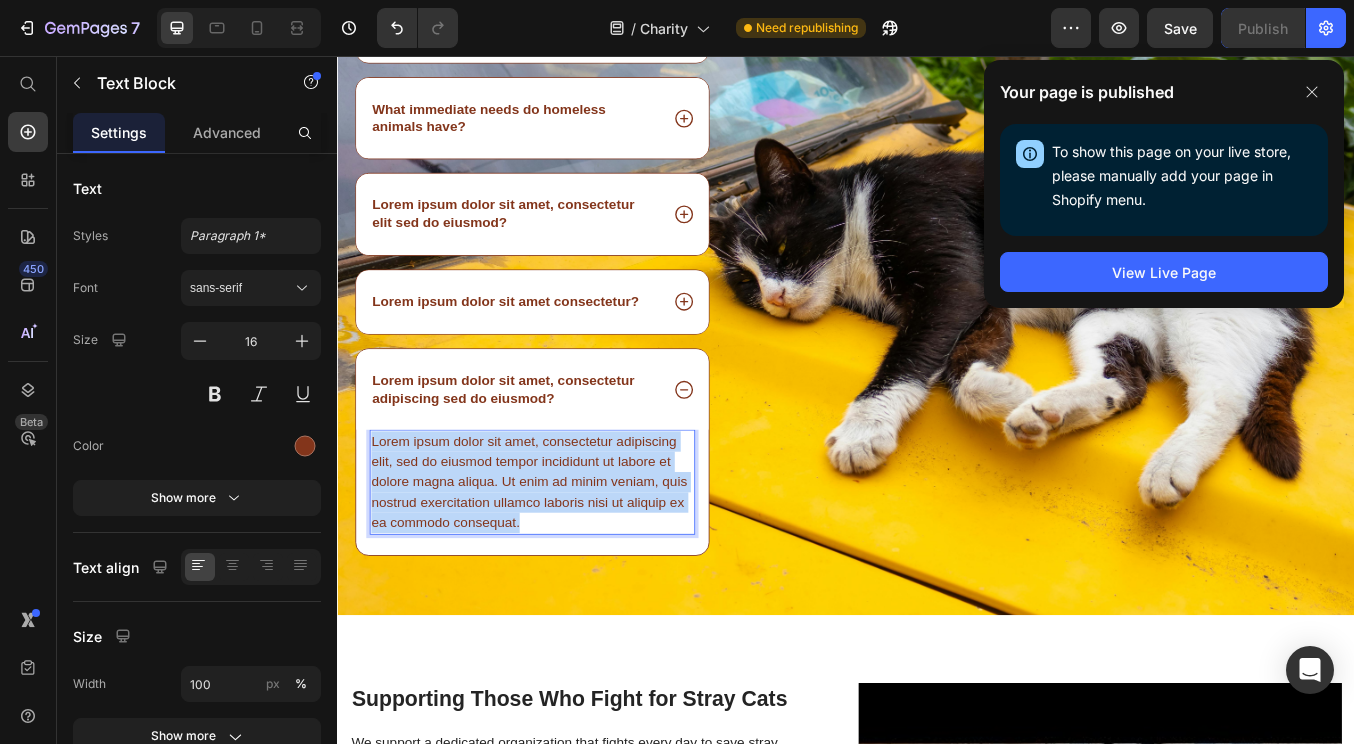 click on "Lorem ipsum dolor sit amet, consectetur adipiscing elit, sed do eiusmod tempor incididunt ut labore et dolore magna aliqua. Ut enim ad minim veniam, quis nostrud exercitation ullamco laboris nisi ut aliquip ex ea commodo consequat." at bounding box center [567, 559] 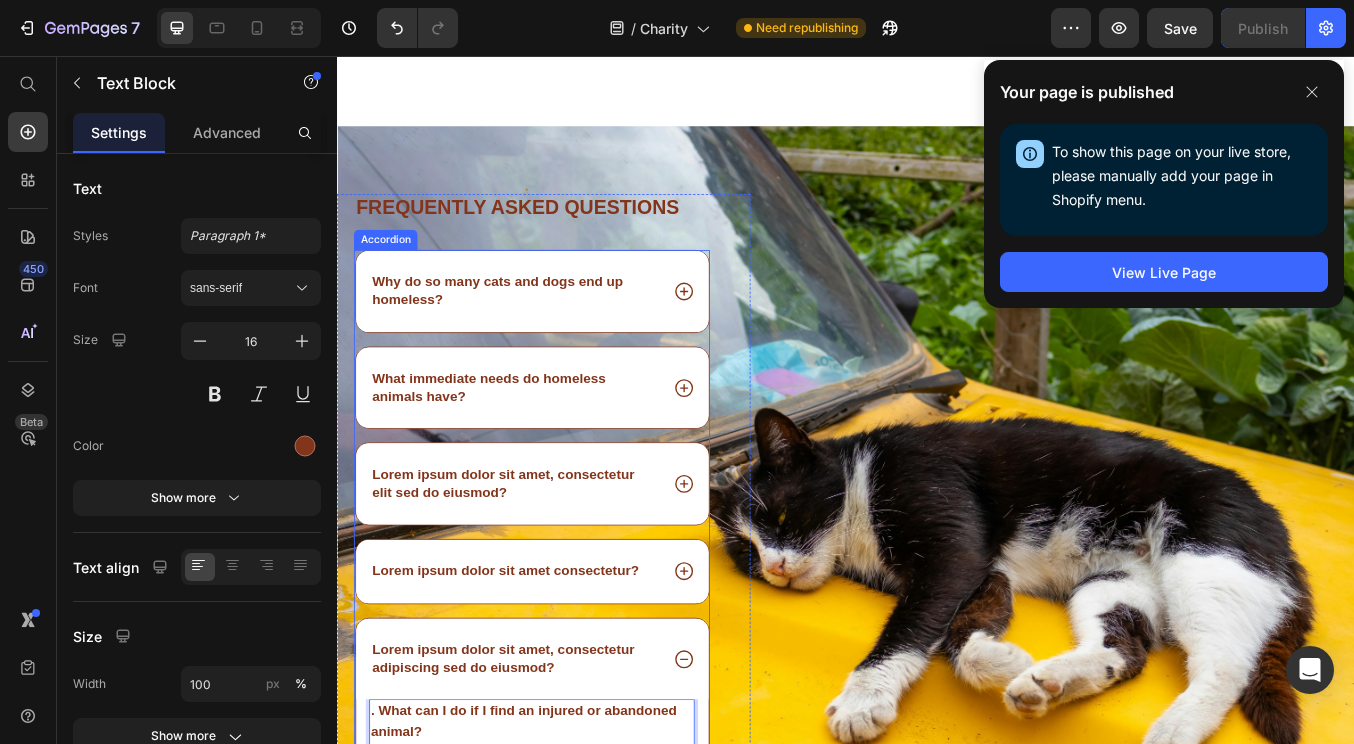 scroll, scrollTop: 4467, scrollLeft: 0, axis: vertical 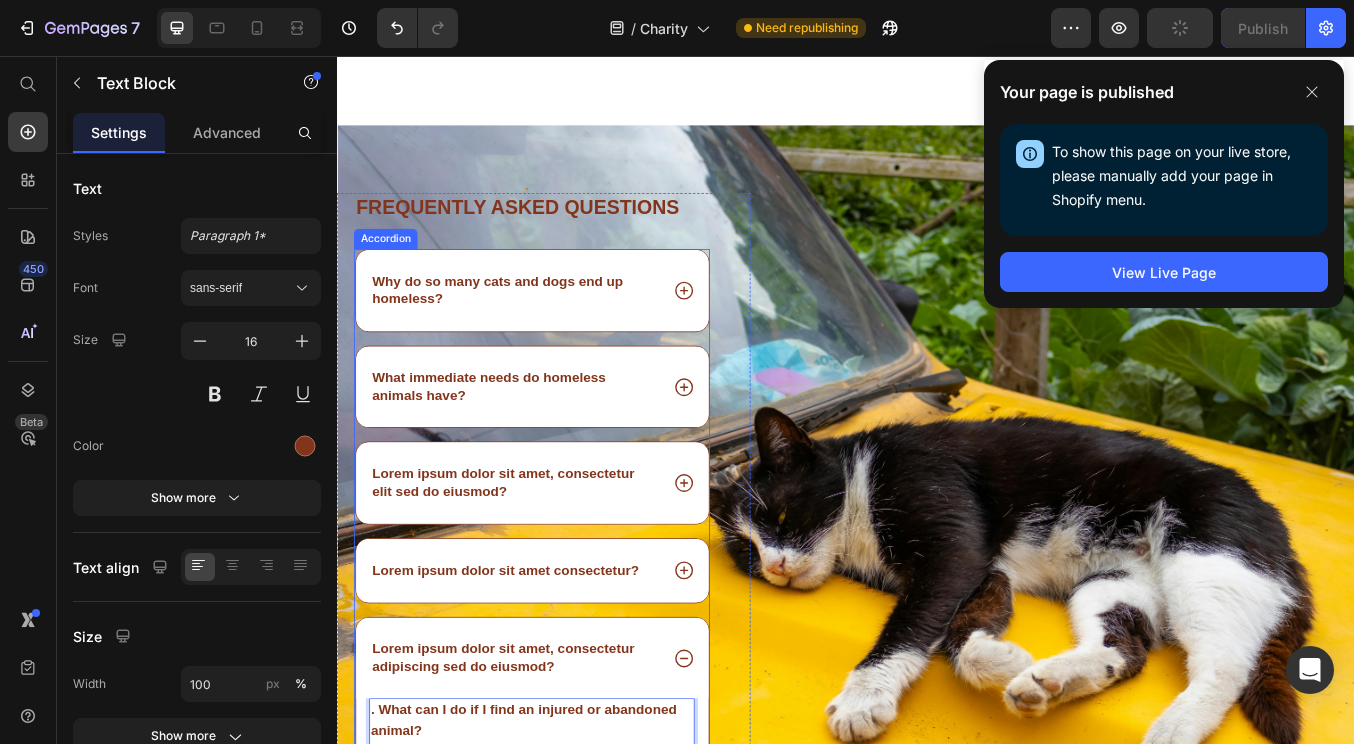 click 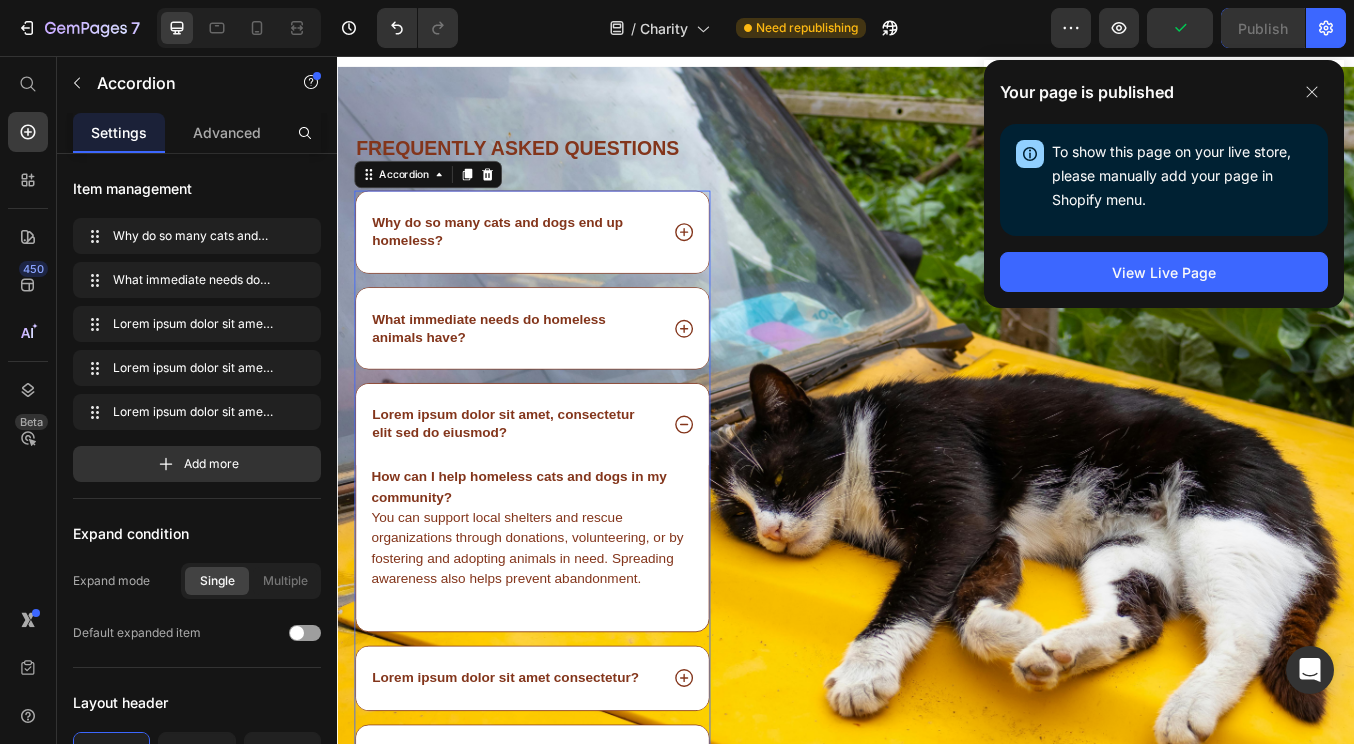 scroll, scrollTop: 4543, scrollLeft: 0, axis: vertical 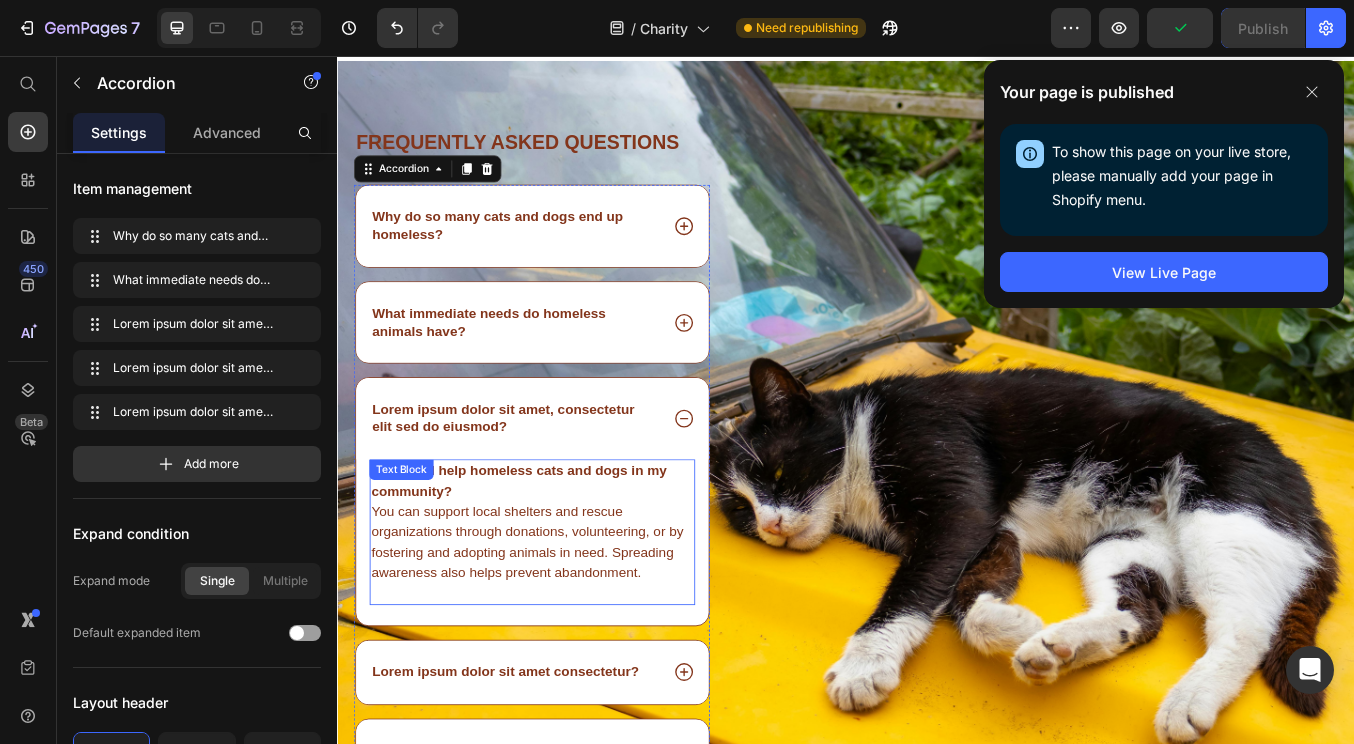 click on "How can I help homeless cats and dogs in my community? You can support local shelters and rescue organizations through donations, volunteering, or by fostering and adopting animals in need. Spreading awareness also helps prevent abandonment. Text Block" at bounding box center (567, 618) 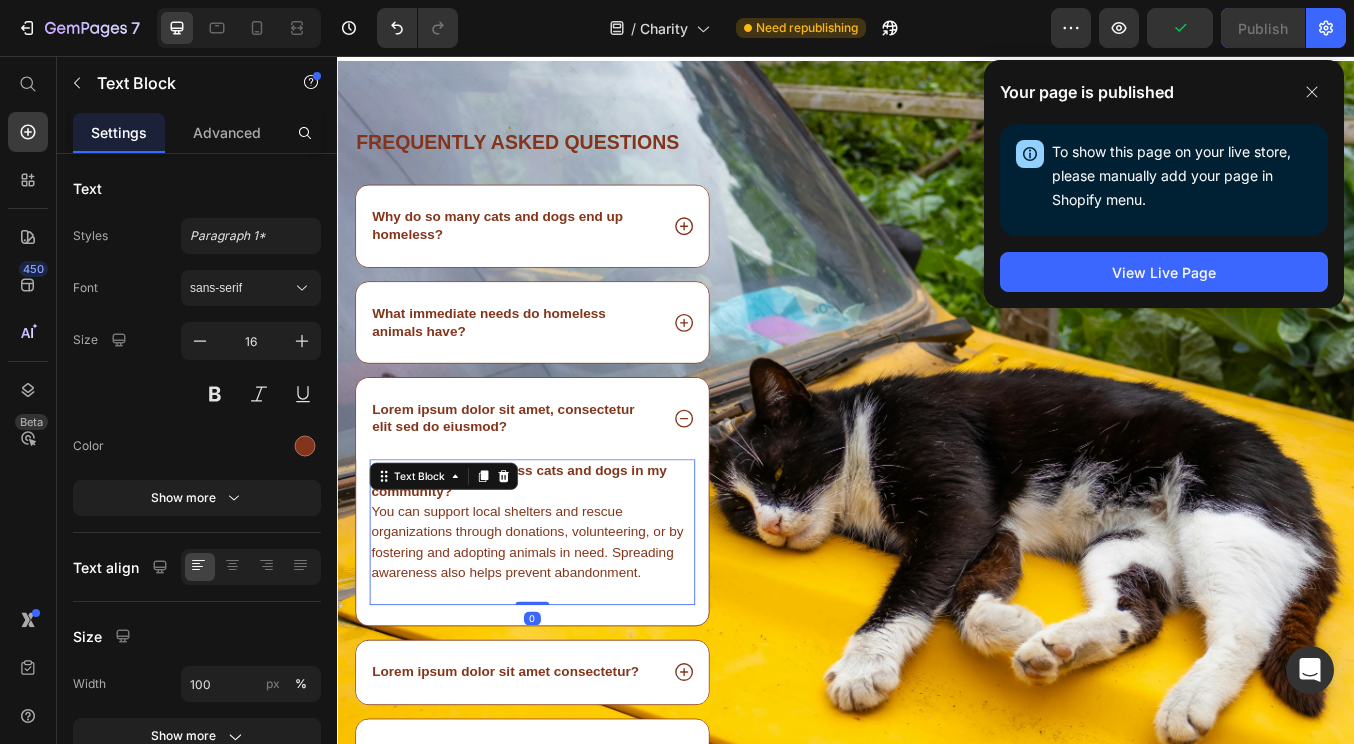 click on "Text Block" at bounding box center (434, 552) 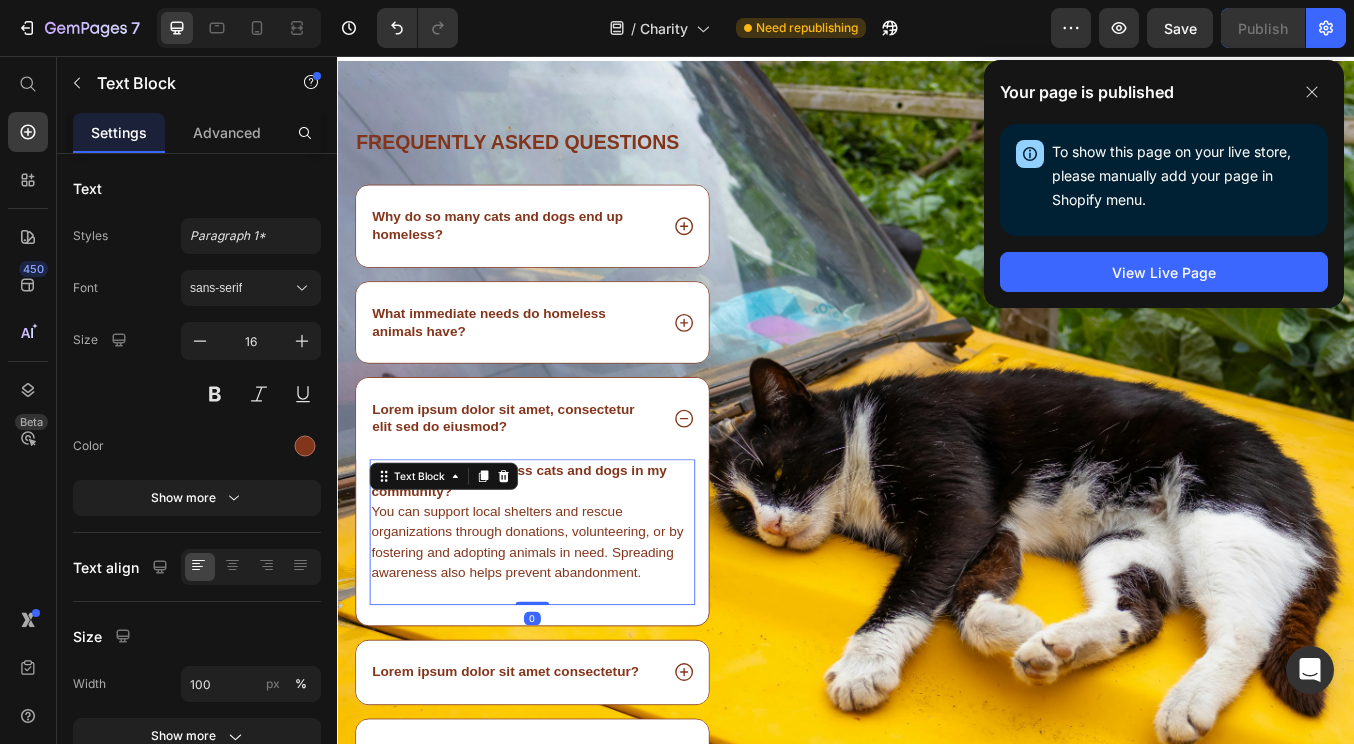 click on "How can I help homeless cats and dogs in my community? You can support local shelters and rescue organizations through donations, volunteering, or by fostering and adopting animals in need. Spreading awareness also helps prevent abandonment." at bounding box center [567, 606] 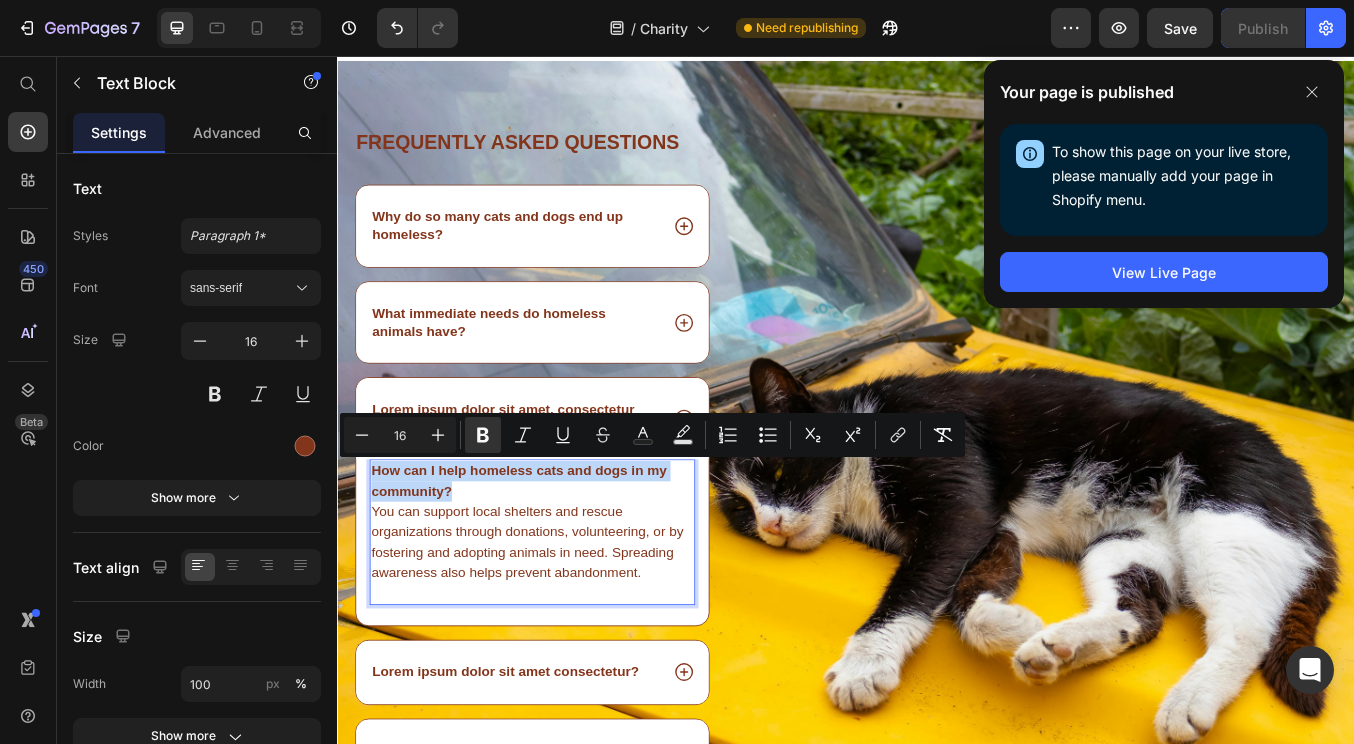 drag, startPoint x: 489, startPoint y: 571, endPoint x: 375, endPoint y: 542, distance: 117.630775 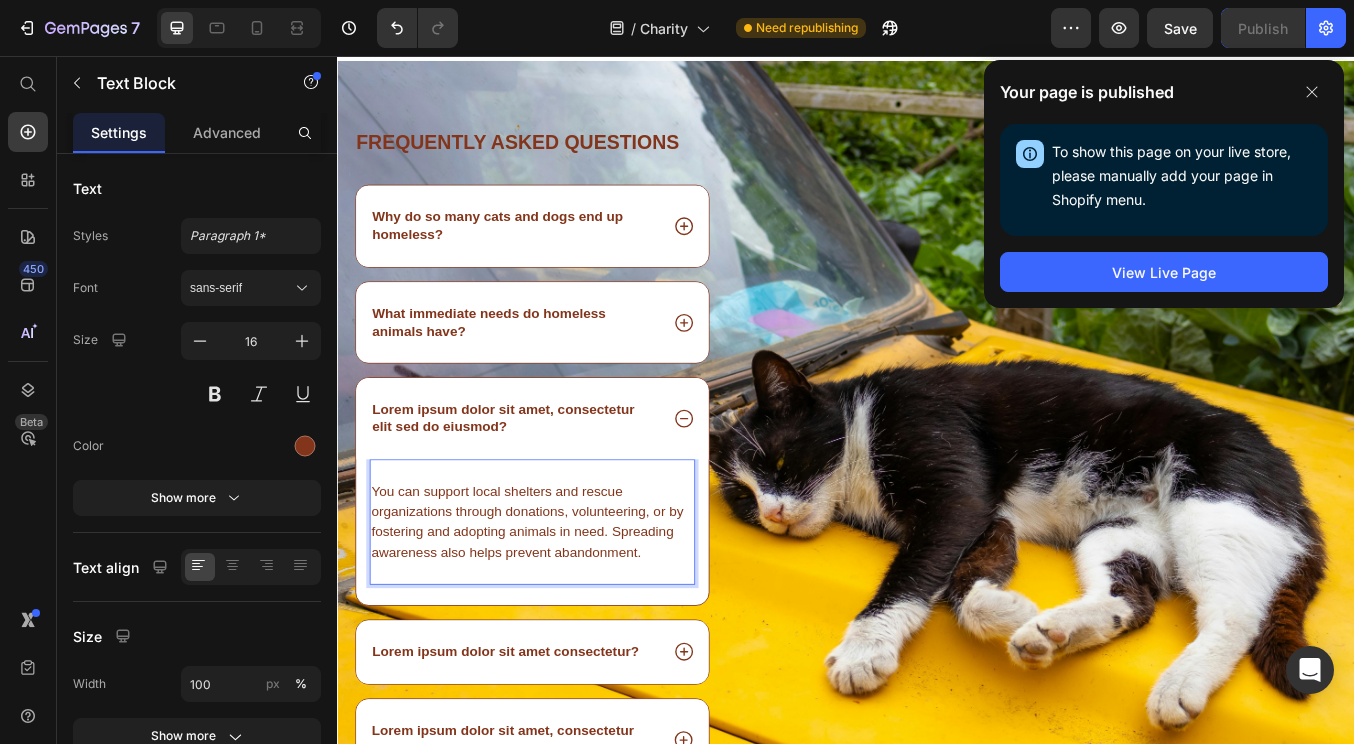 click on "You can support local shelters and rescue organizations through donations, volunteering, or by fostering and adopting animals in need. Spreading awareness also helps prevent abandonment." at bounding box center (567, 594) 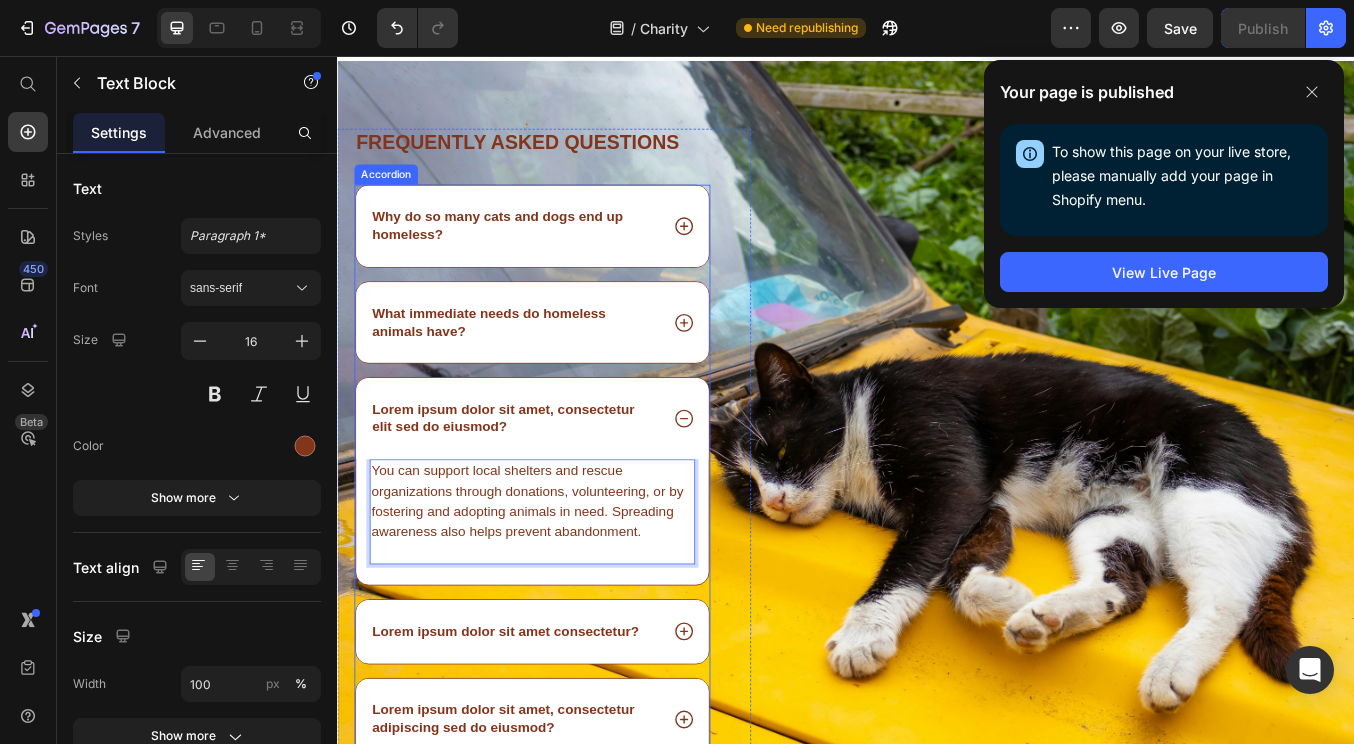 click on "Lorem ipsum dolor sit amet, consectetur elit sed do eiusmod?" at bounding box center (546, 484) 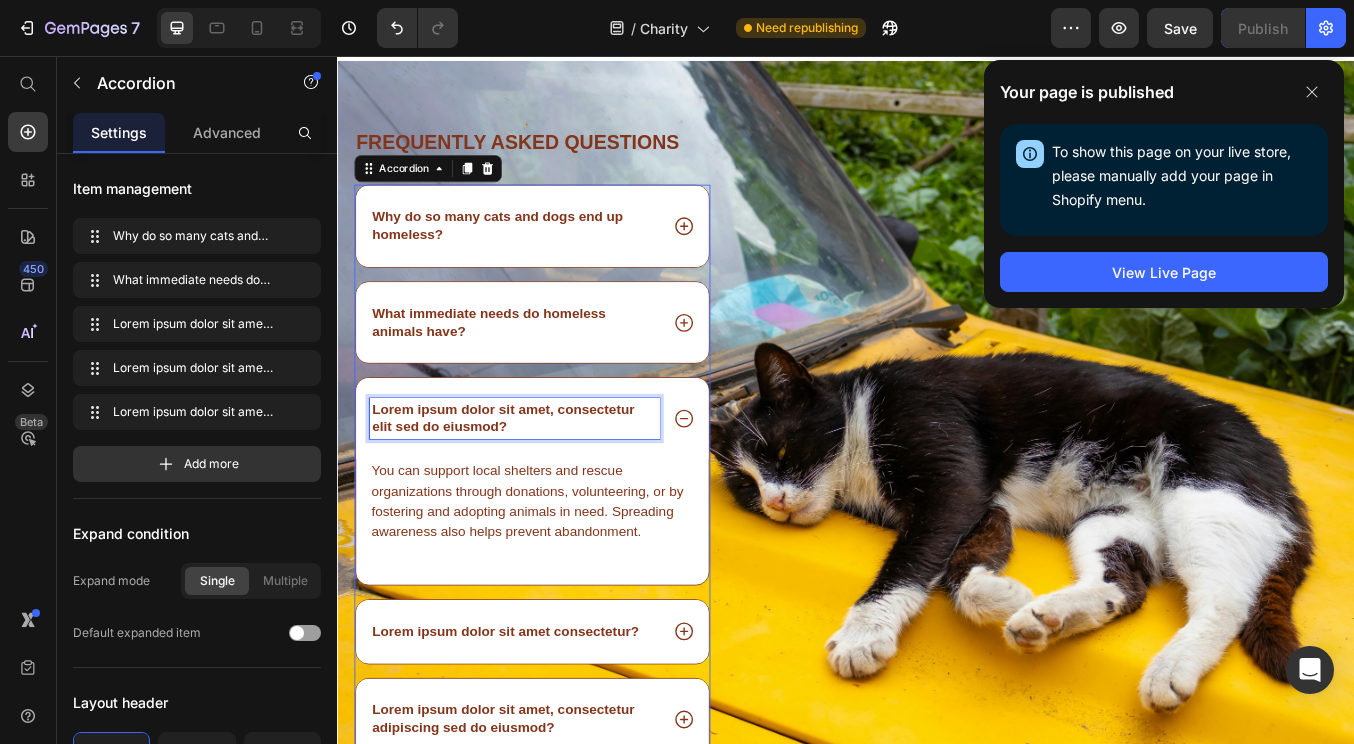 click on "Lorem ipsum dolor sit amet, consectetur elit sed do eiusmod?" at bounding box center [546, 484] 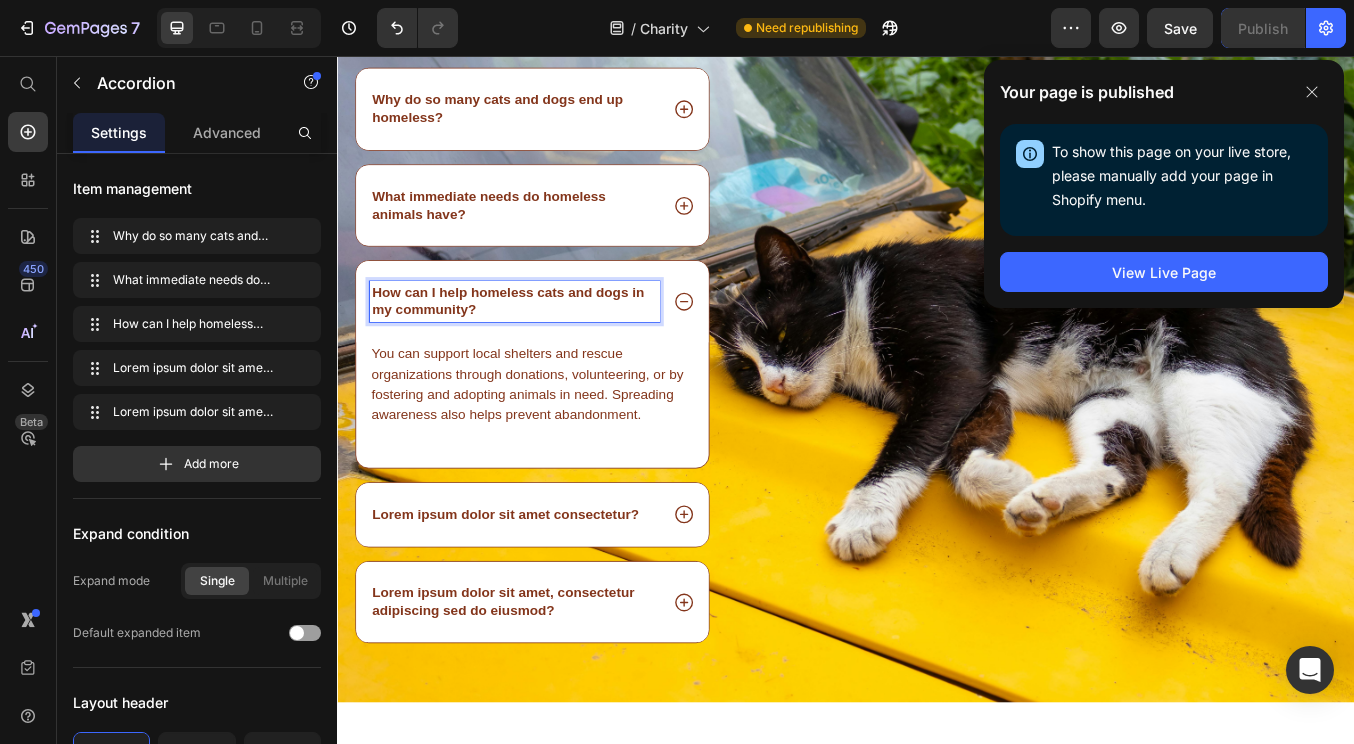 scroll, scrollTop: 4685, scrollLeft: 0, axis: vertical 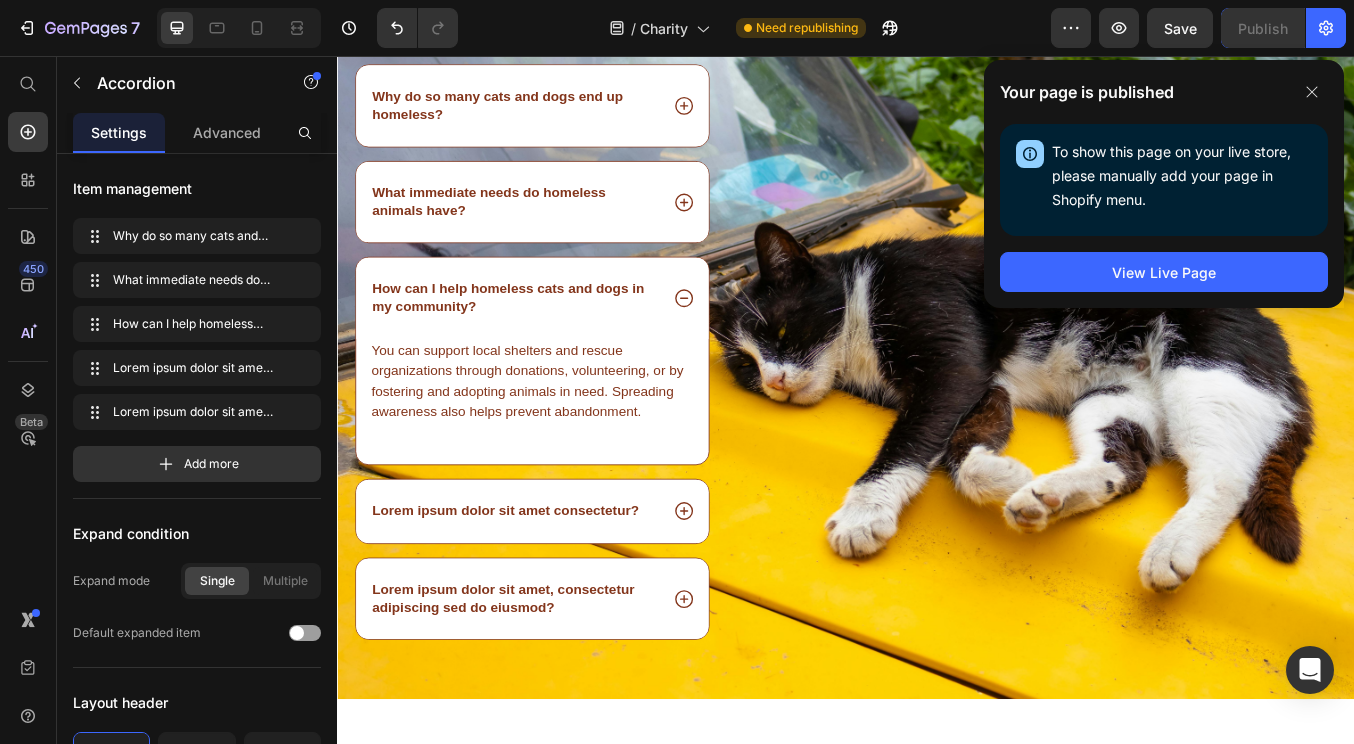 click 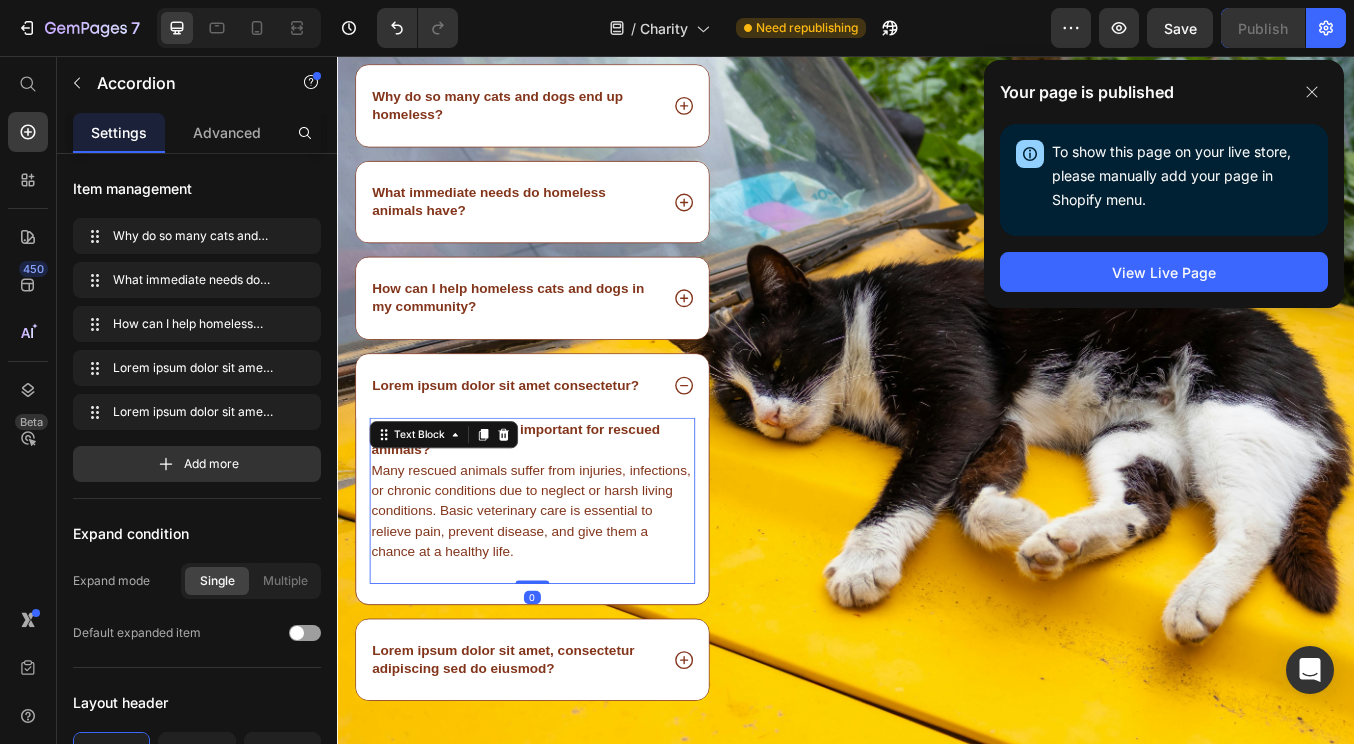 click on "4. Why is medical care important for rescued animals? Many rescued animals suffer from injuries, infections, or chronic conditions due to neglect or harsh living conditions. Basic veterinary care is essential to relieve pain, prevent disease, and give them a chance at a healthy life. Text Block 0" at bounding box center [567, 581] 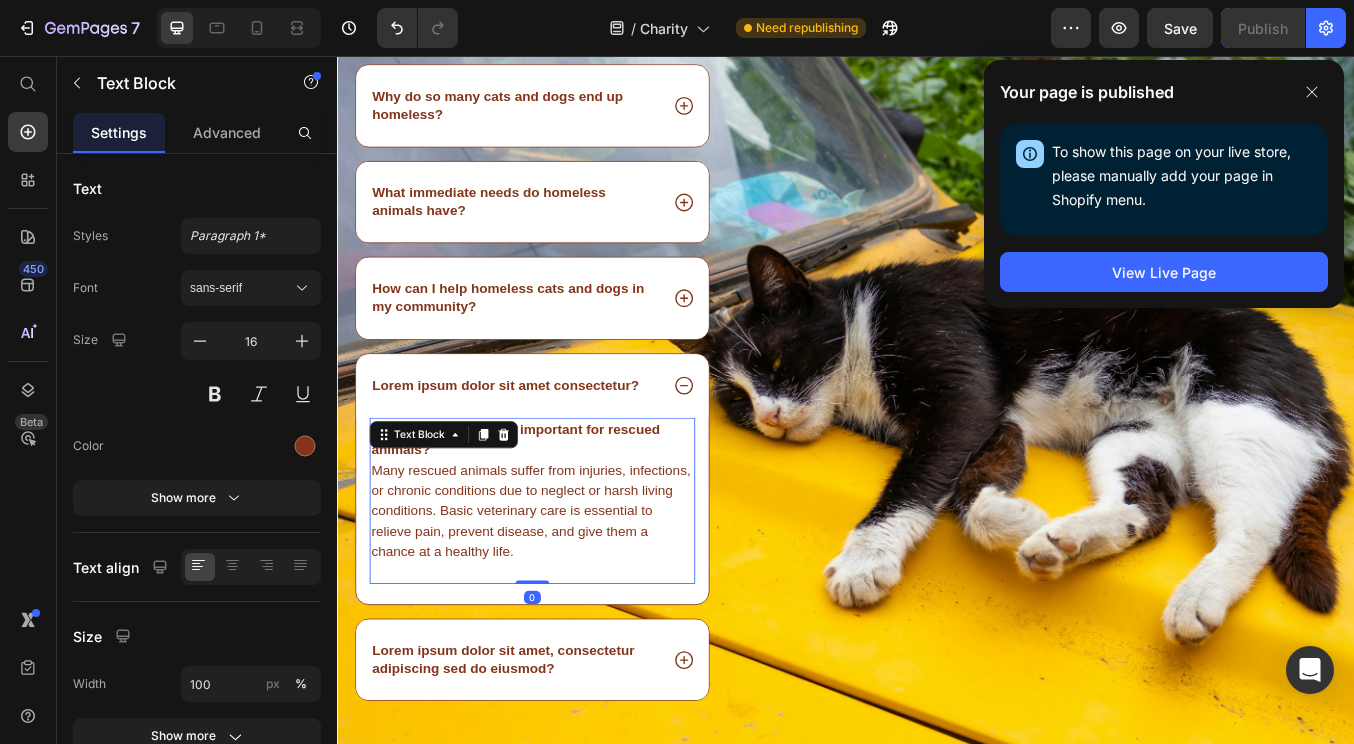 click on "Text Block" at bounding box center [462, 503] 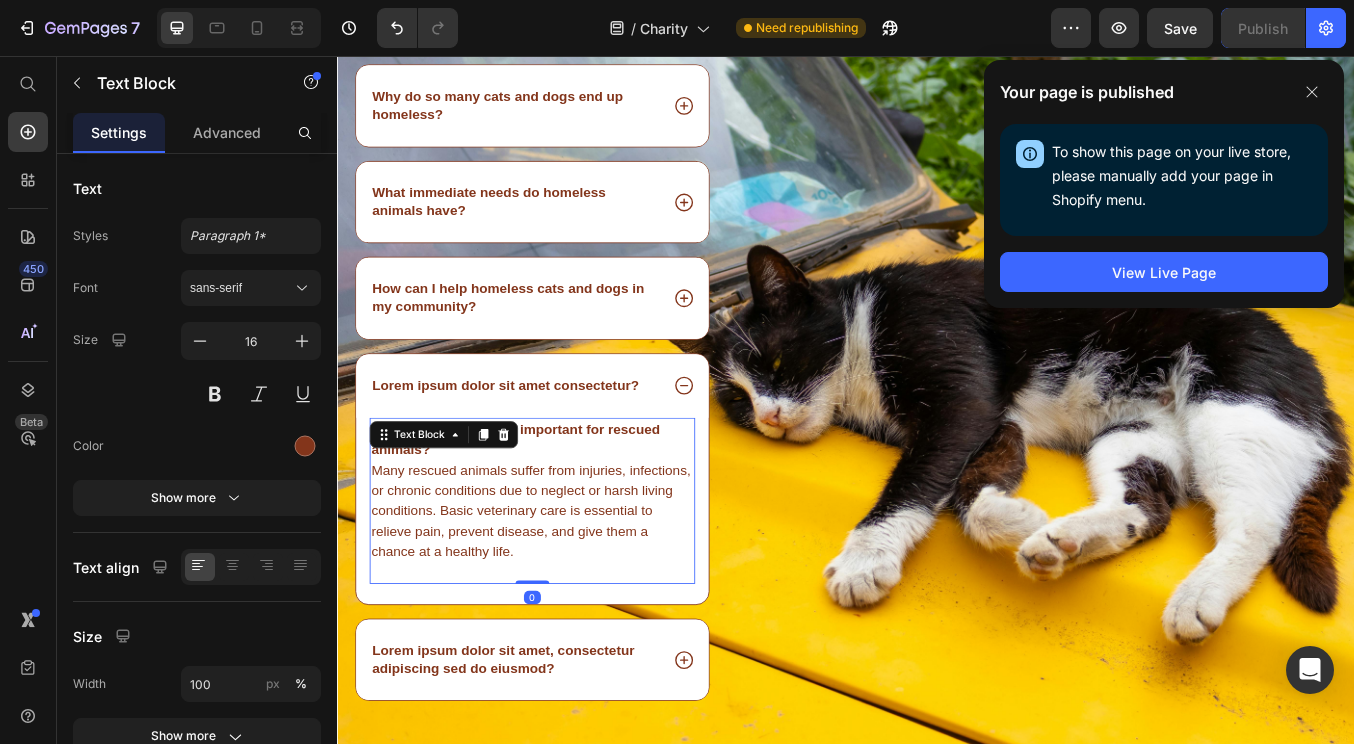 click on "4. Why is medical care important for rescued animals?" at bounding box center (547, 508) 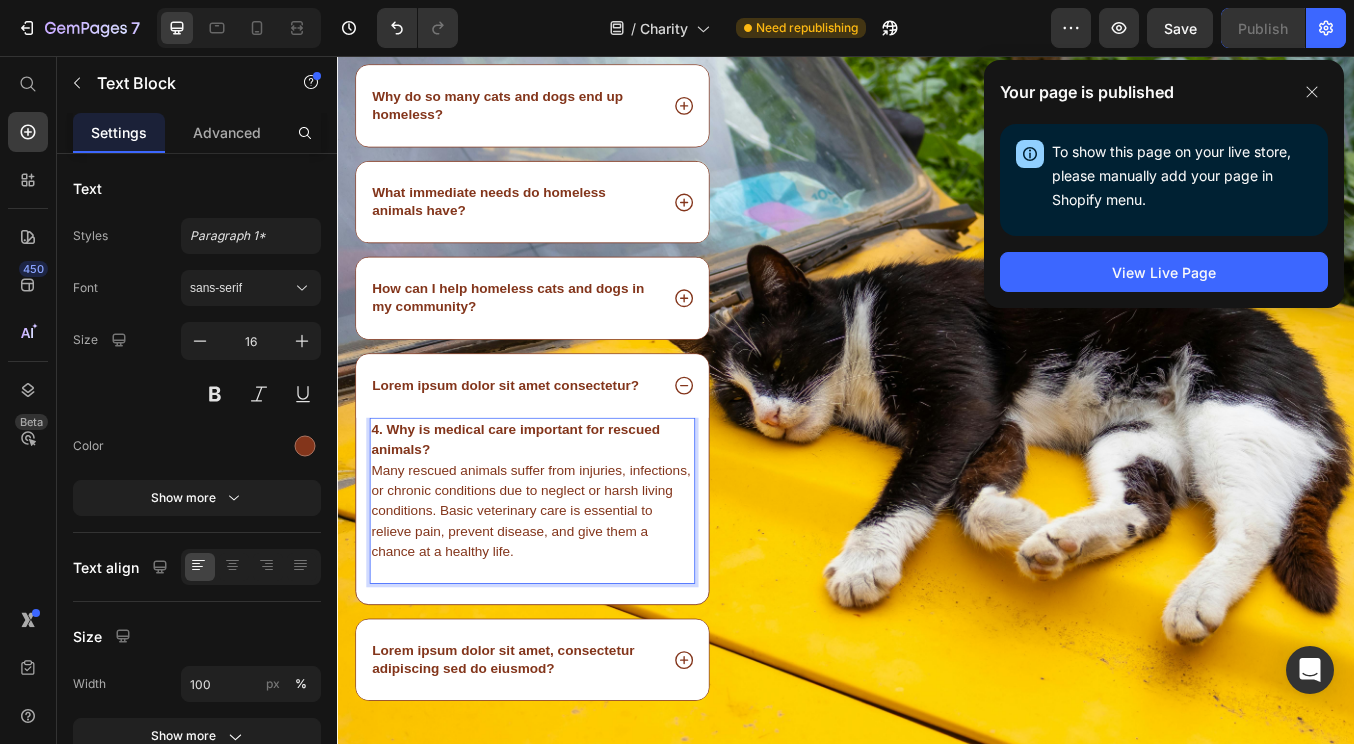 click on "4. Why is medical care important for rescued animals?" at bounding box center [547, 508] 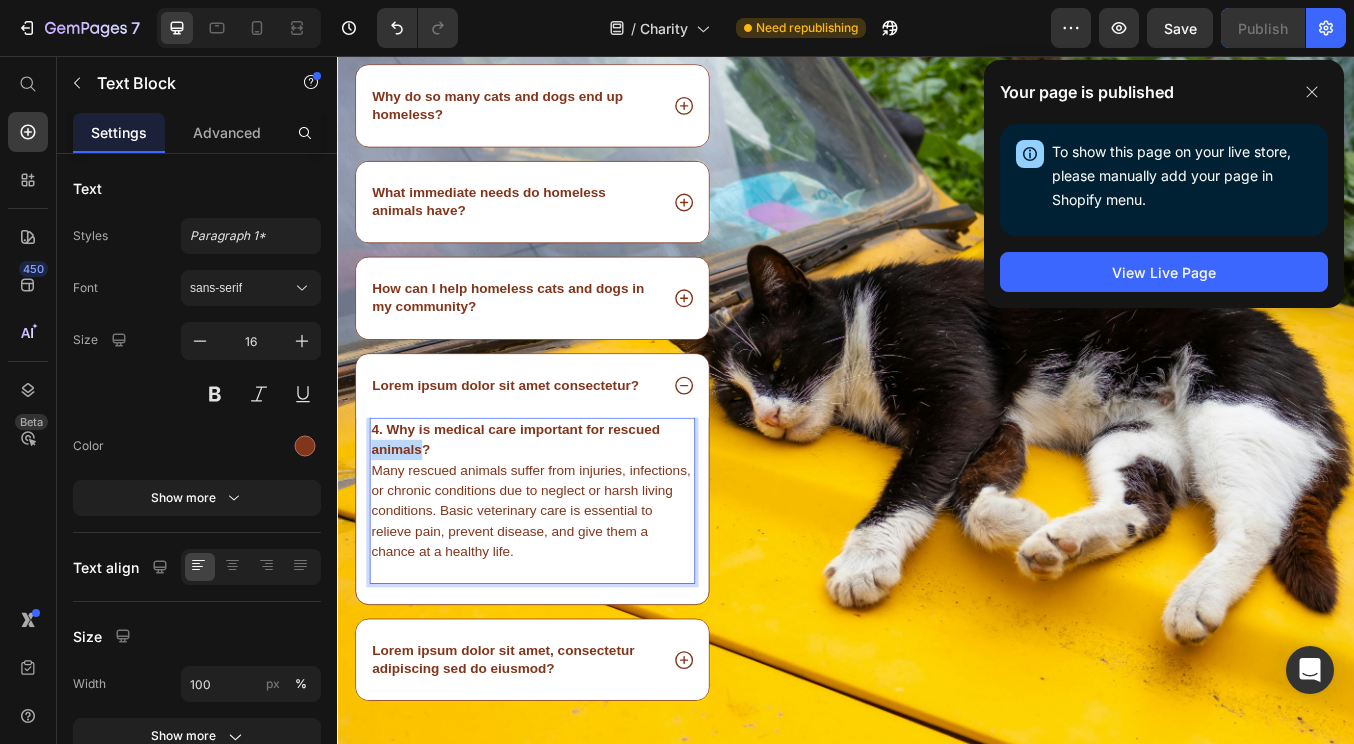 click on "4. Why is medical care important for rescued animals?" at bounding box center [547, 508] 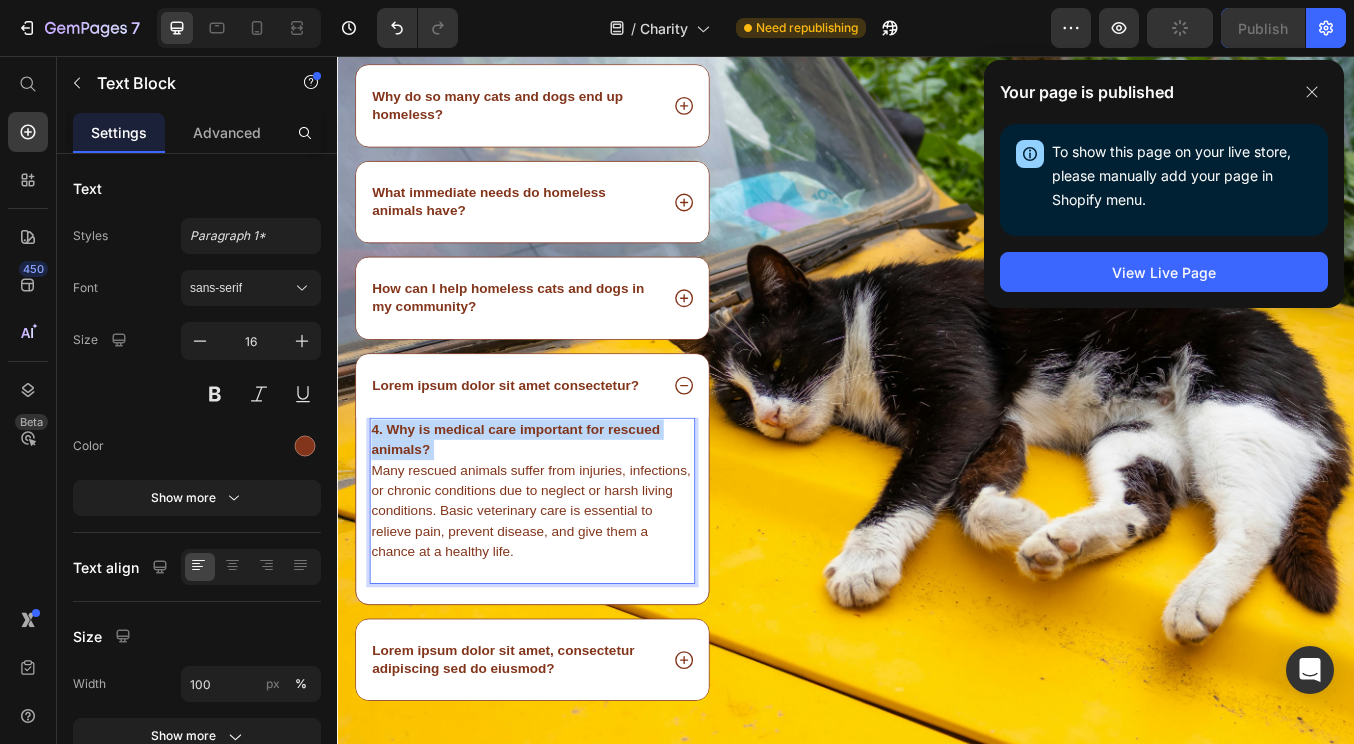 click on "4. Why is medical care important for rescued animals?" at bounding box center (547, 508) 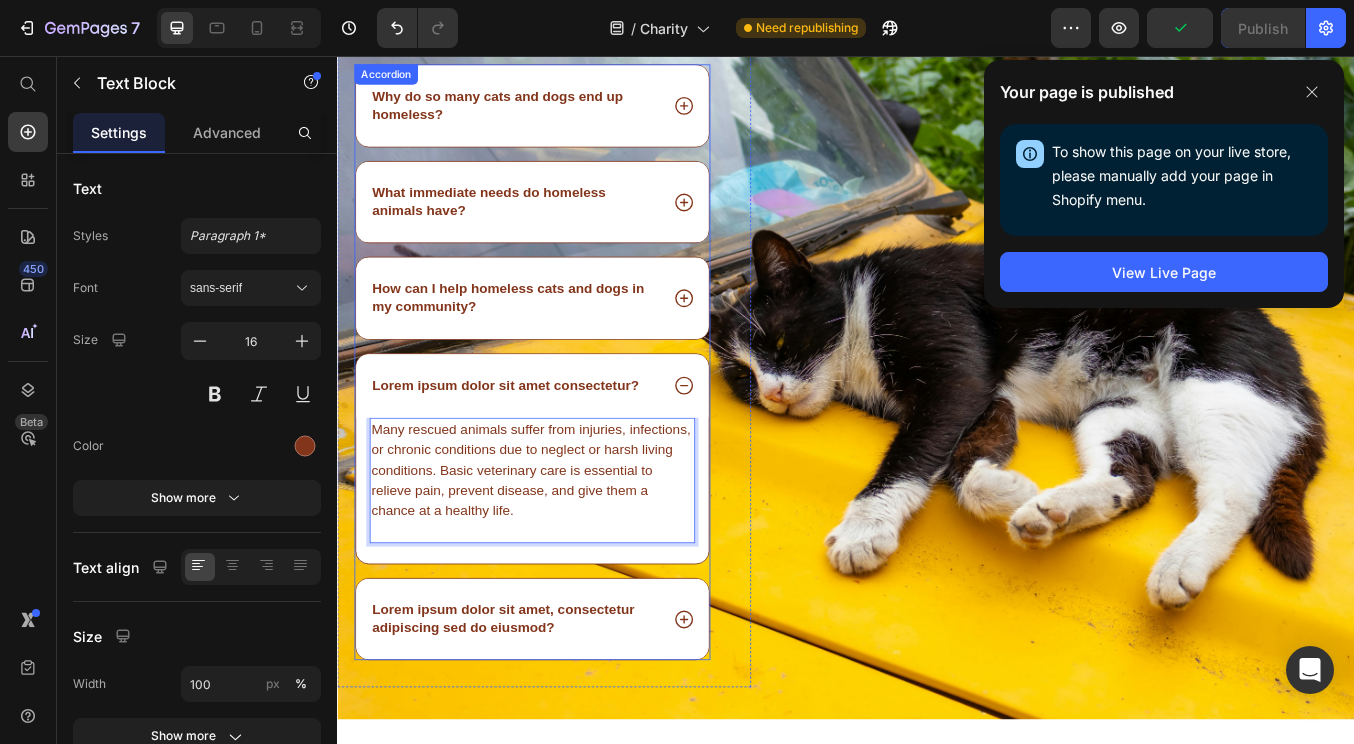 click on "Lorem ipsum dolor sit amet consectetur?" at bounding box center [535, 445] 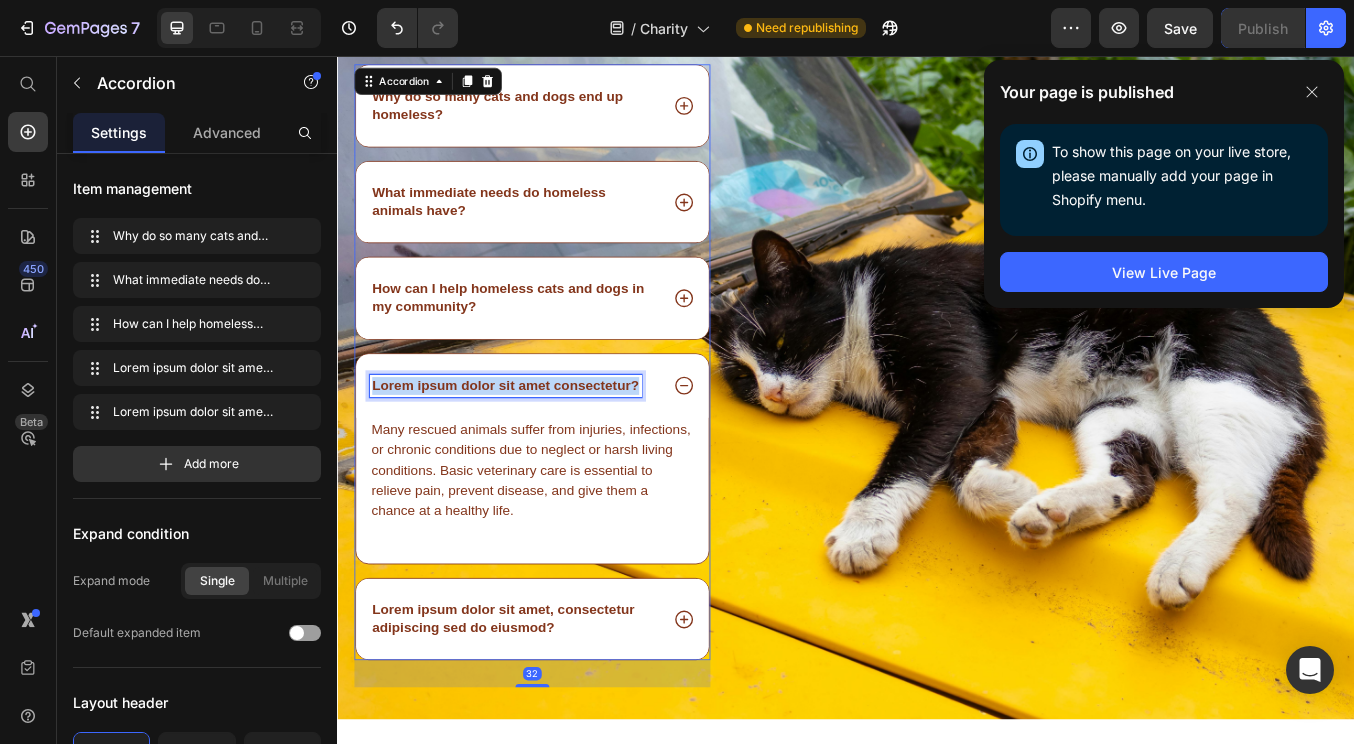 click on "Lorem ipsum dolor sit amet consectetur?" at bounding box center [535, 445] 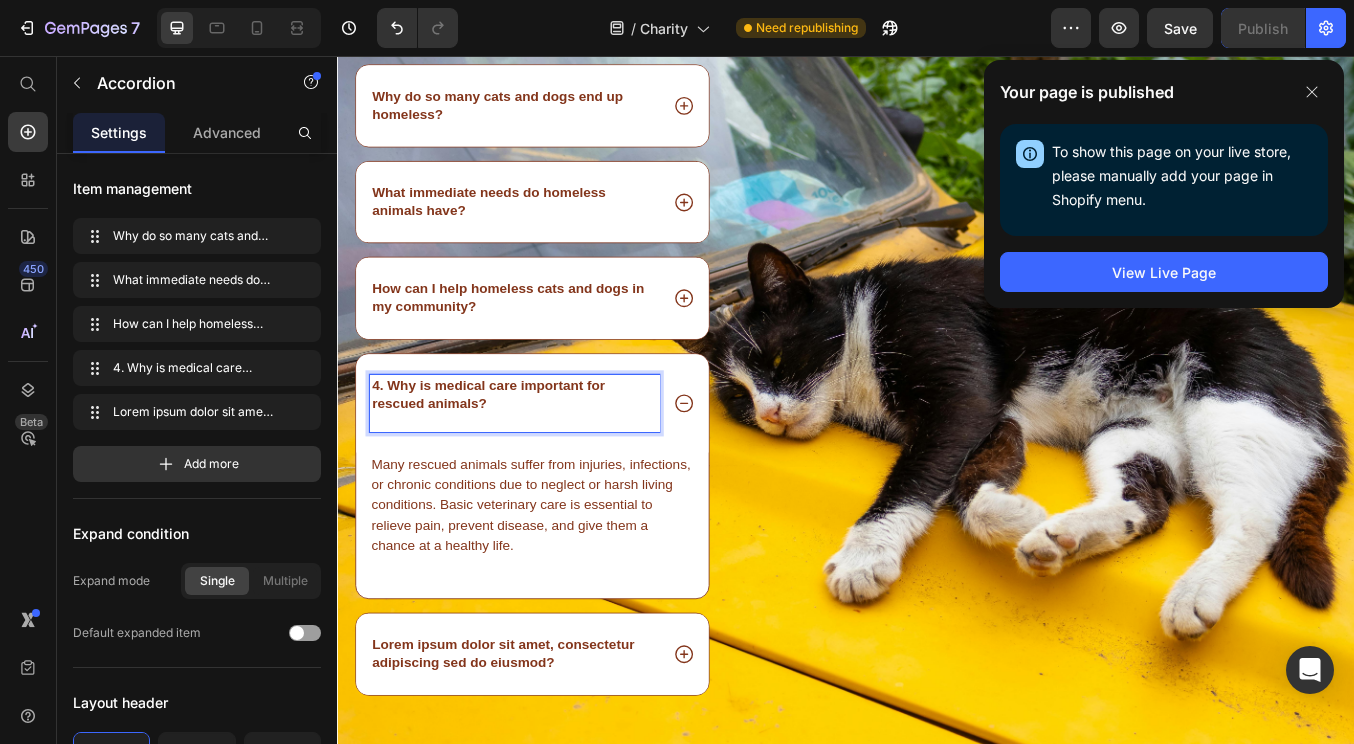 click on "4. Why is medical care important for rescued animals?" at bounding box center (515, 455) 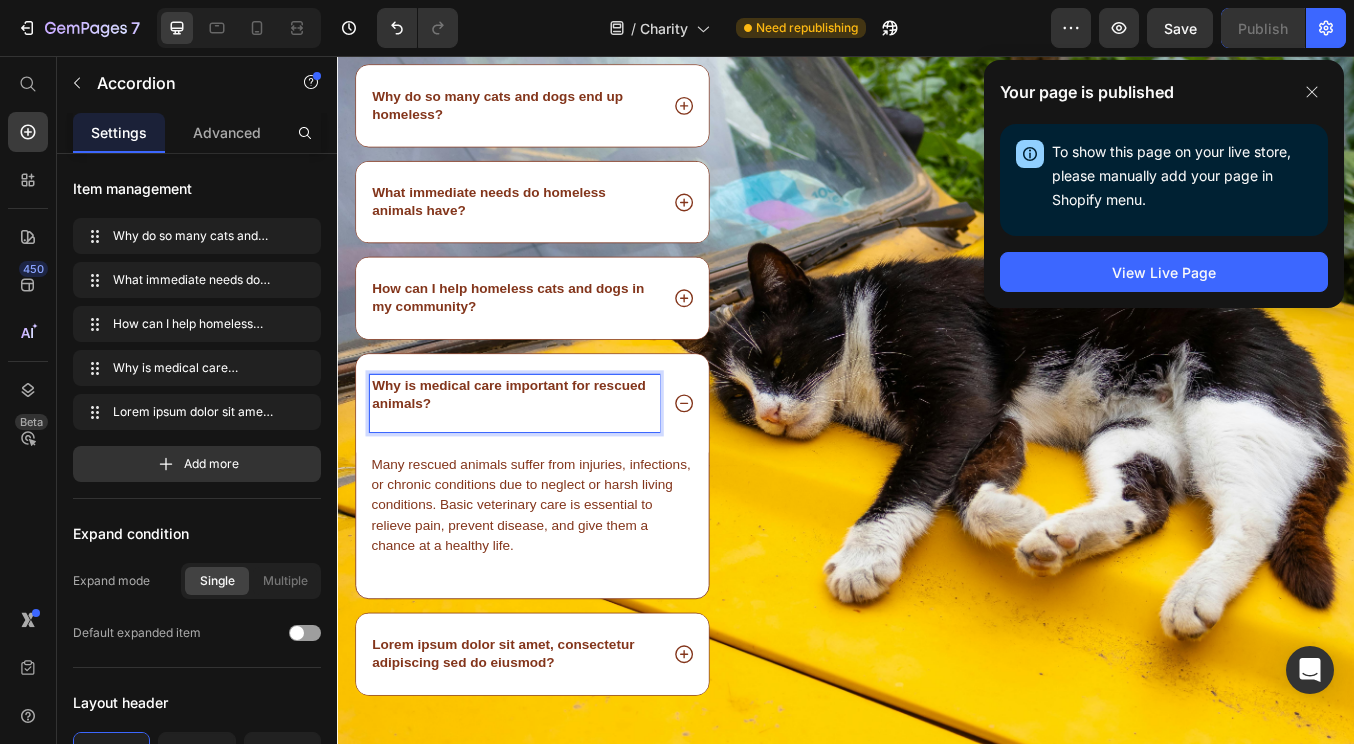 click on "Why is medical care important for rescued animals?" at bounding box center [546, 466] 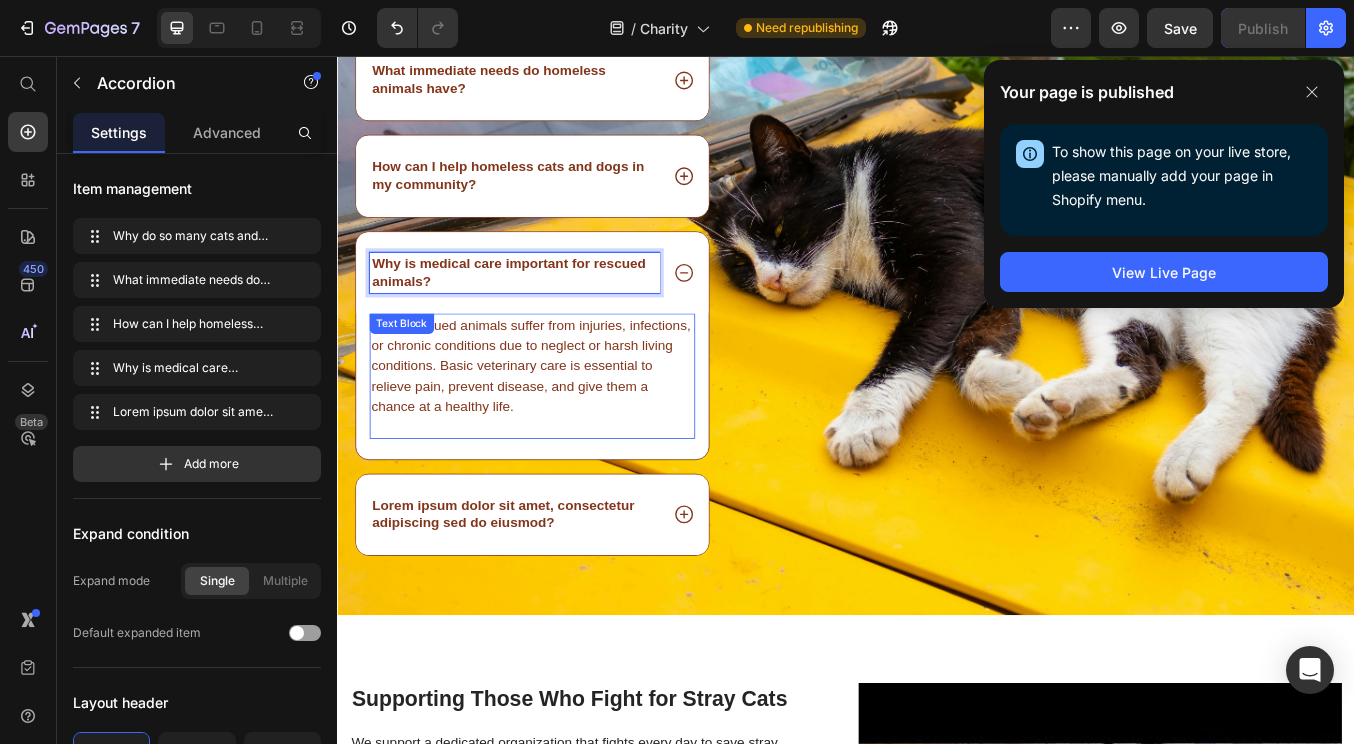 scroll, scrollTop: 4840, scrollLeft: 0, axis: vertical 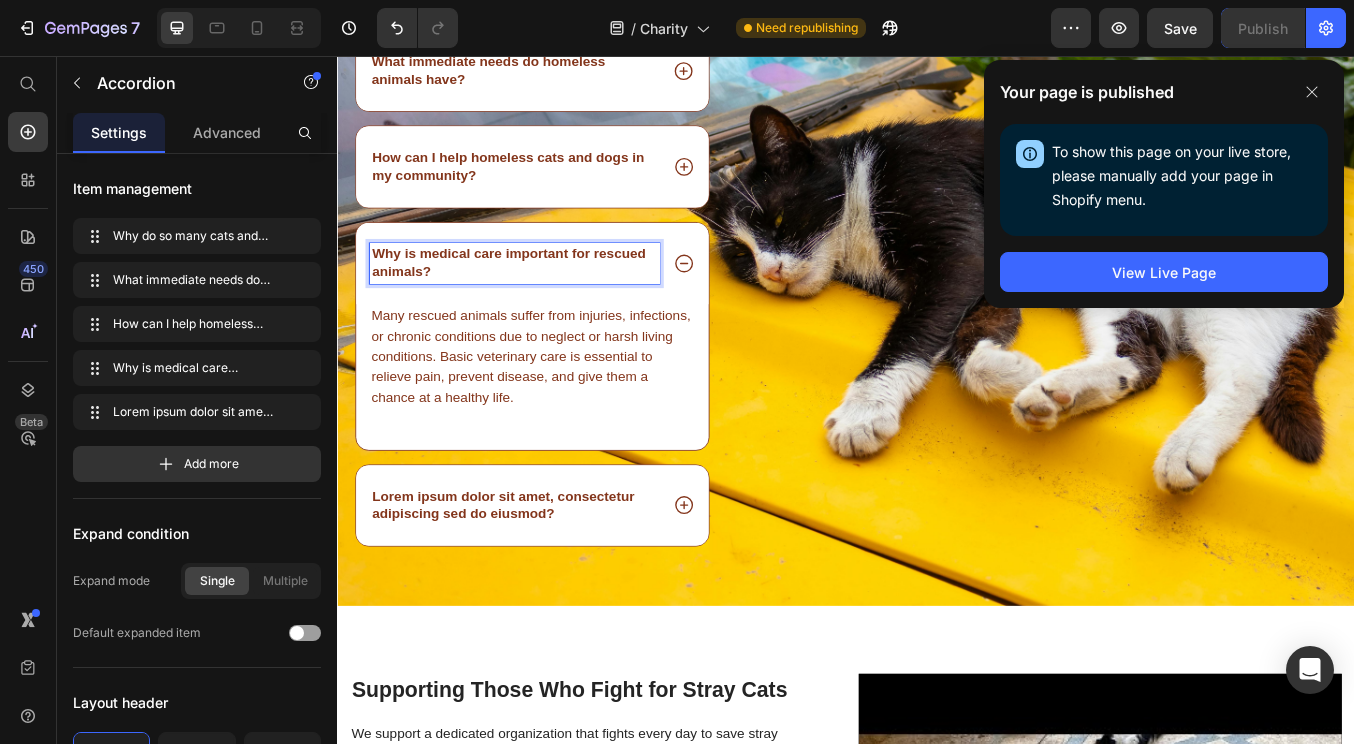 click 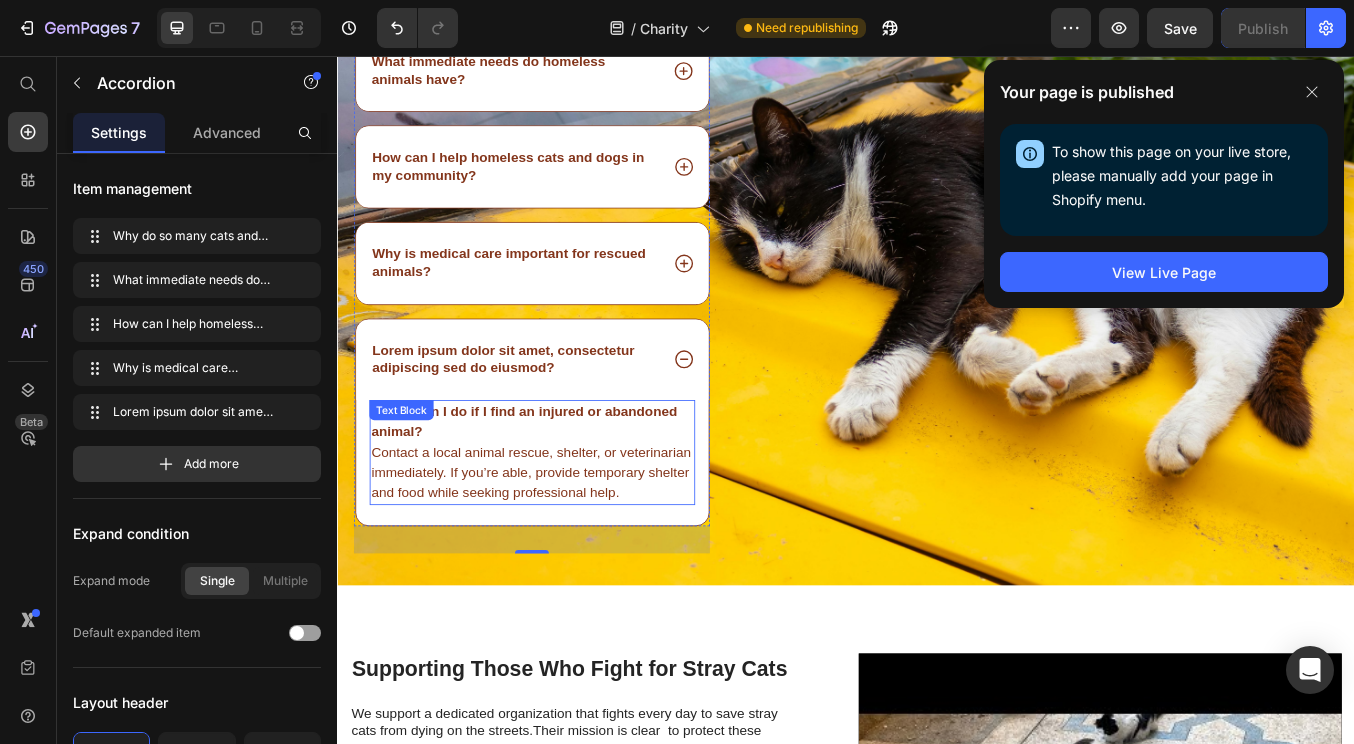 click on ". What can I do if I find an injured or abandoned animal? Contact a local animal rescue, shelter, or veterinarian immediately. If you’re able, provide temporary shelter and food while seeking professional help. Text Block" at bounding box center [567, 524] 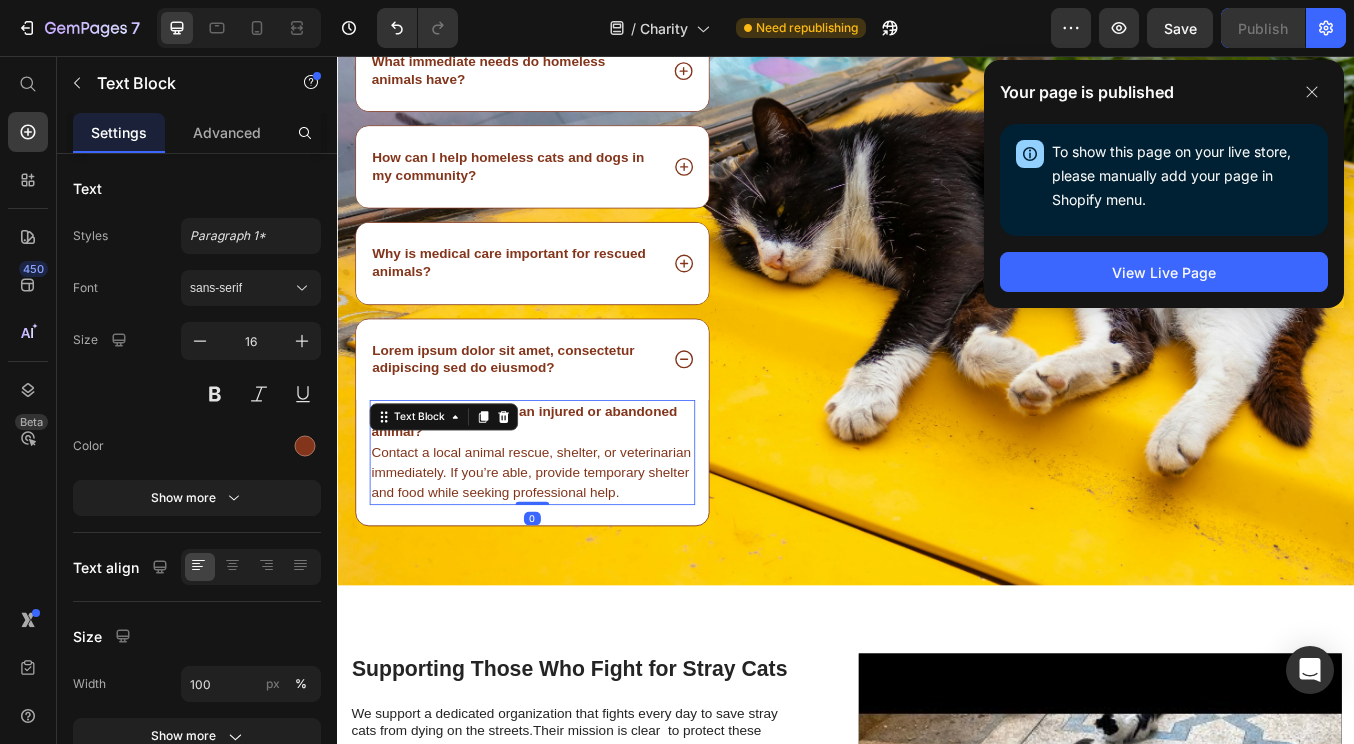 click on "Text Block" at bounding box center (462, 482) 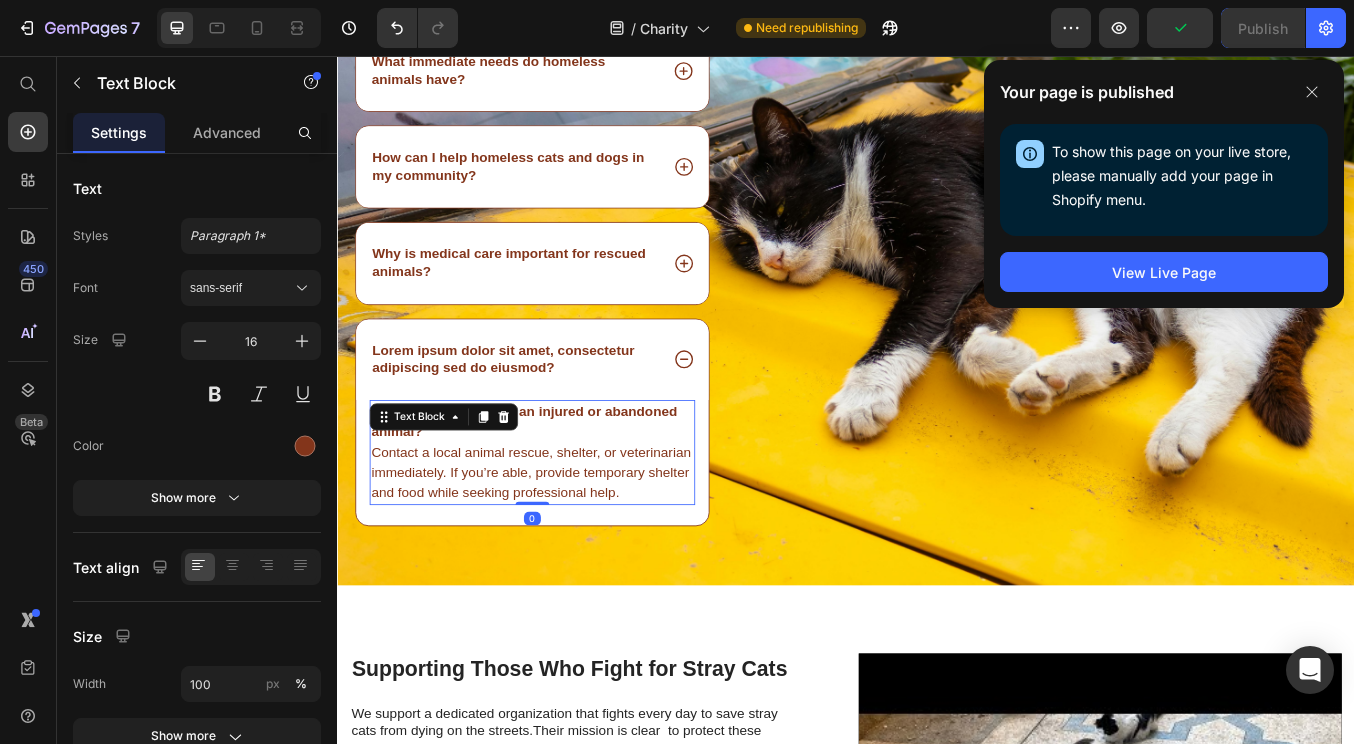 click on ". What can I do if I find an injured or abandoned animal?" at bounding box center [557, 487] 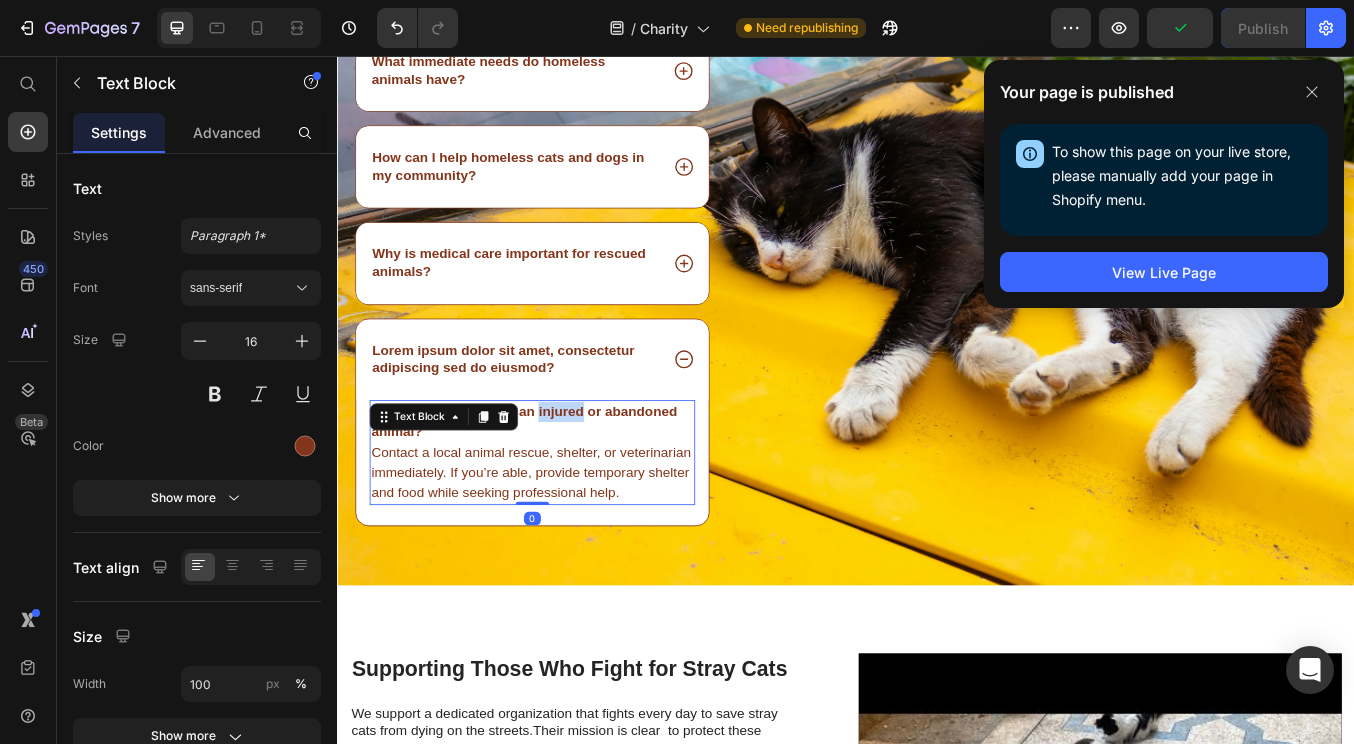 click on ". What can I do if I find an injured or abandoned animal?" at bounding box center (557, 487) 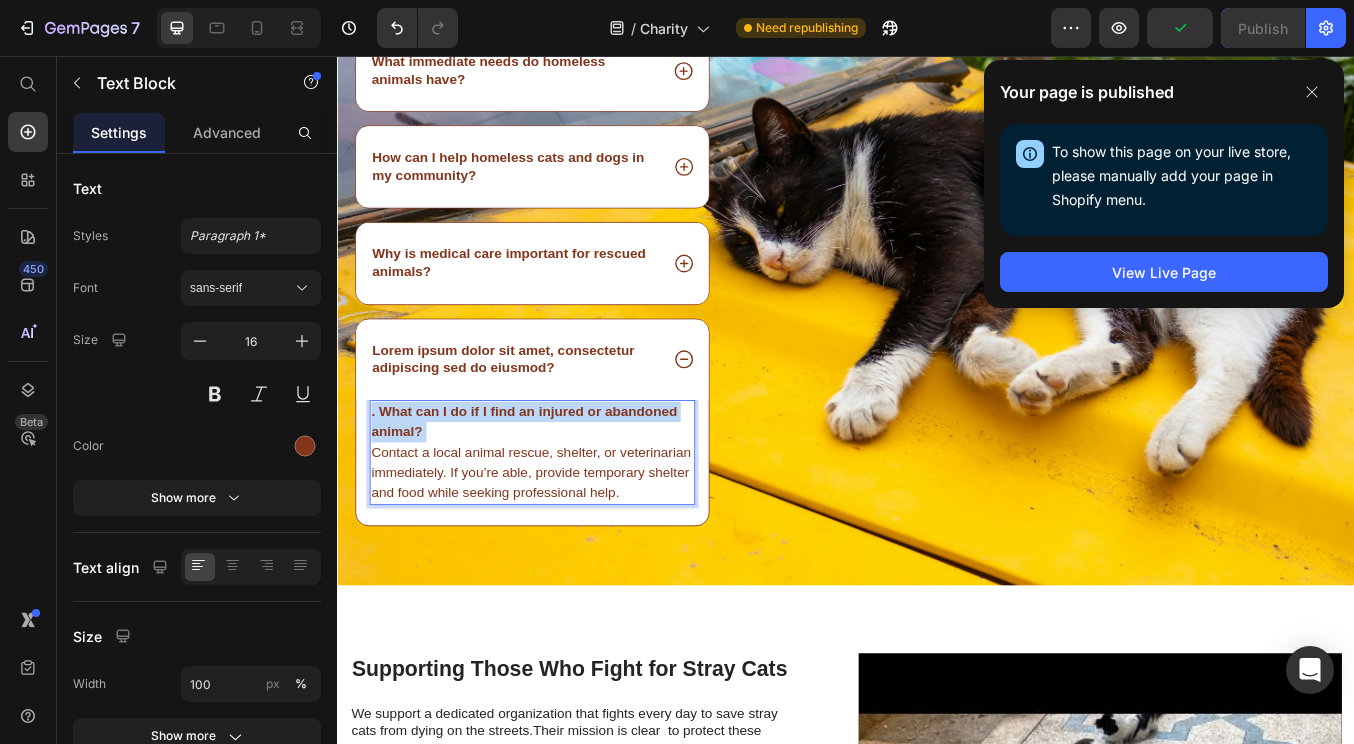 click on ". What can I do if I find an injured or abandoned animal?" at bounding box center (557, 487) 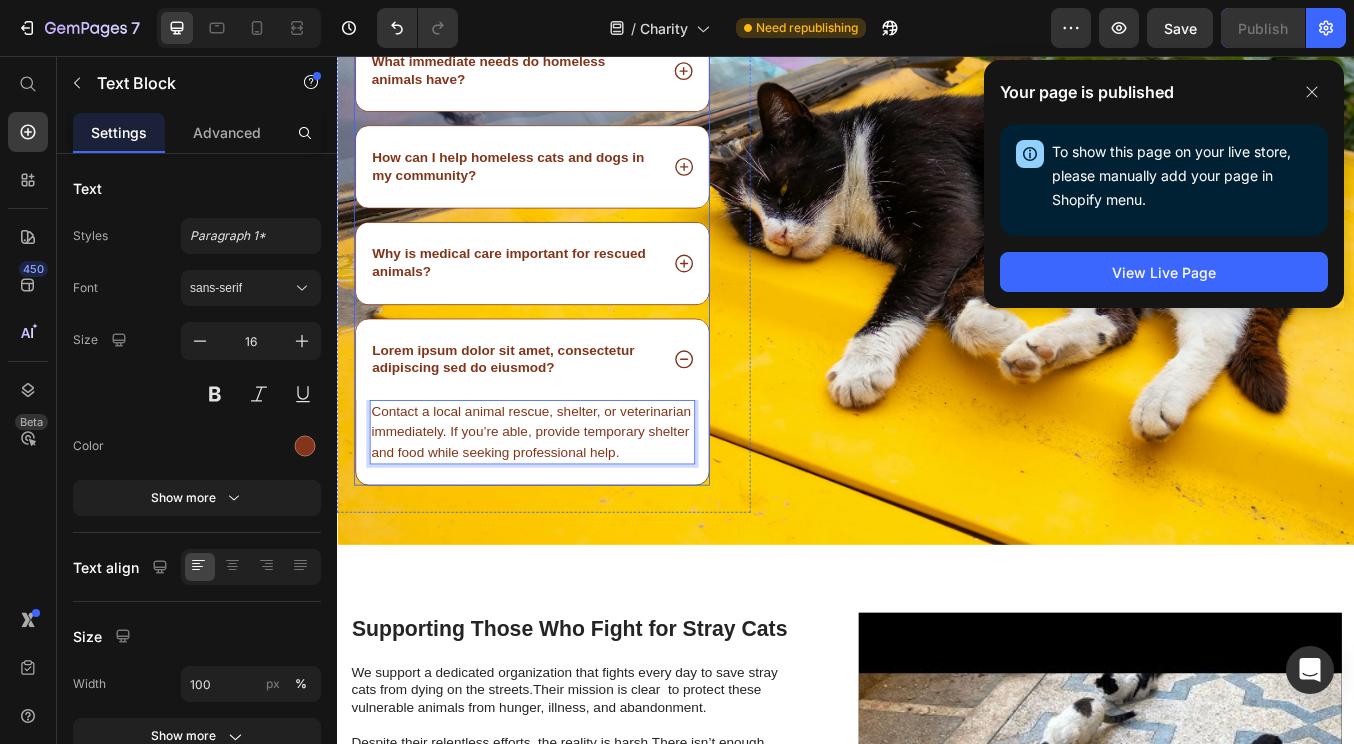 click on "Lorem ipsum dolor sit amet, consectetur adipiscing sed do eiusmod?" at bounding box center (546, 415) 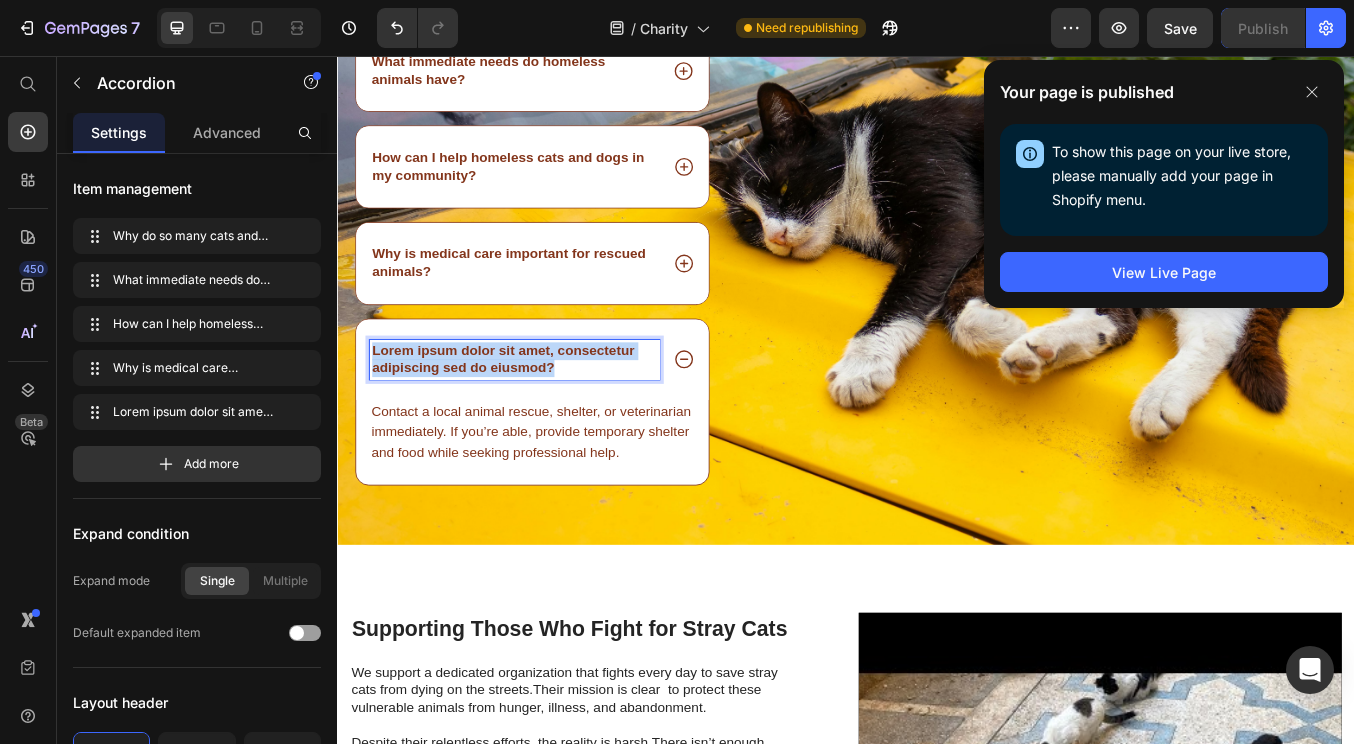 click on "Lorem ipsum dolor sit amet, consectetur adipiscing sed do eiusmod?" at bounding box center [546, 415] 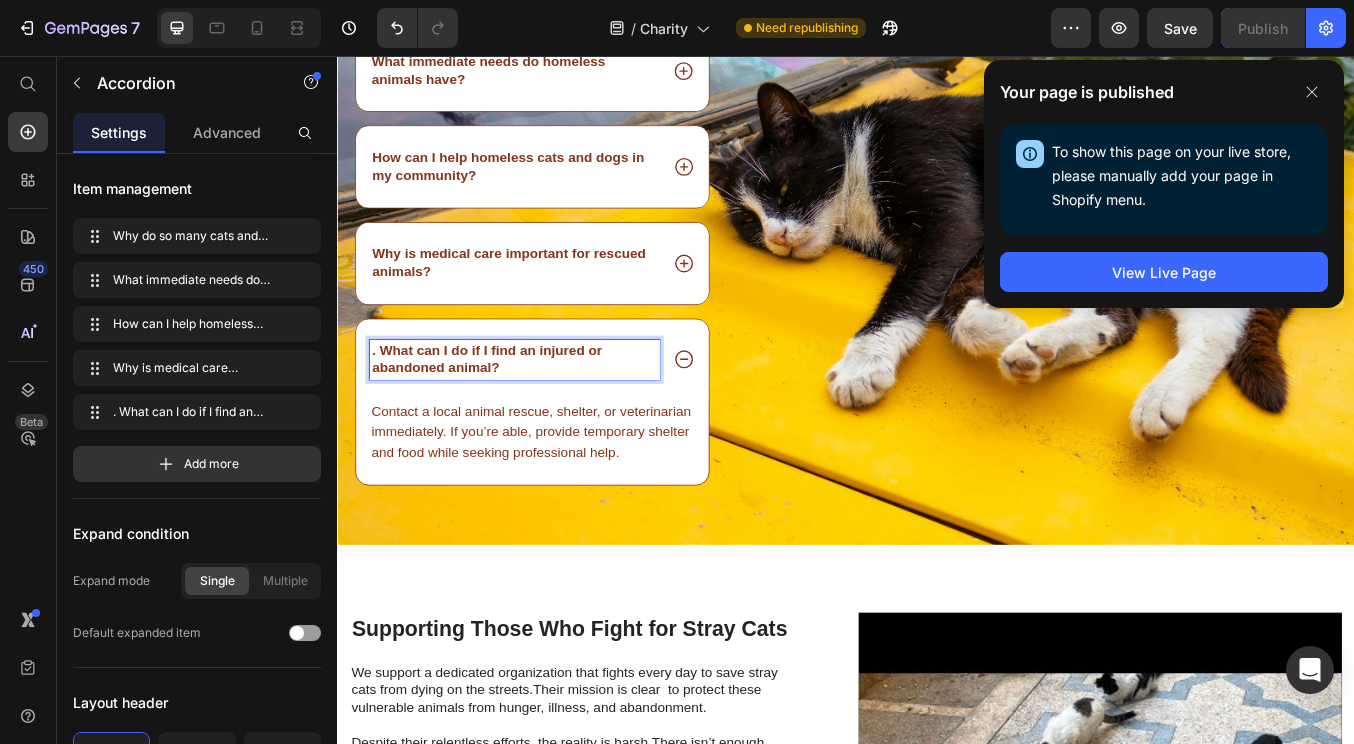 click on ". What can I do if I find an injured or abandoned animal?" at bounding box center (513, 414) 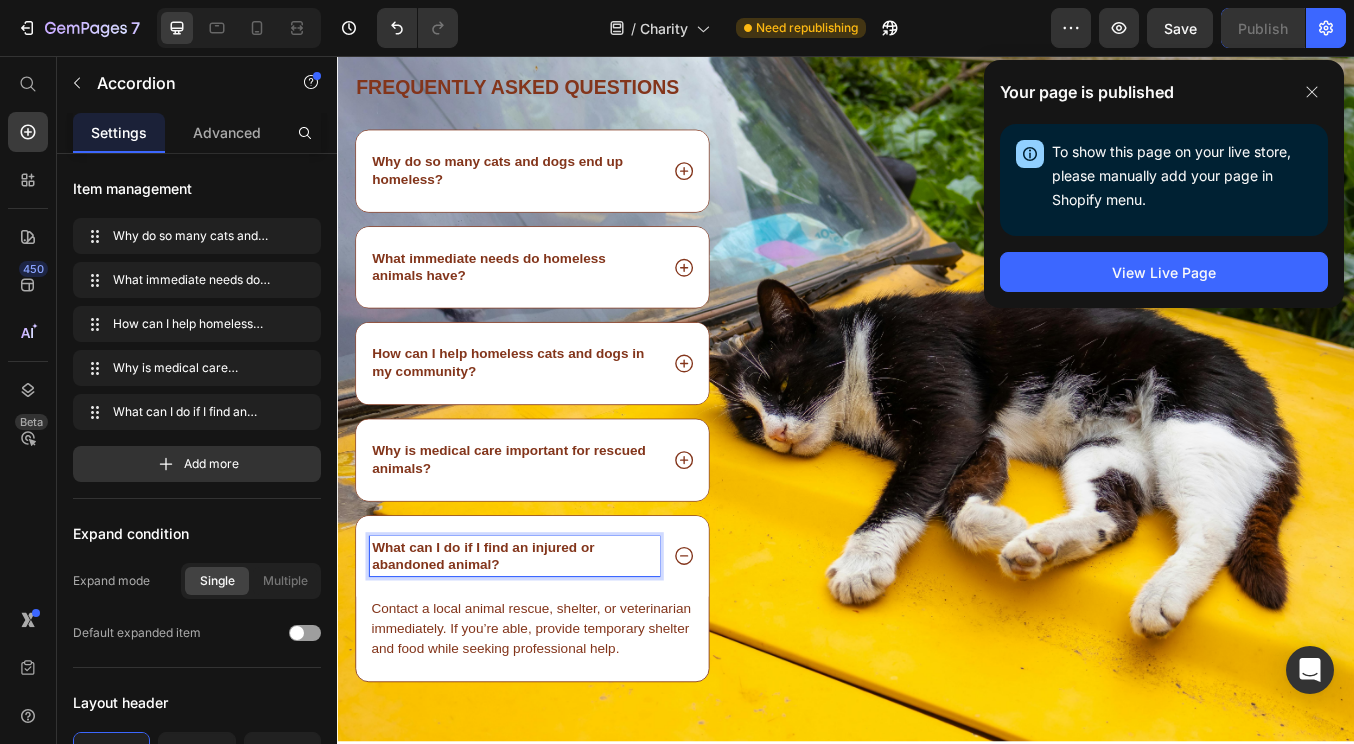 scroll, scrollTop: 4602, scrollLeft: 0, axis: vertical 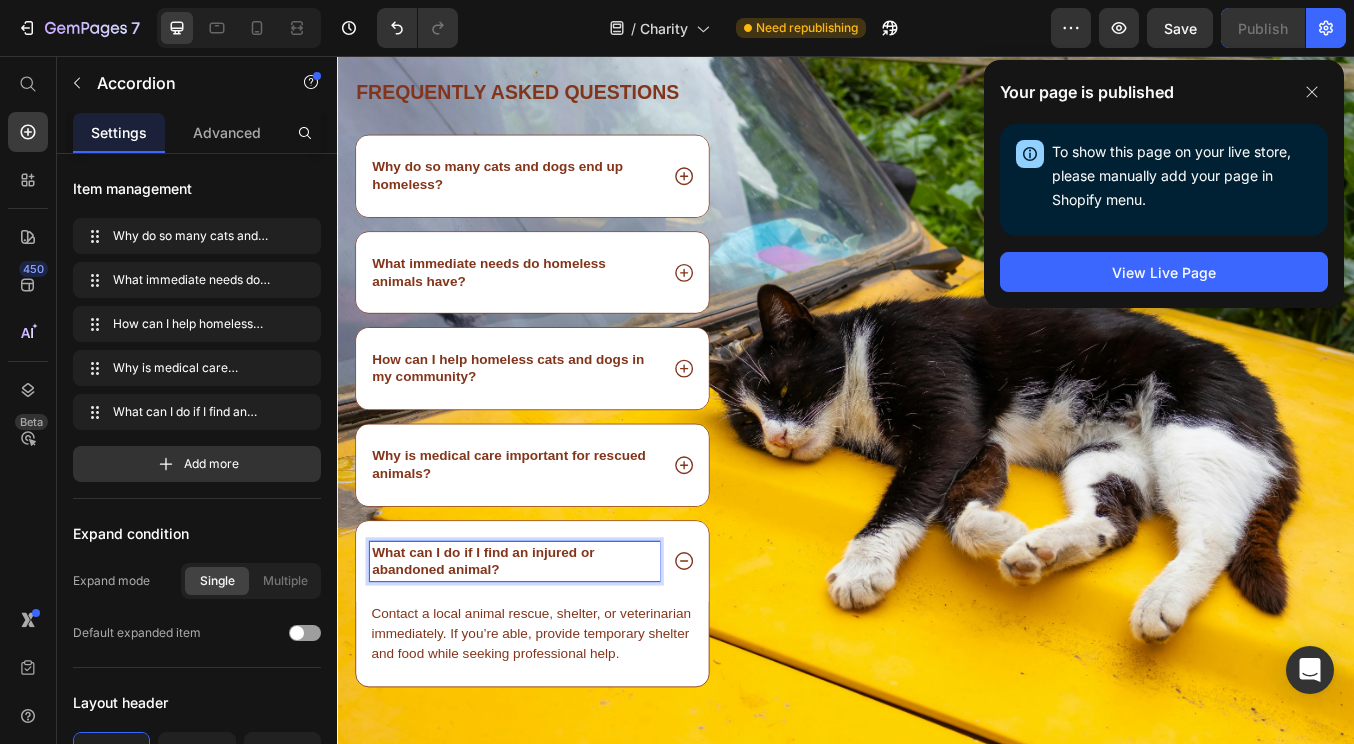 click on "What immediate needs do homeless animals have?" at bounding box center (546, 312) 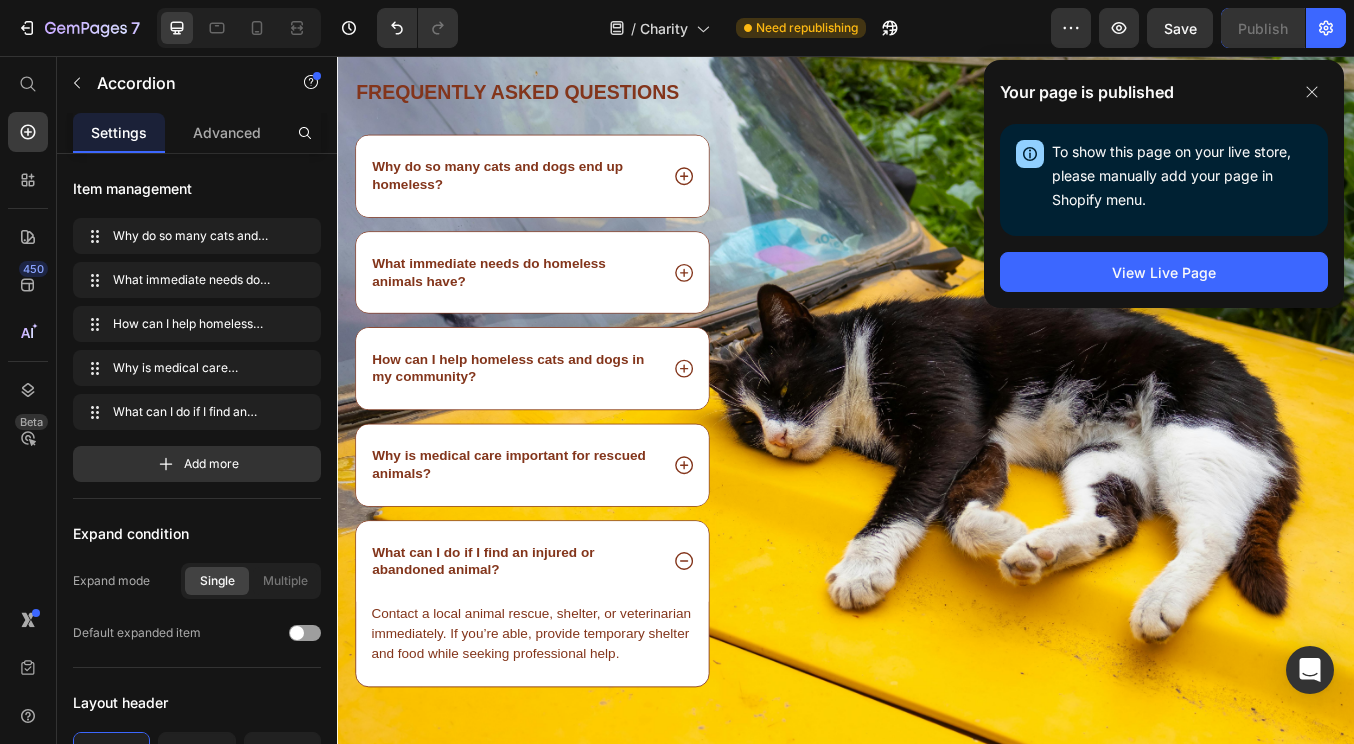 click 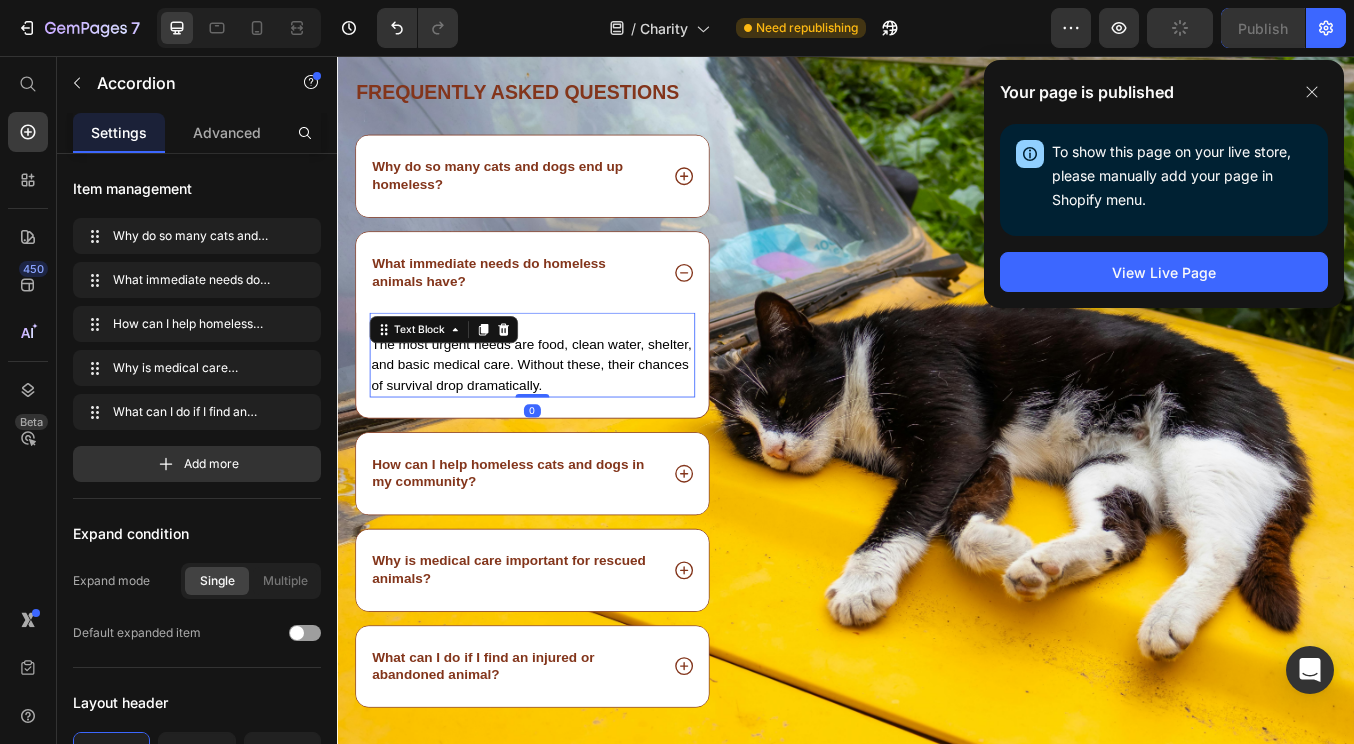 click on "The most urgent needs are food, clean water, shelter, and basic medical care. Without these, their chances of survival drop dramatically. Text Block 0" at bounding box center (567, 409) 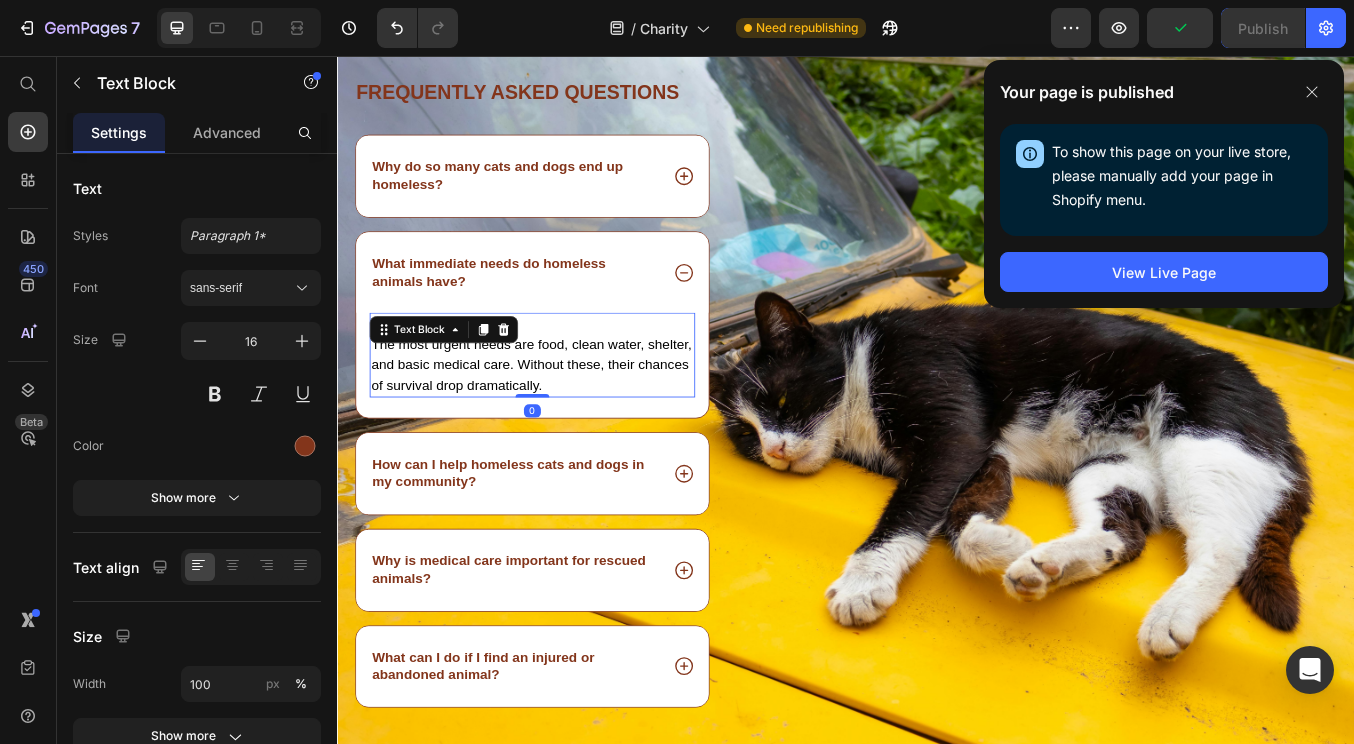 click on "The most urgent needs are food, clean water, shelter, and basic medical care. Without these, their chances of survival drop dramatically." at bounding box center [566, 420] 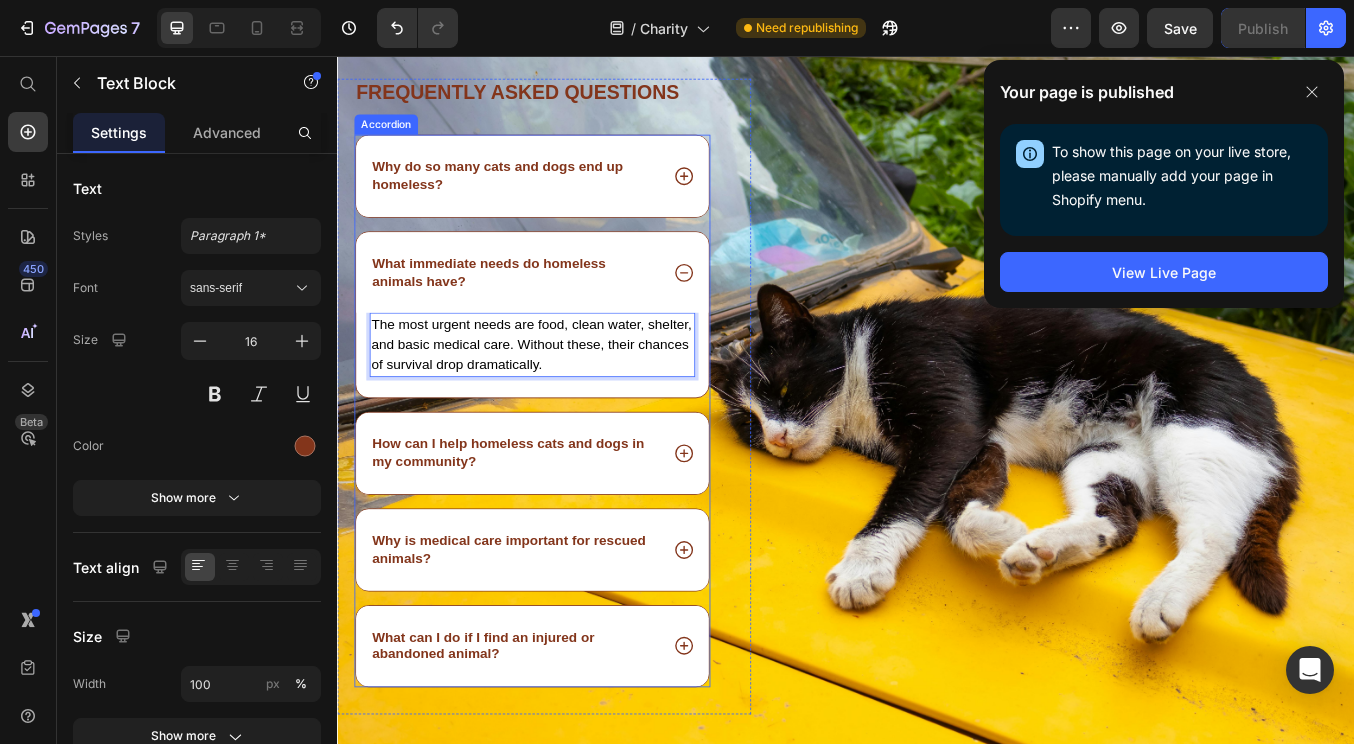 click 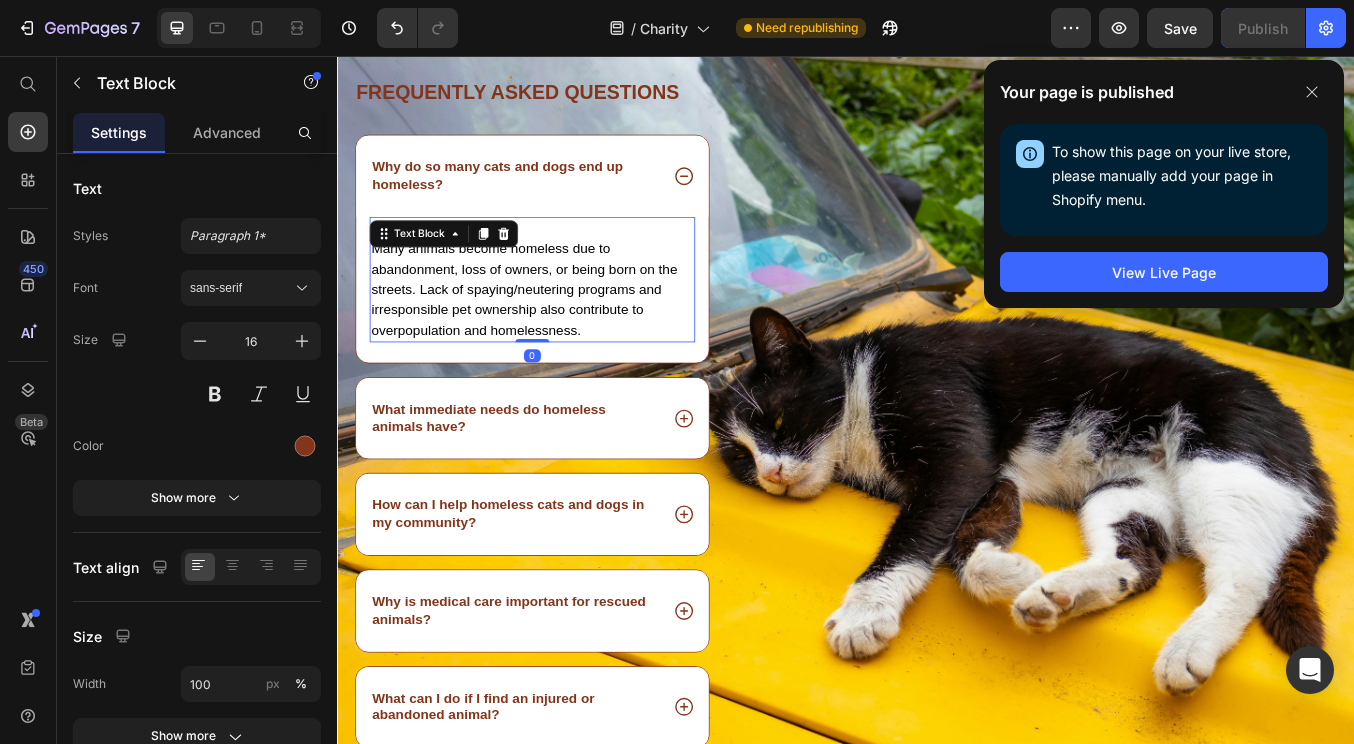 click on "Many animals become homeless due to abandonment, loss of owners, or being born on the streets. Lack of spaying/neutering programs and irresponsible pet ownership also contribute to overpopulation and homelessness." at bounding box center (557, 331) 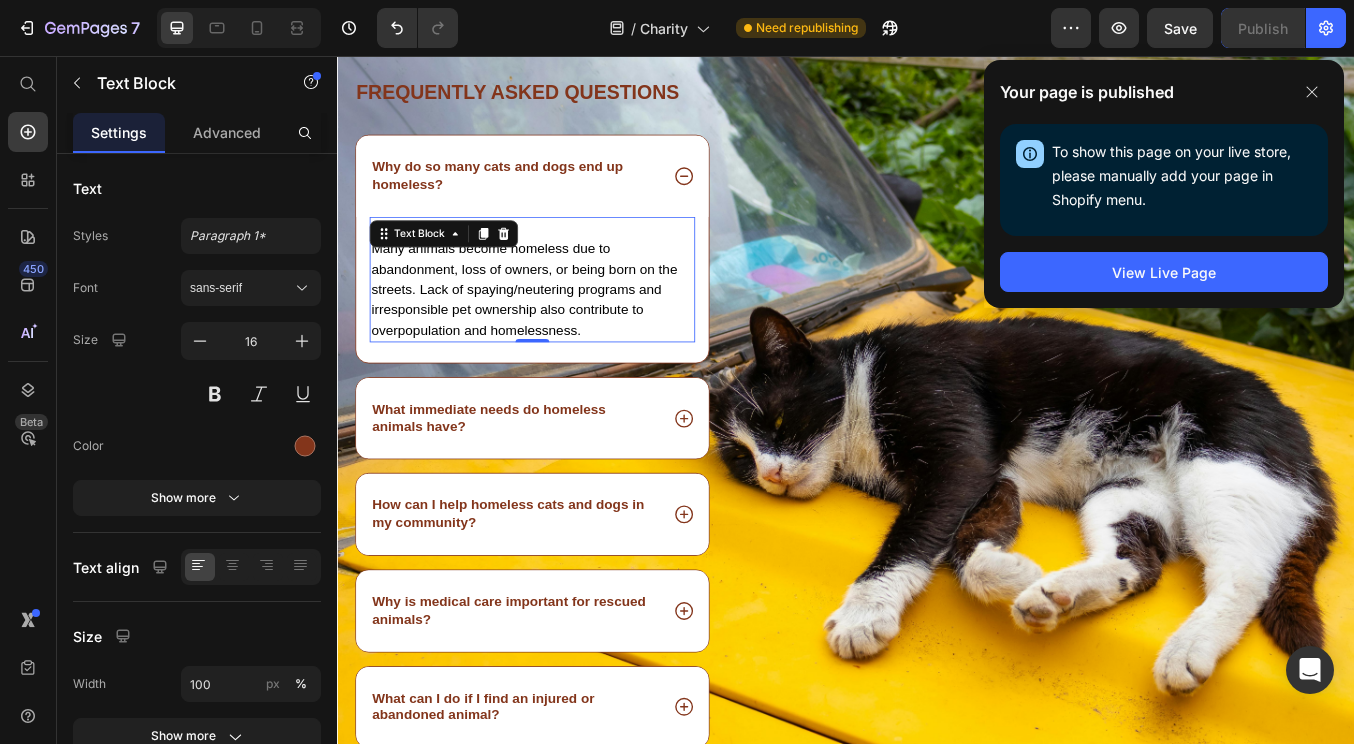 click on "Many animals become homeless due to abandonment, loss of owners, or being born on the streets. Lack of spaying/neutering programs and irresponsible pet ownership also contribute to overpopulation and homelessness." at bounding box center (557, 331) 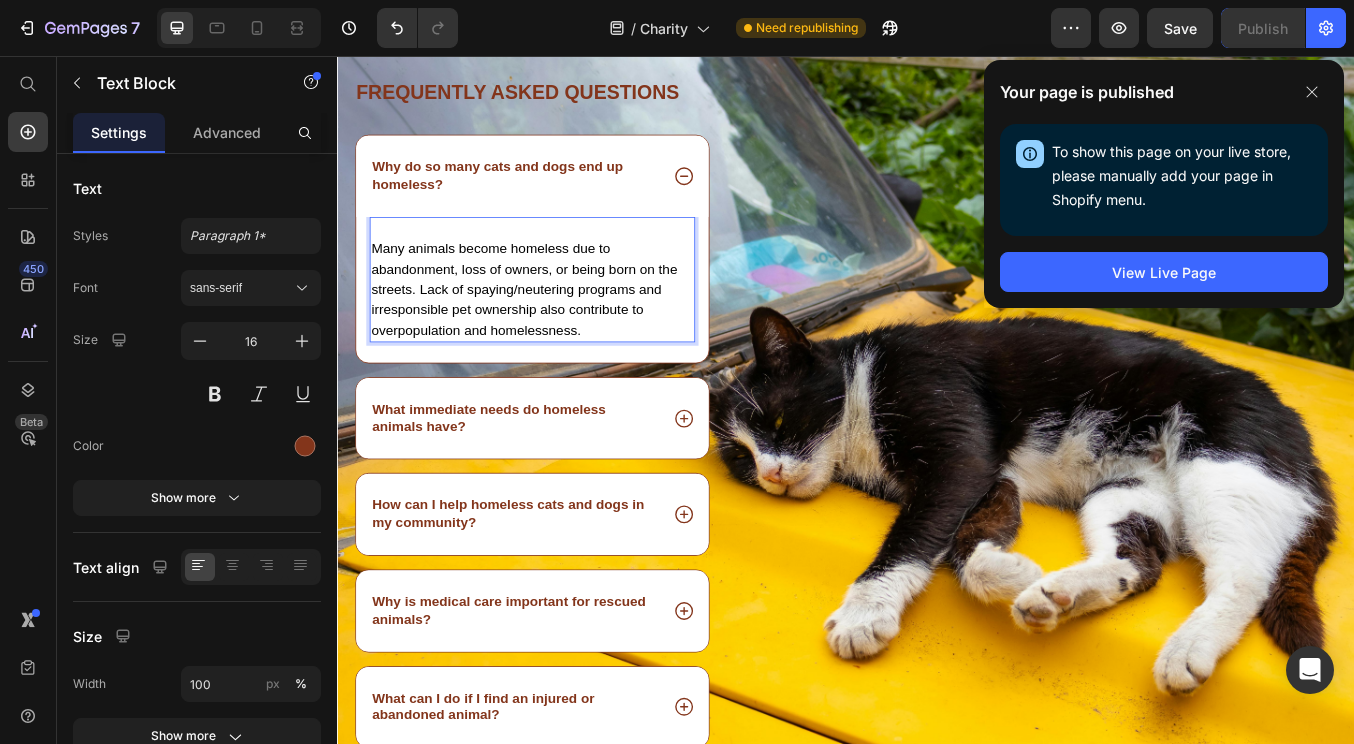 click on "Many animals become homeless due to abandonment, loss of owners, or being born on the streets. Lack of spaying/neutering programs and irresponsible pet ownership also contribute to overpopulation and homelessness." at bounding box center [557, 331] 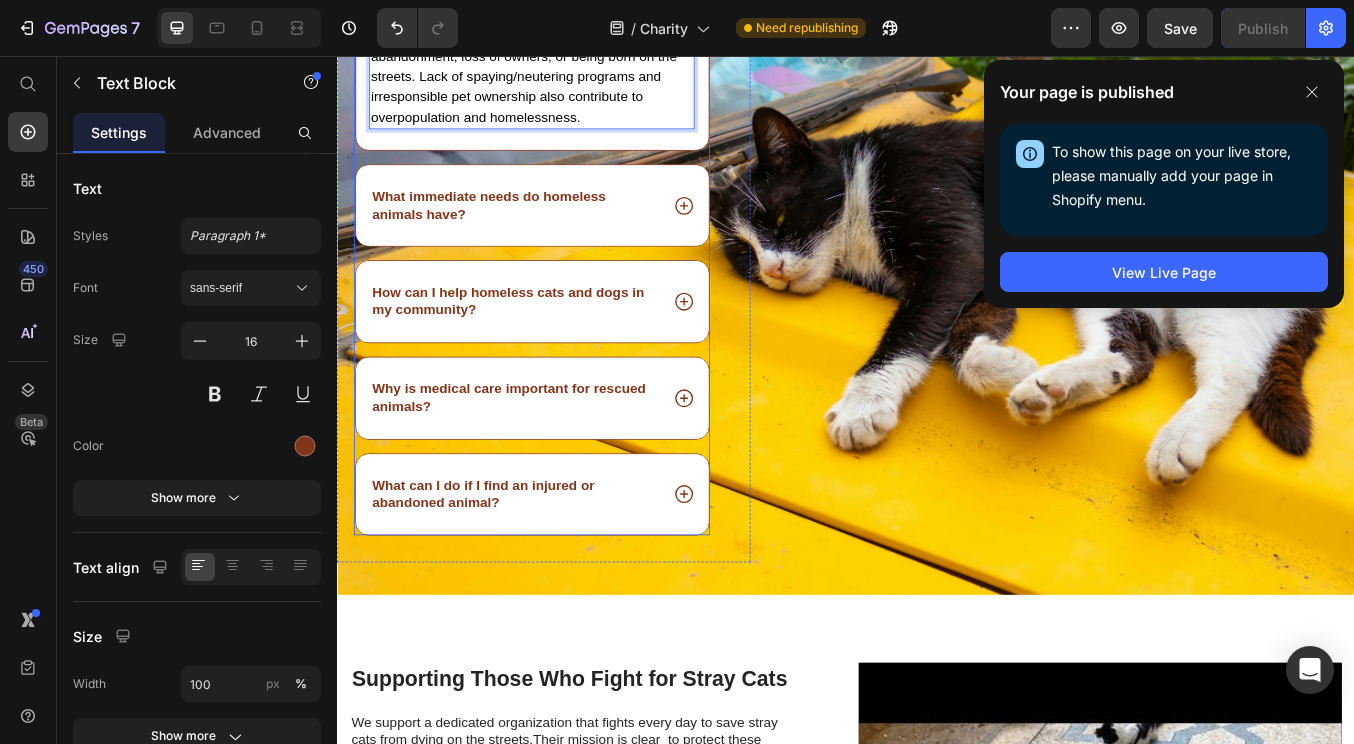 scroll, scrollTop: 4830, scrollLeft: 0, axis: vertical 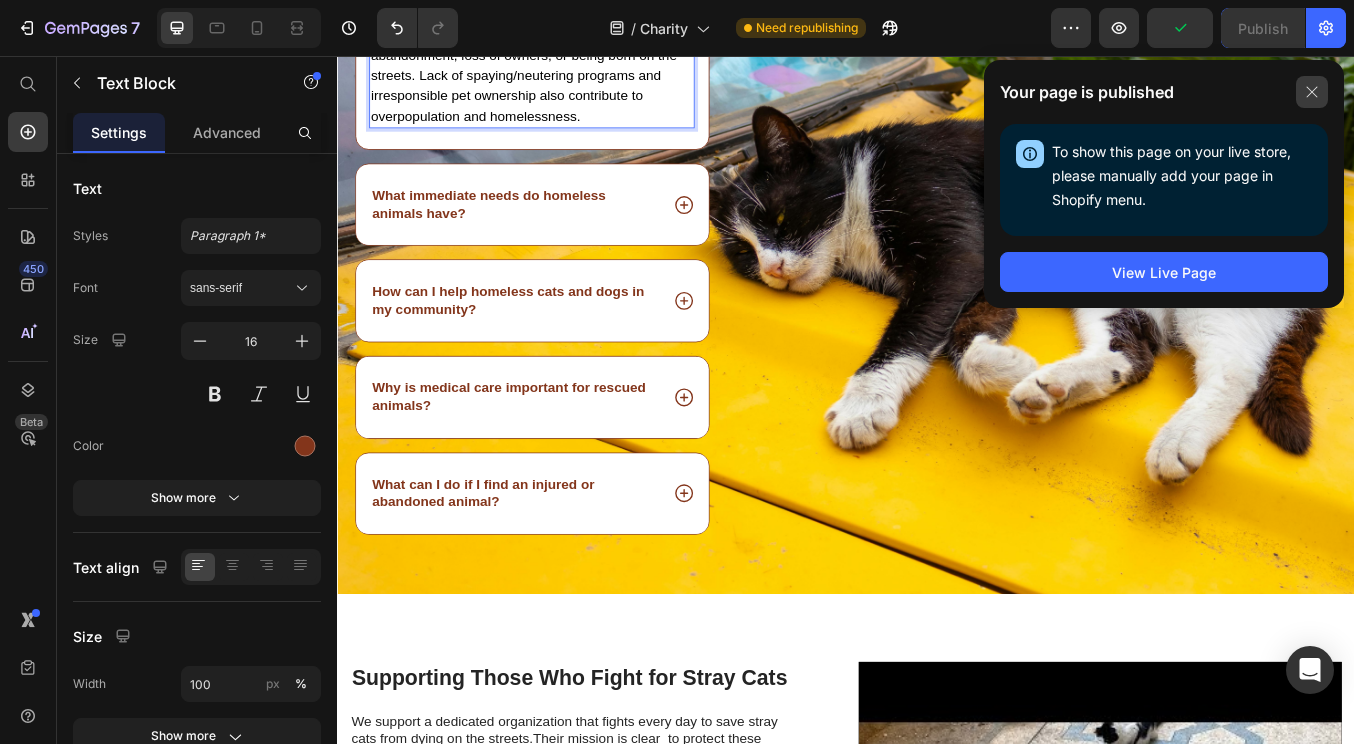 click 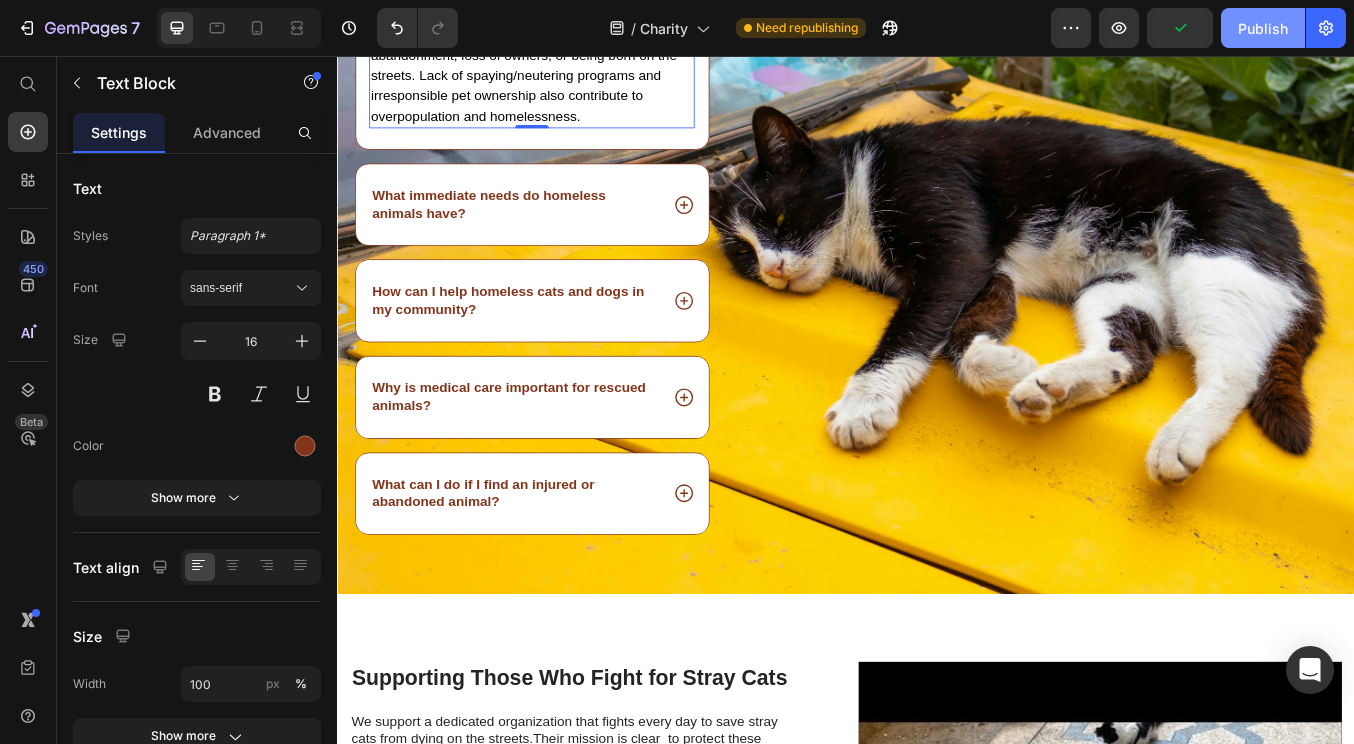 click on "Publish" at bounding box center (1263, 28) 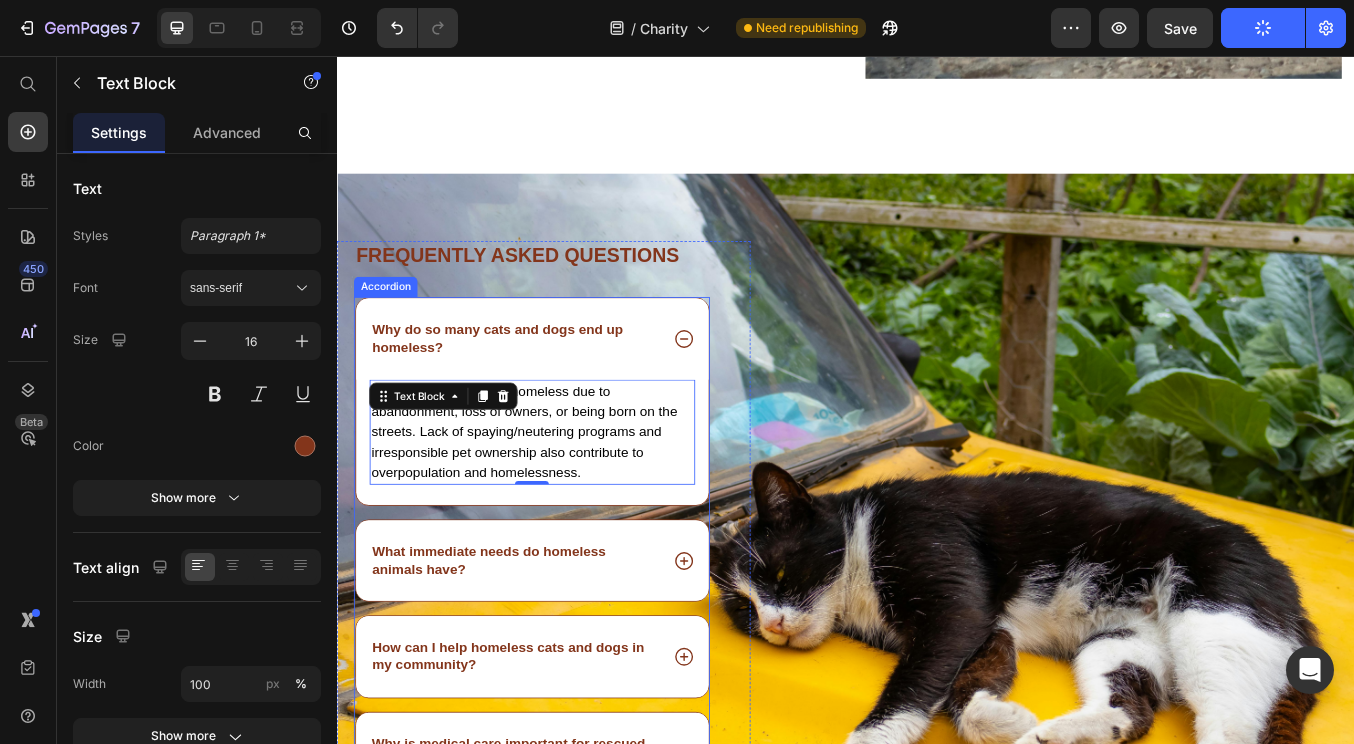scroll, scrollTop: 4401, scrollLeft: 0, axis: vertical 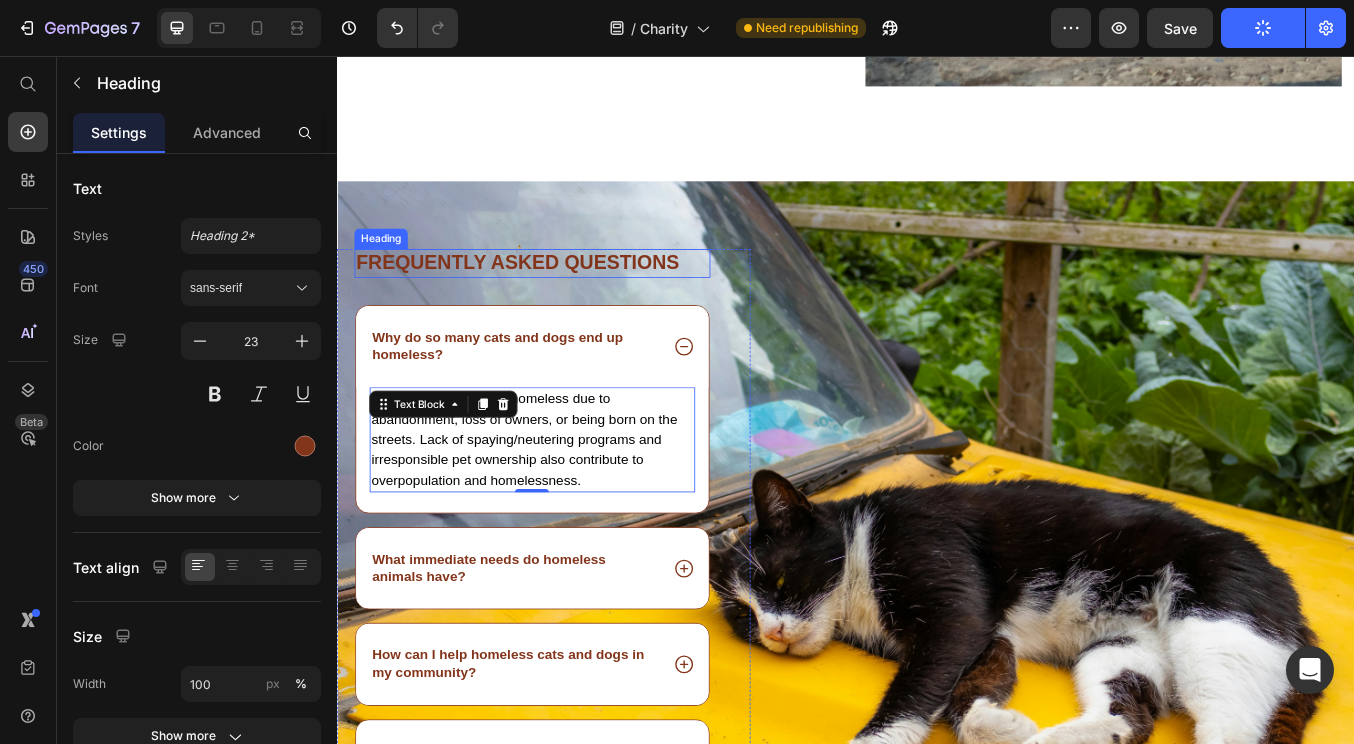 click on "Frequently asked questions" at bounding box center (567, 301) 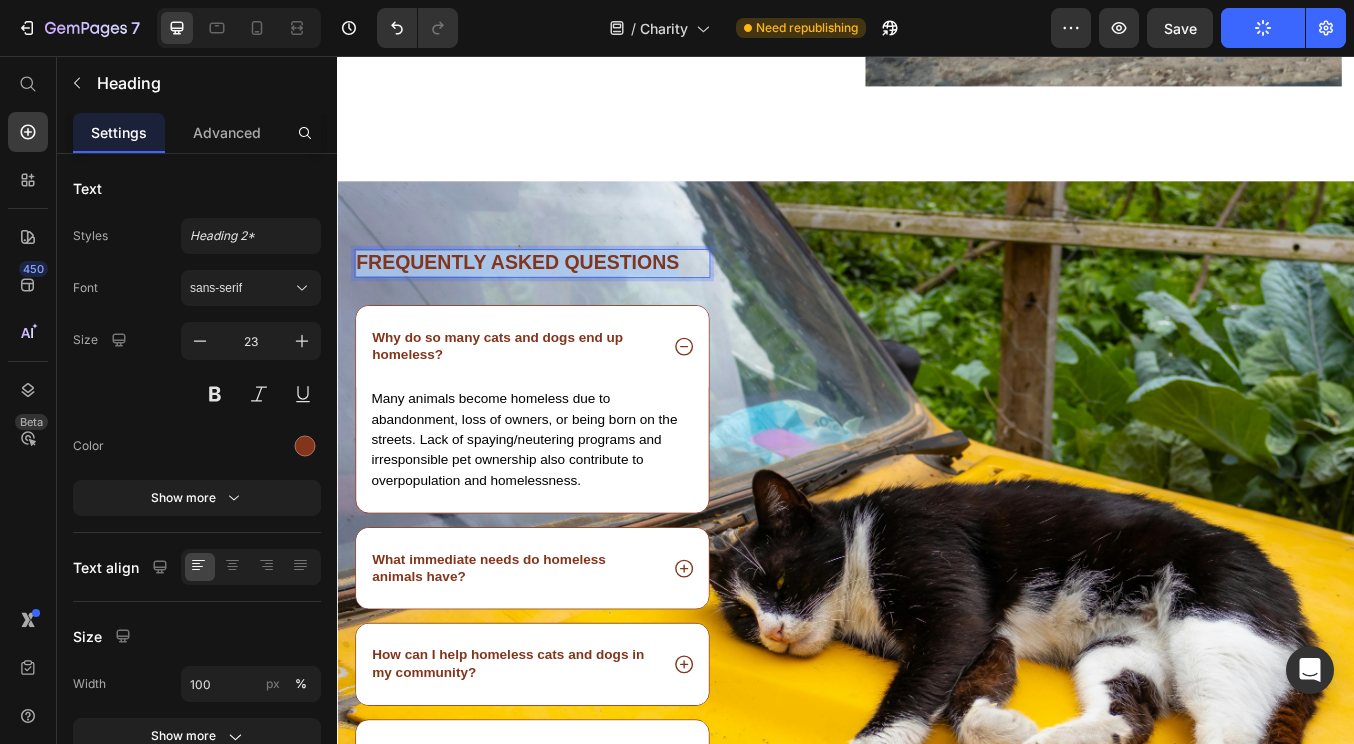 click on "Frequently asked questions" at bounding box center (567, 301) 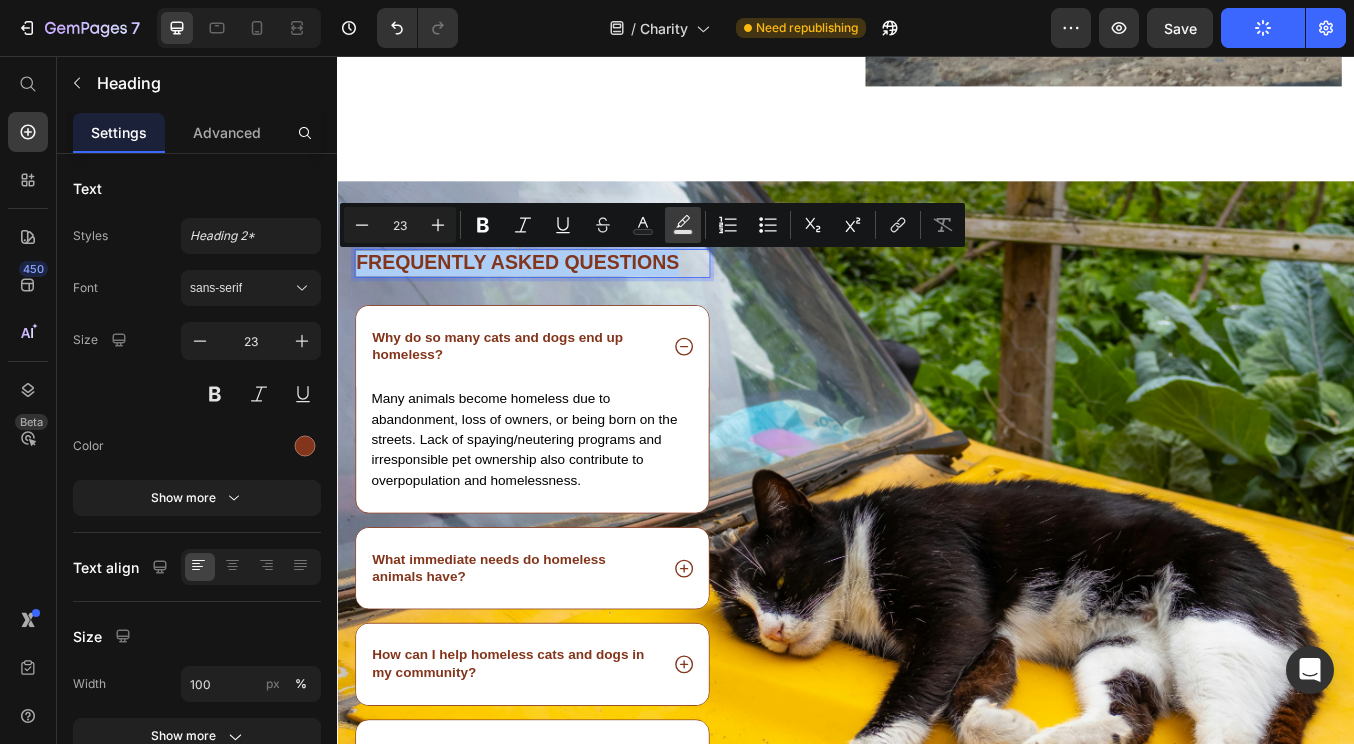 click 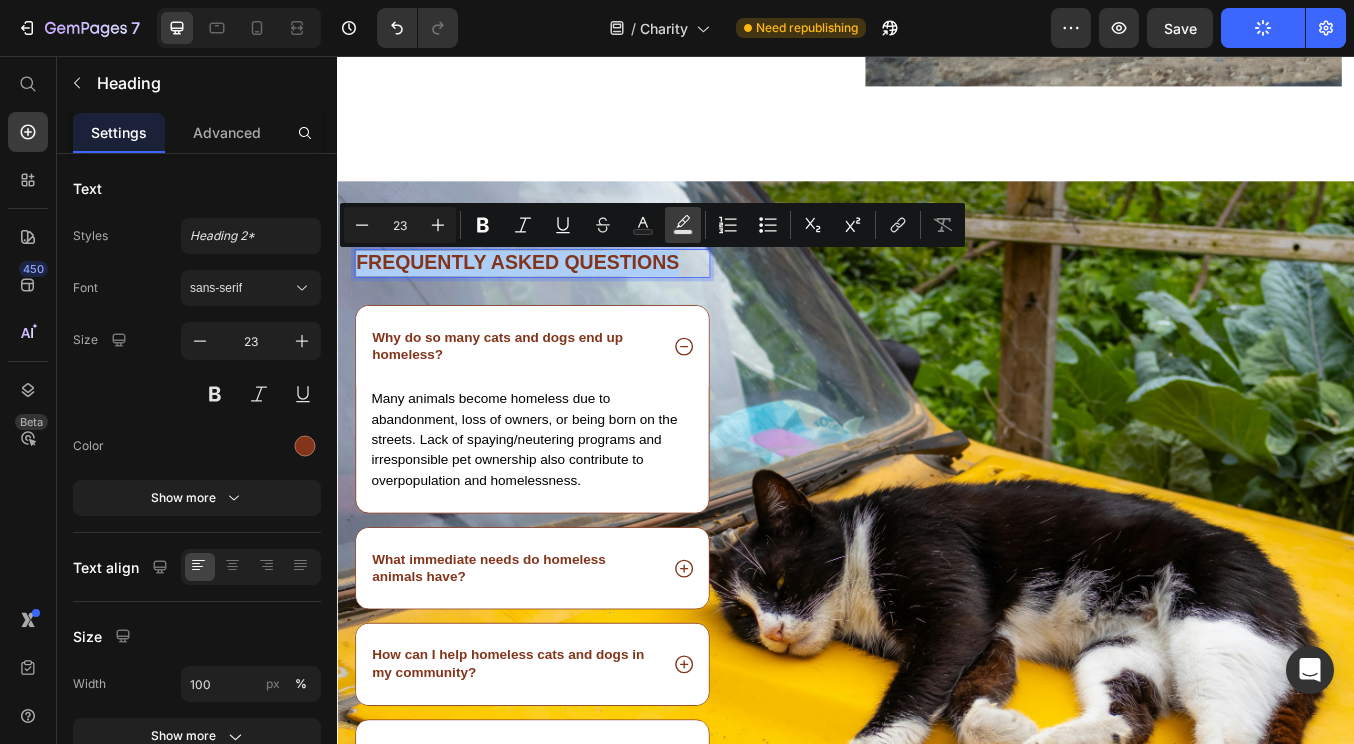 type on "000000" 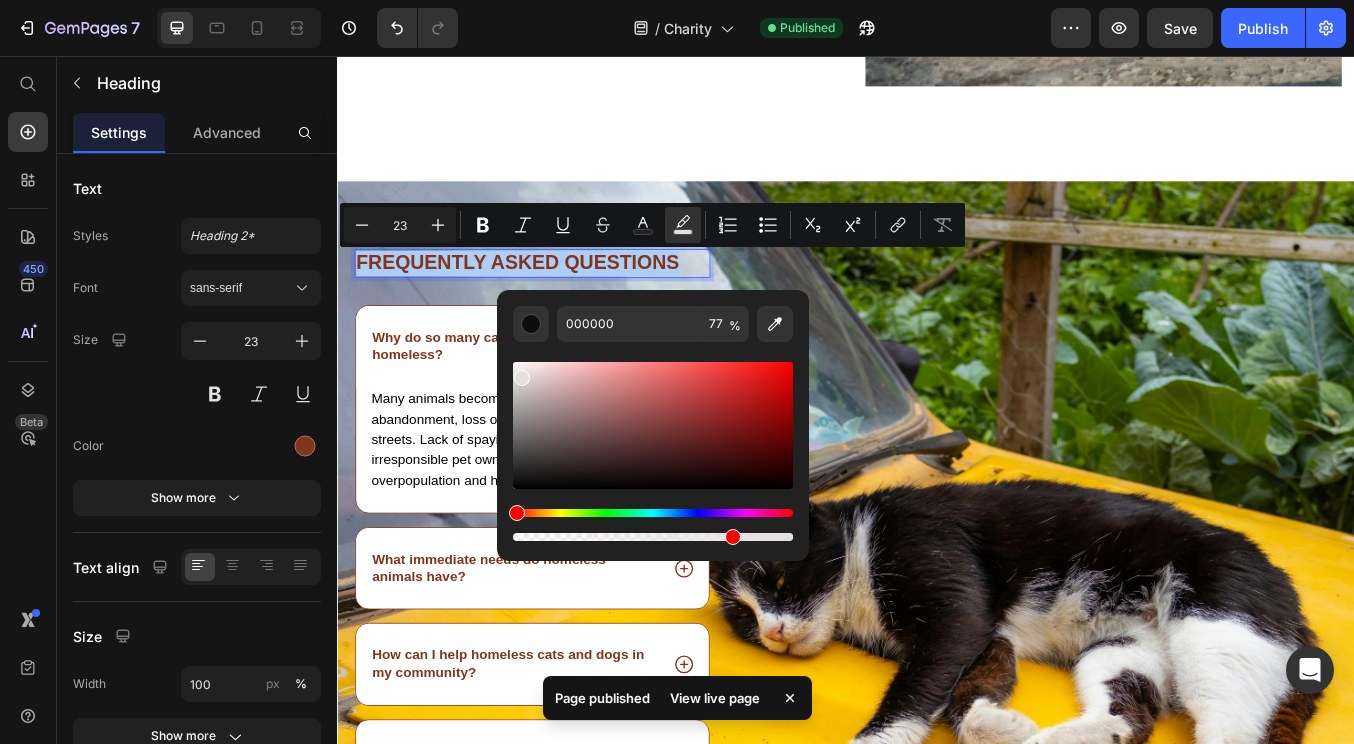 click at bounding box center [653, 425] 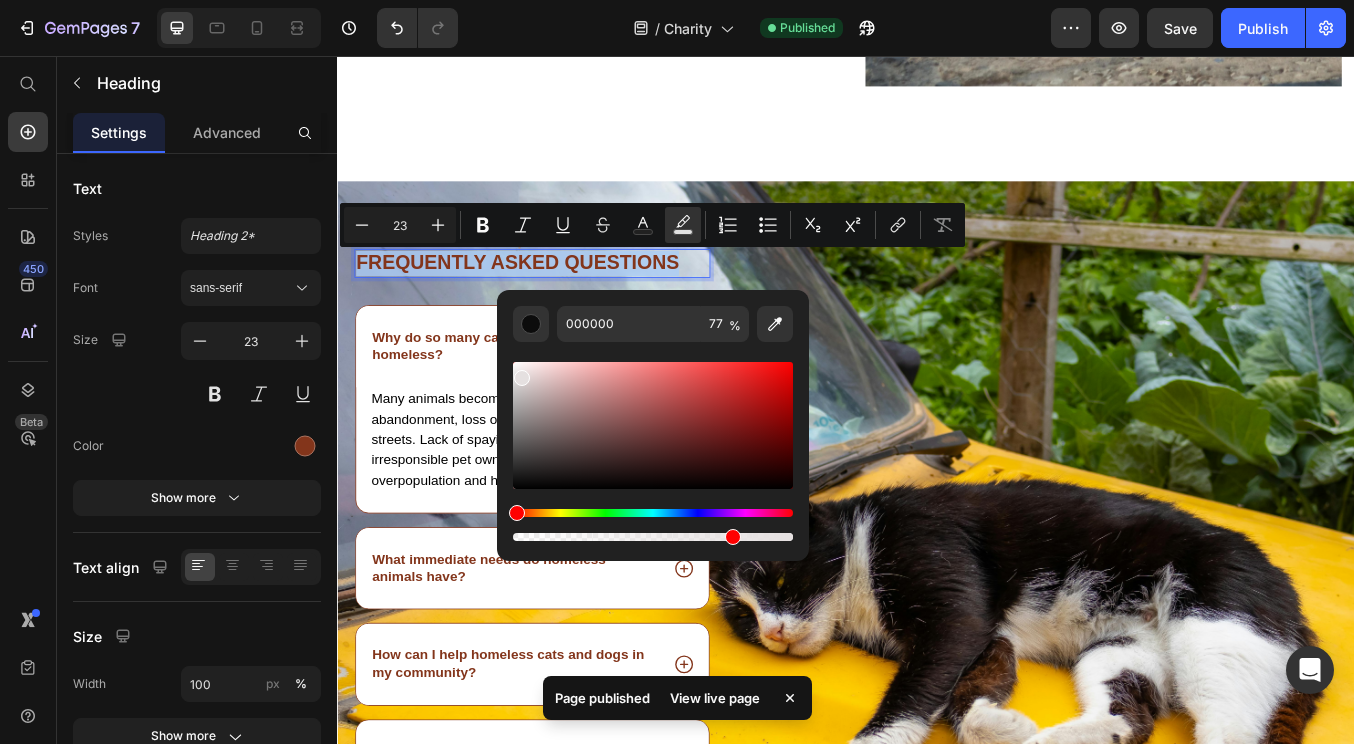 type on "E5E0E0" 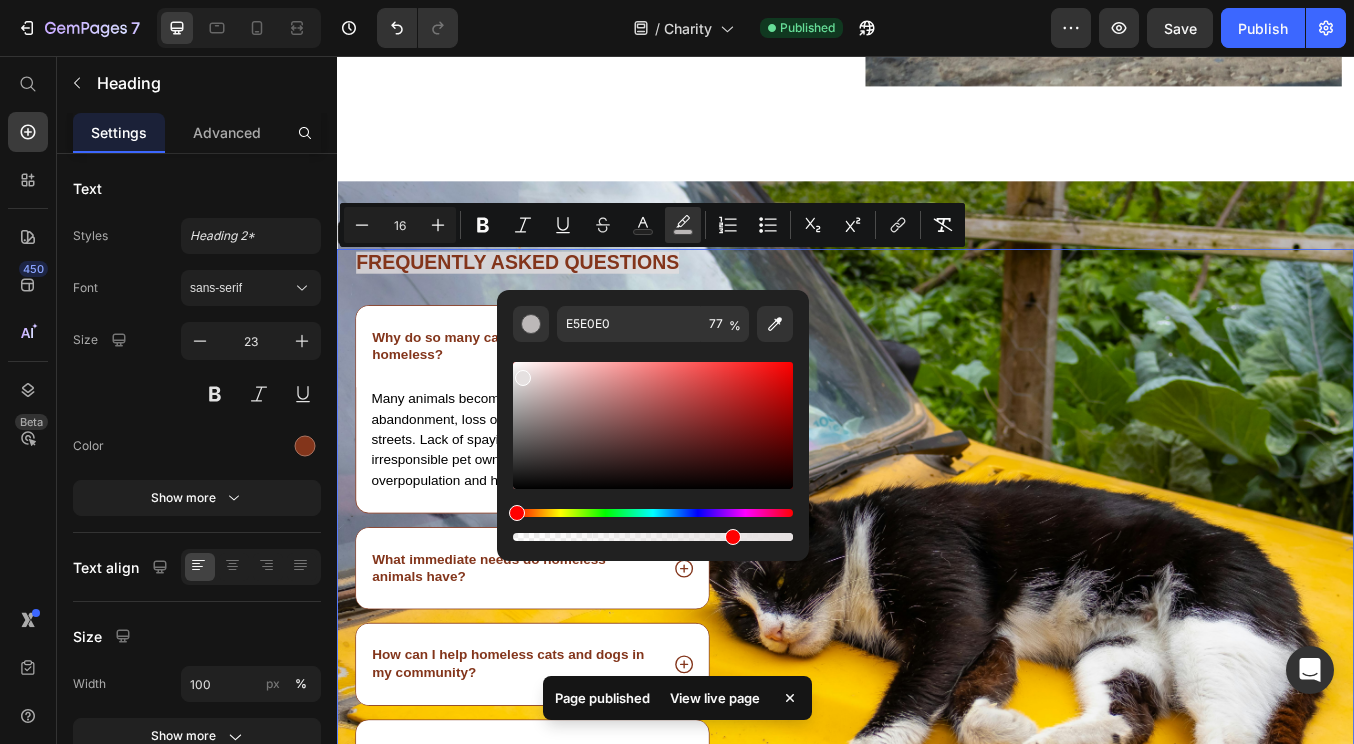 click on "Image" at bounding box center (1196, 702) 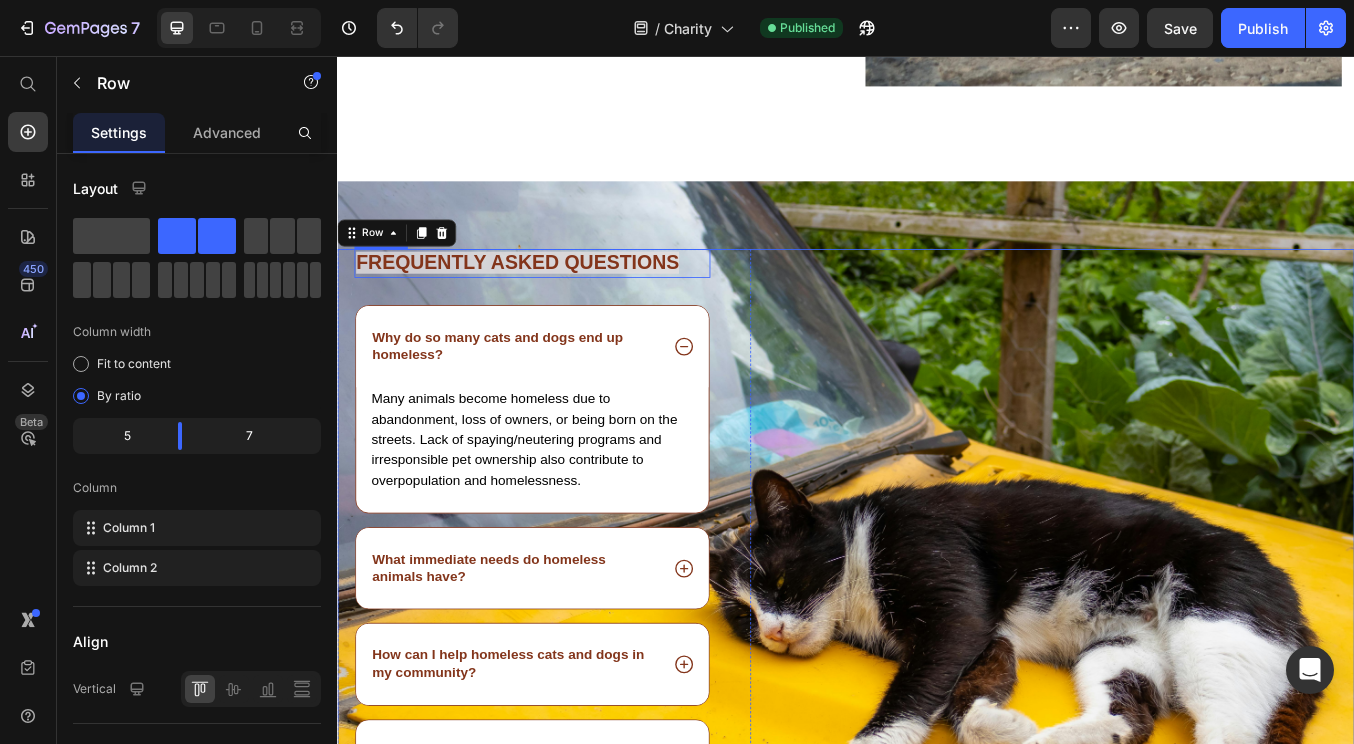click on "Frequently asked questions" at bounding box center (549, 300) 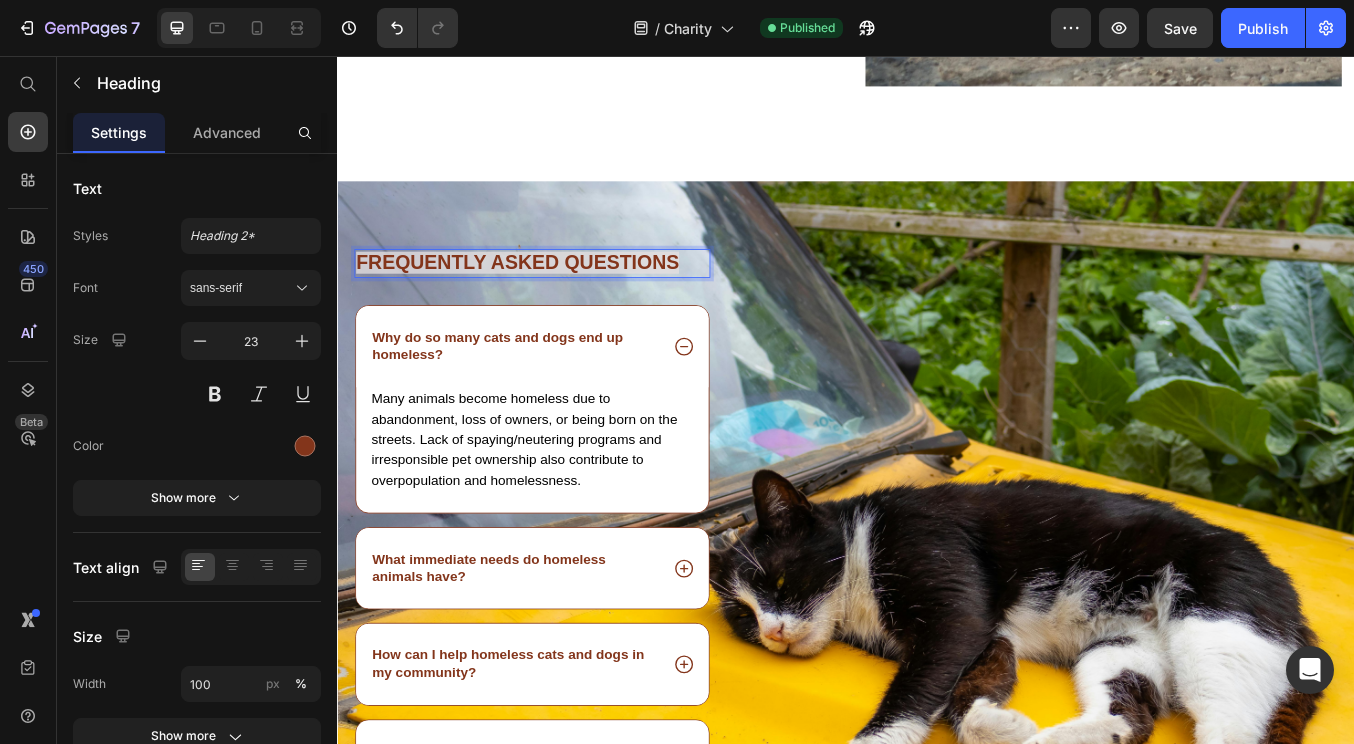 click on "Frequently asked questions" at bounding box center [549, 300] 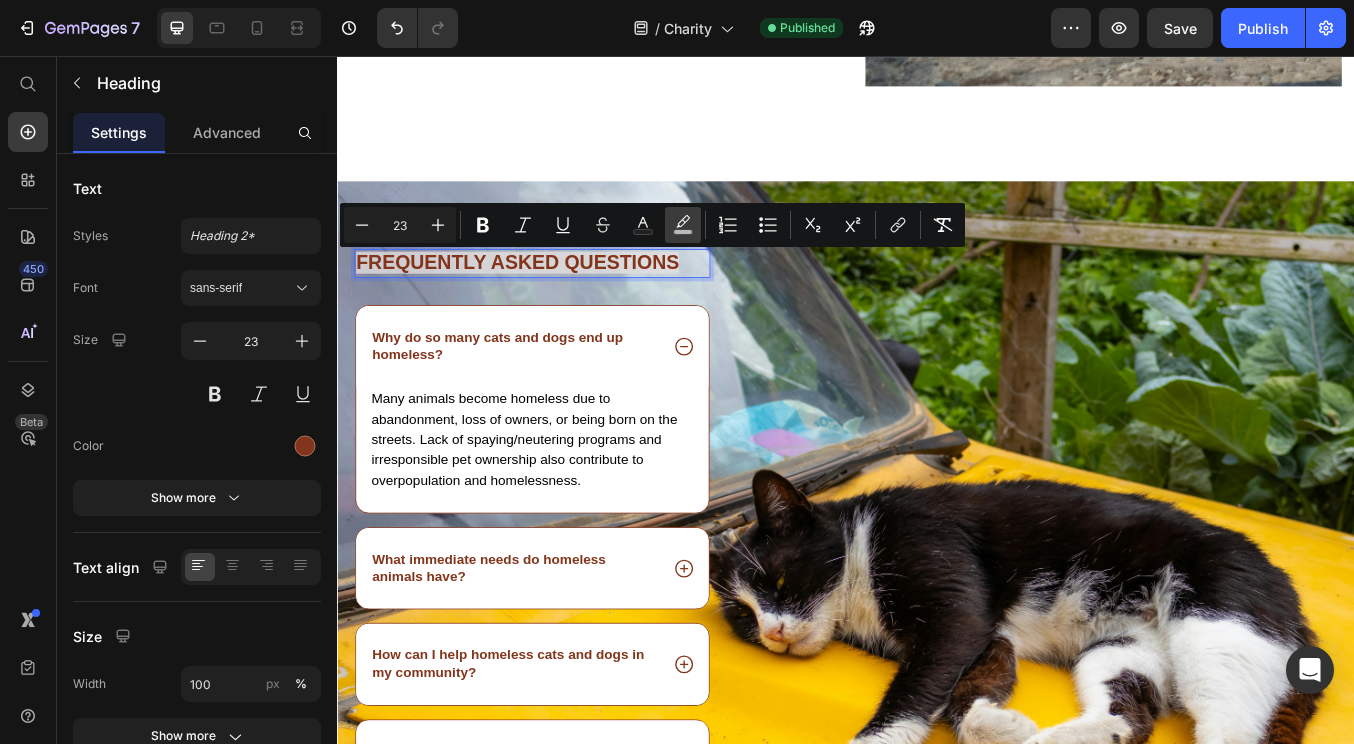 click 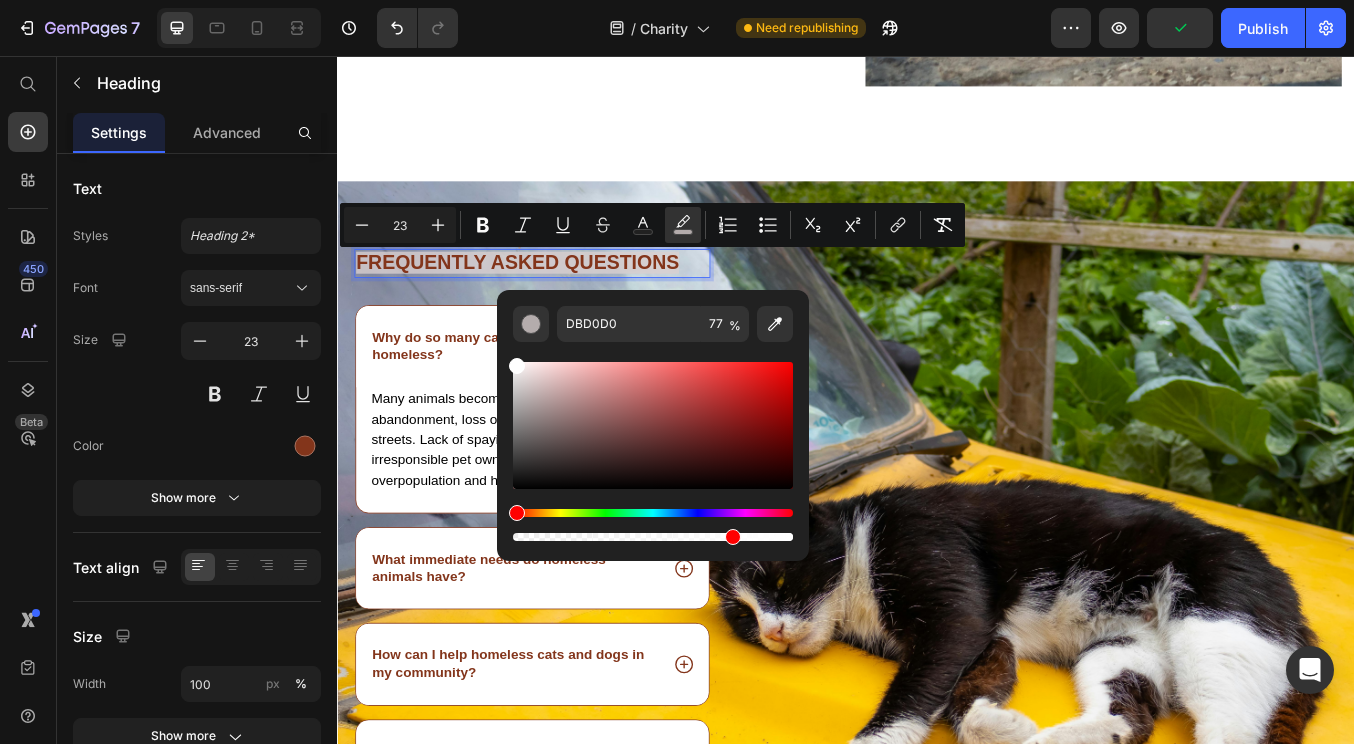 type on "FFFFFF" 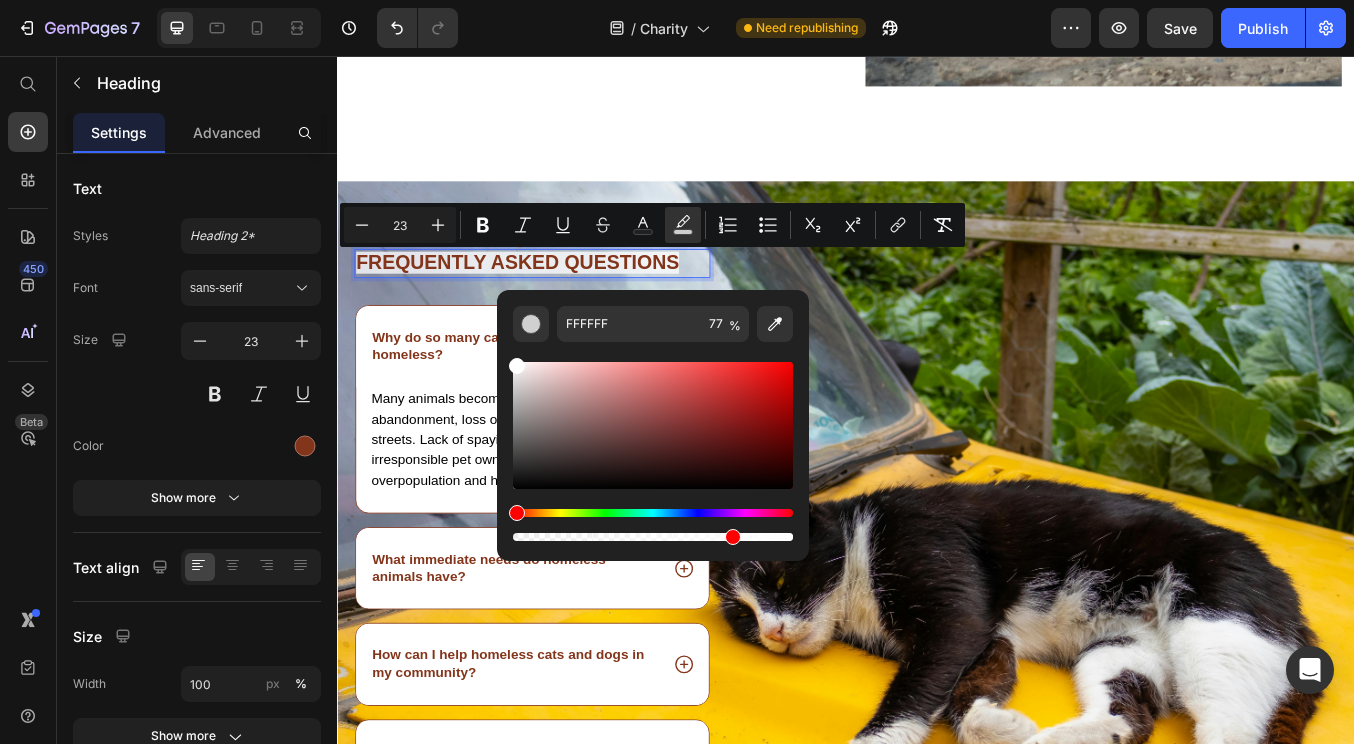 drag, startPoint x: 527, startPoint y: 379, endPoint x: 512, endPoint y: 359, distance: 25 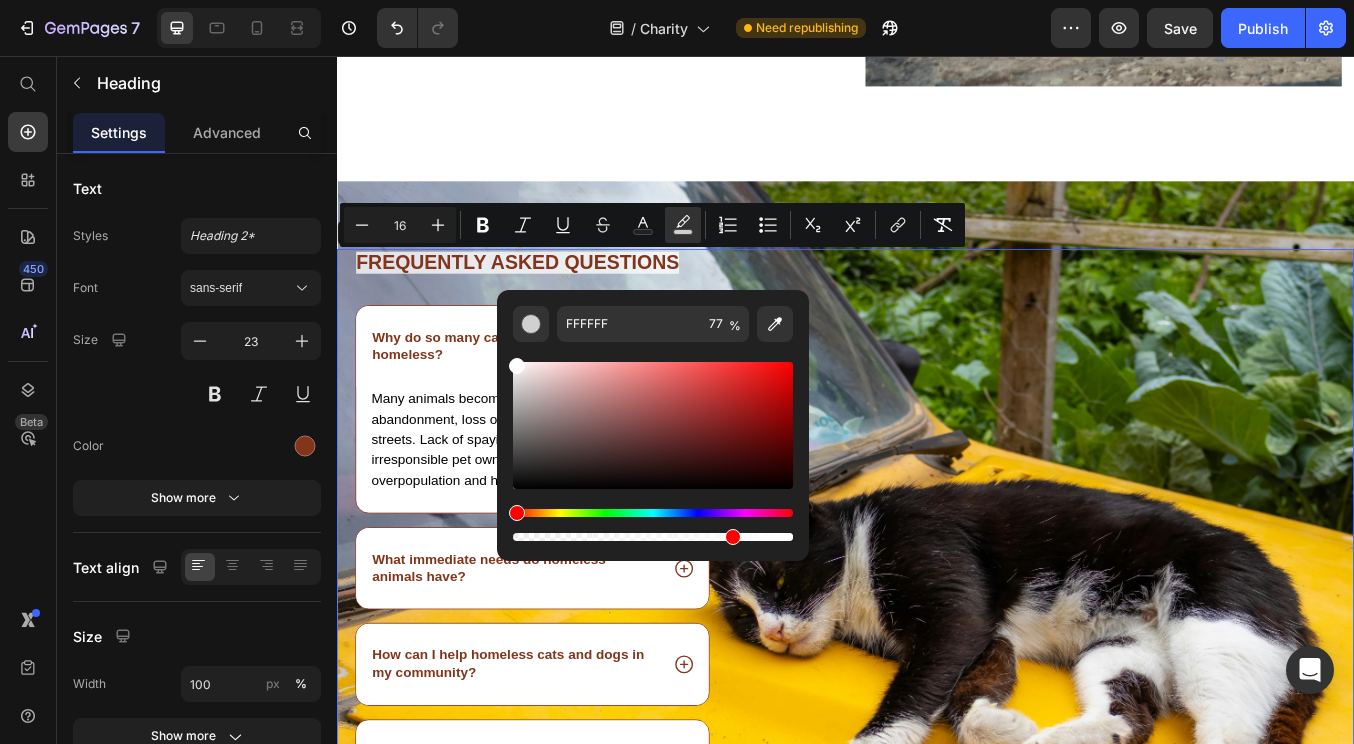 click on "Image" at bounding box center [1196, 702] 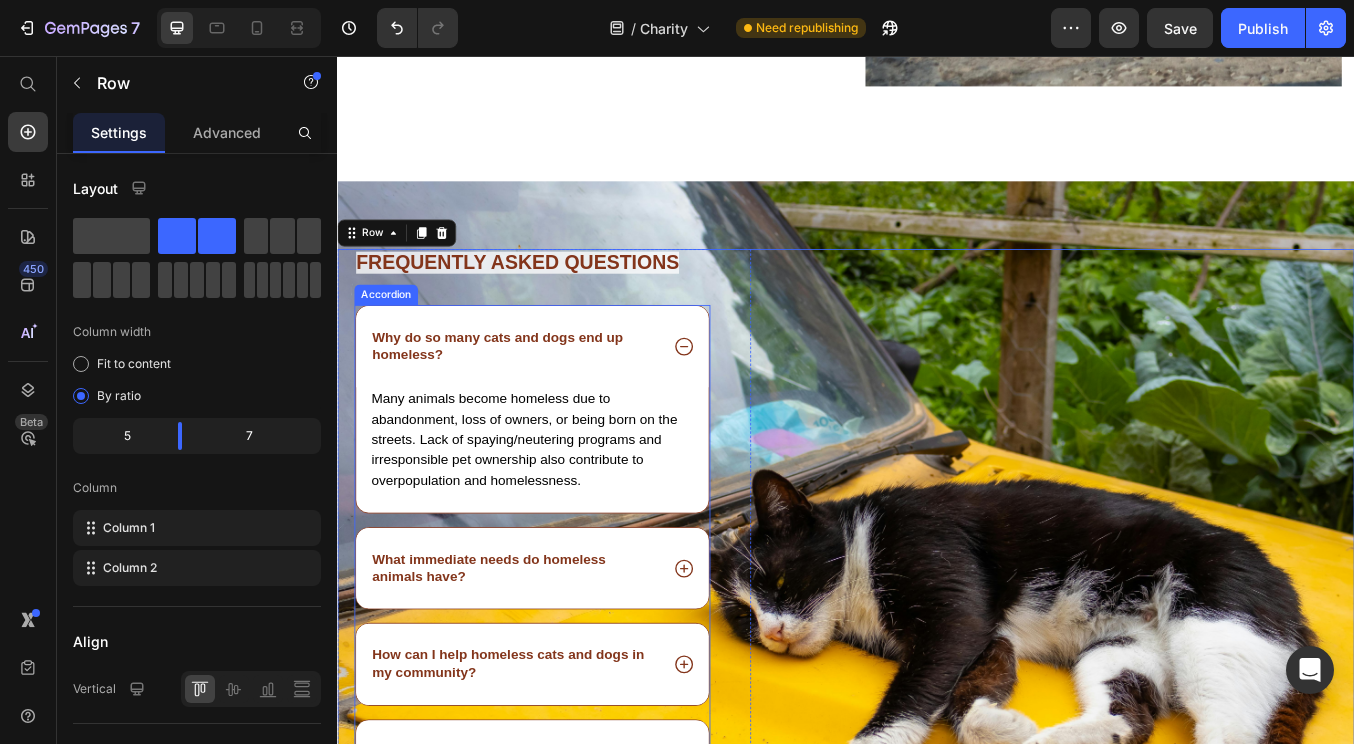 click 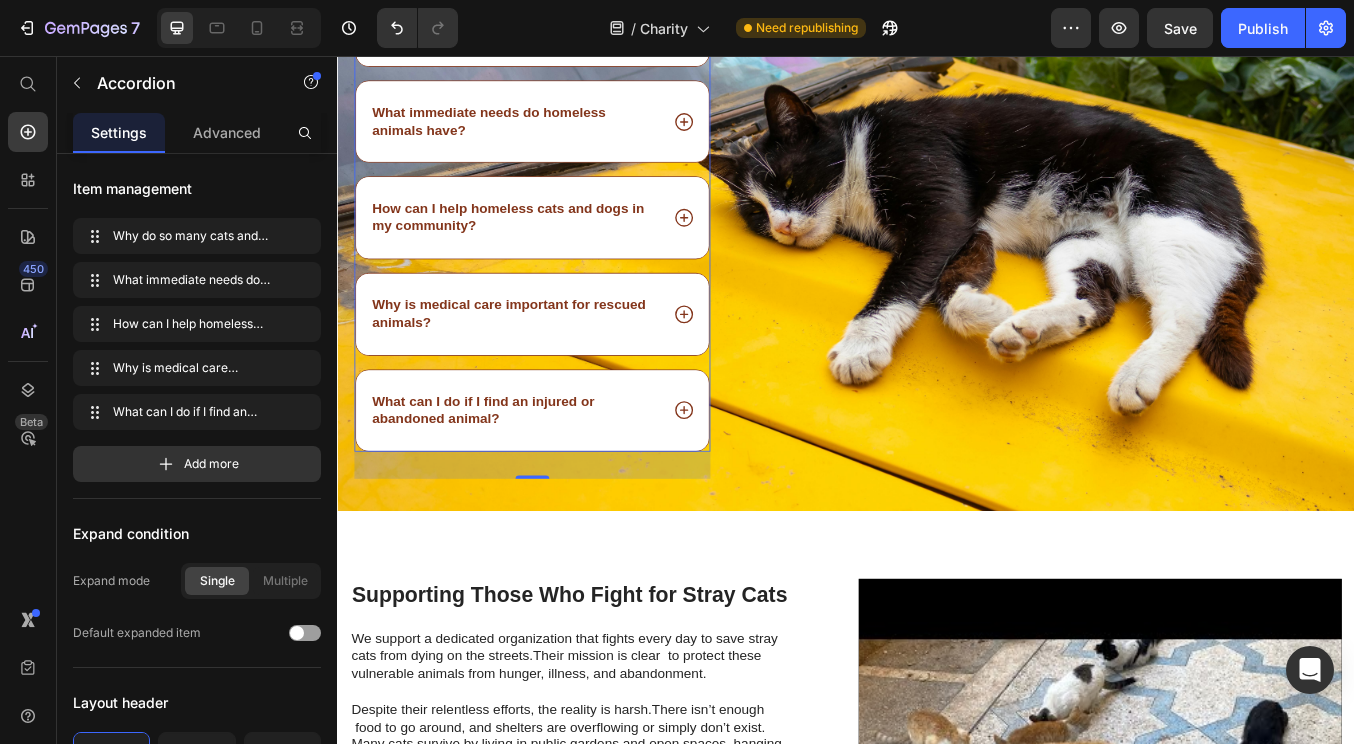 scroll, scrollTop: 4778, scrollLeft: 0, axis: vertical 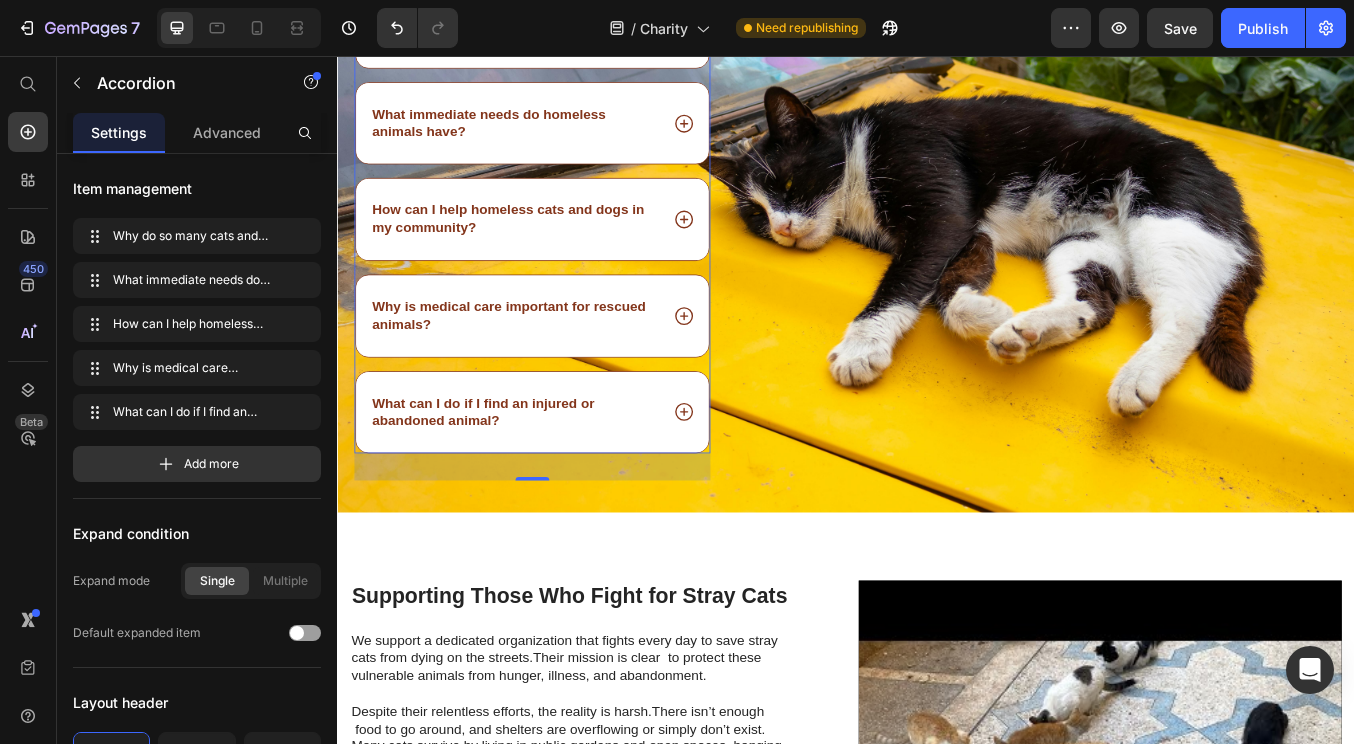 click 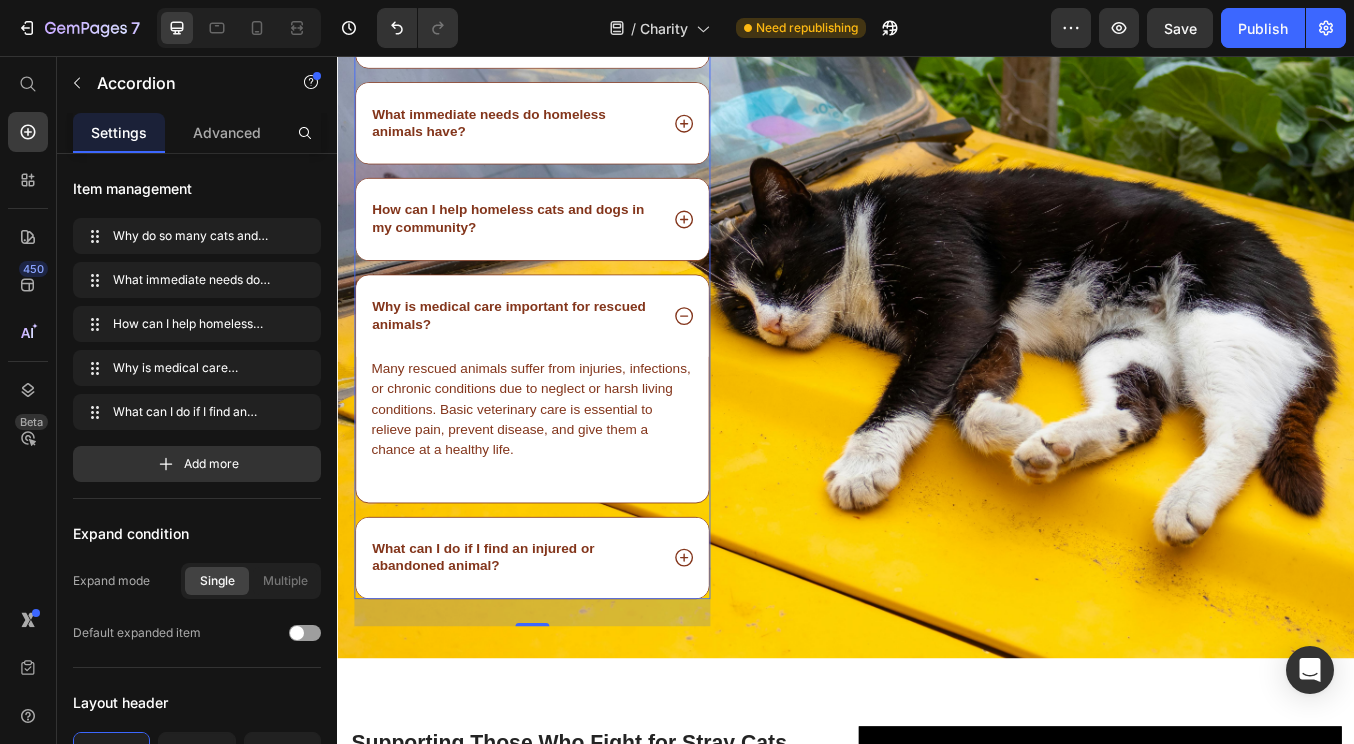 click 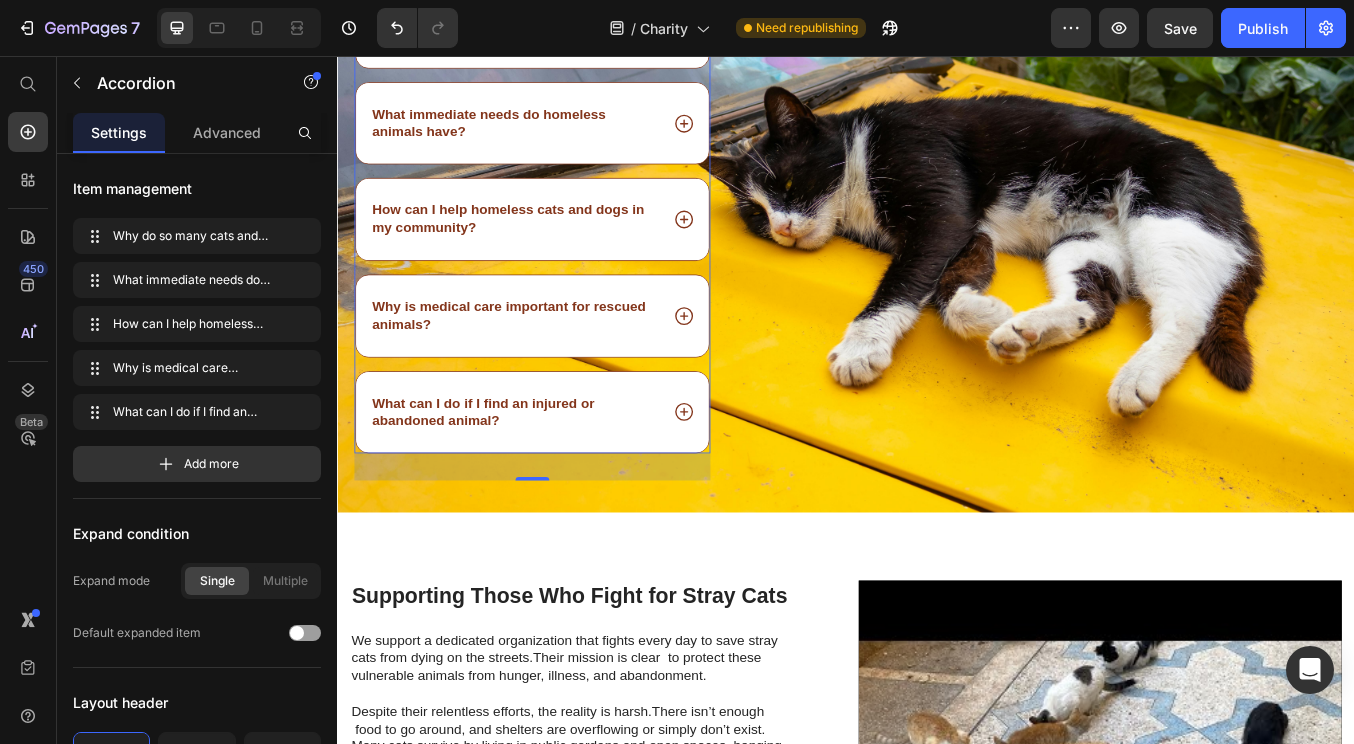 click 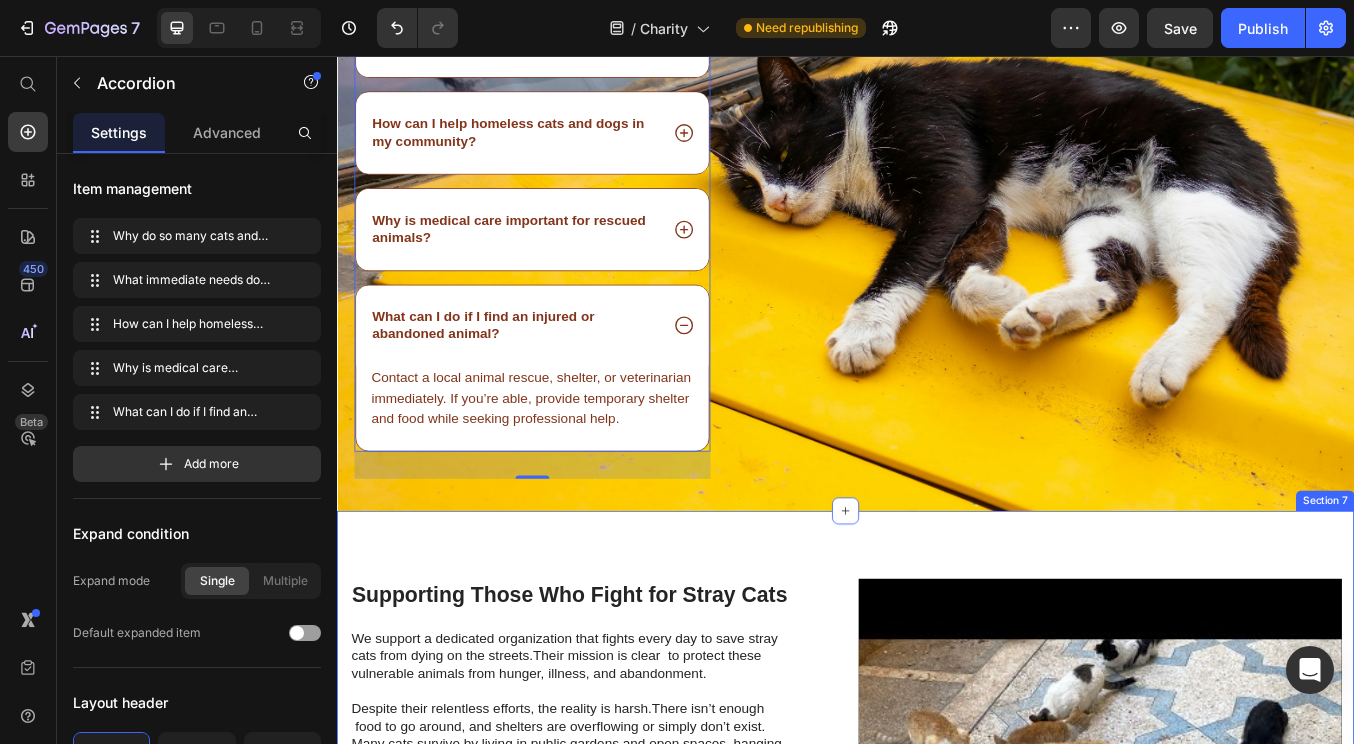 scroll, scrollTop: 4870, scrollLeft: 0, axis: vertical 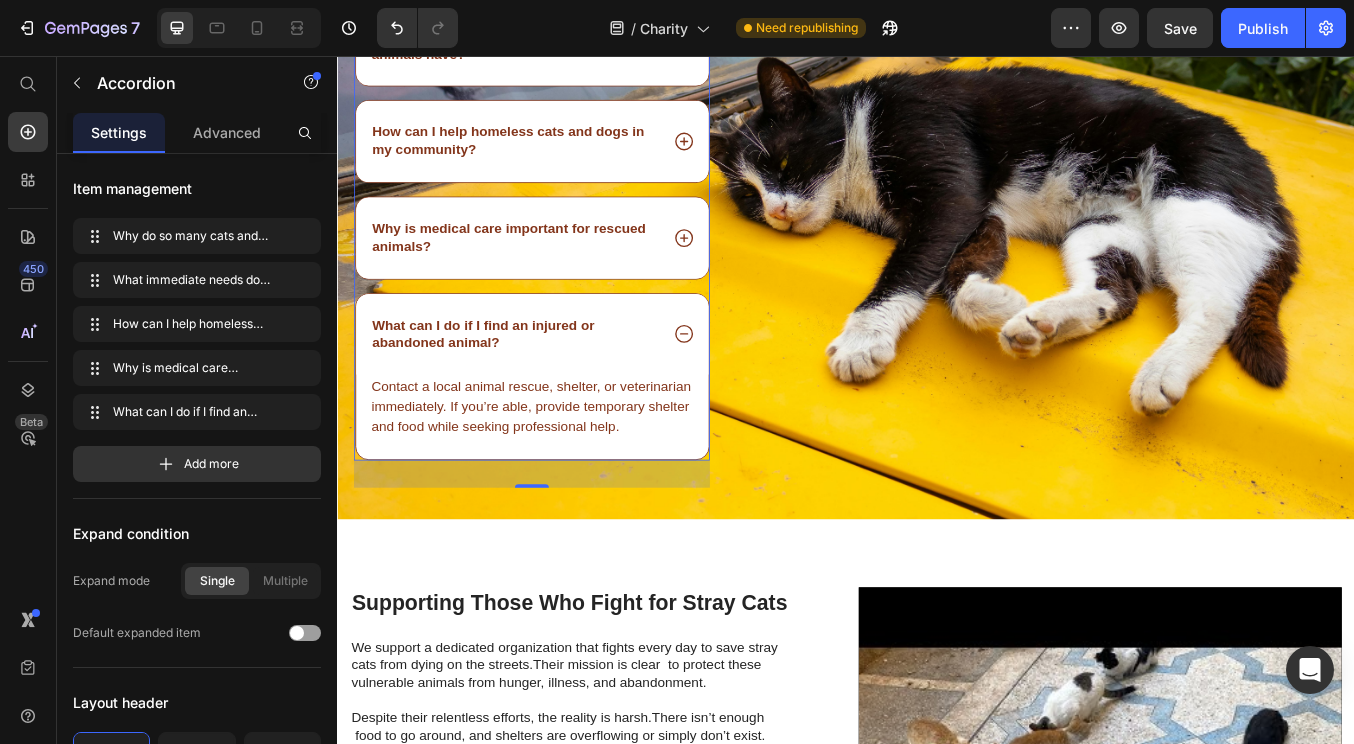 click 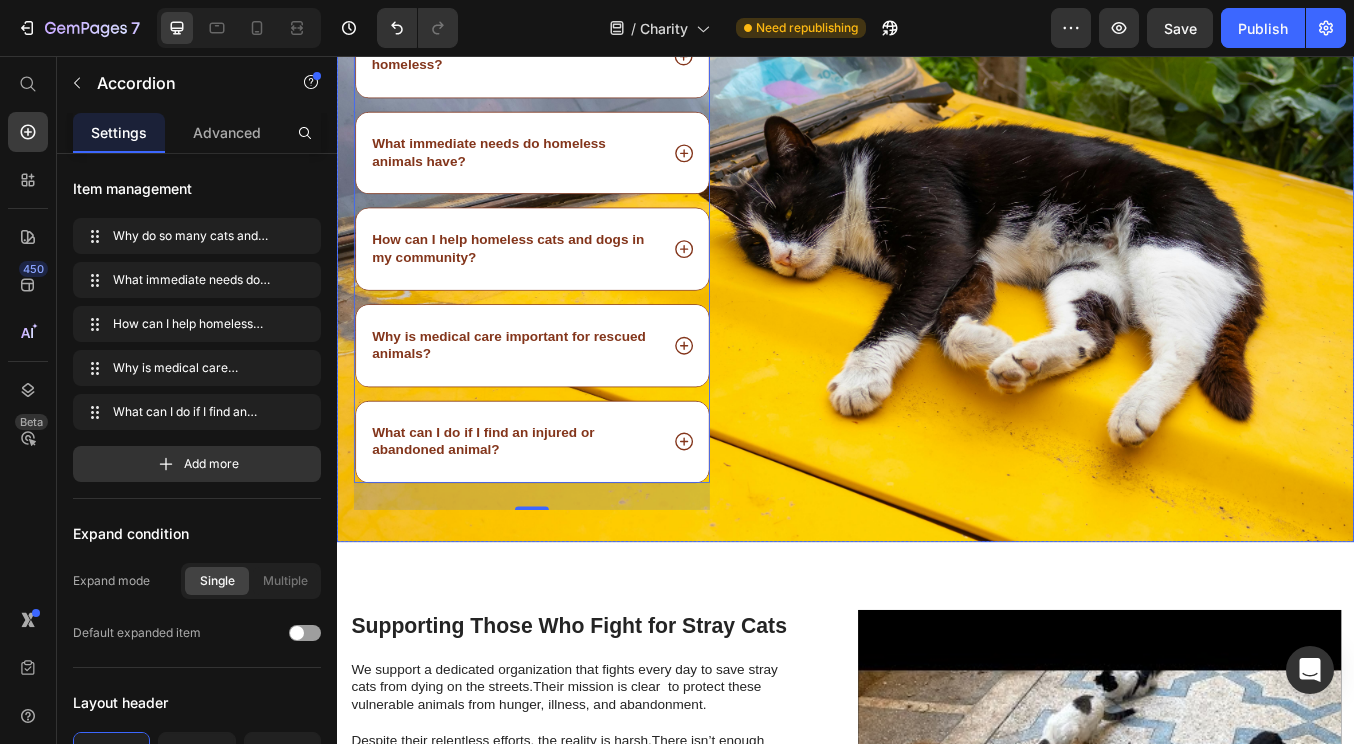 scroll, scrollTop: 4732, scrollLeft: 0, axis: vertical 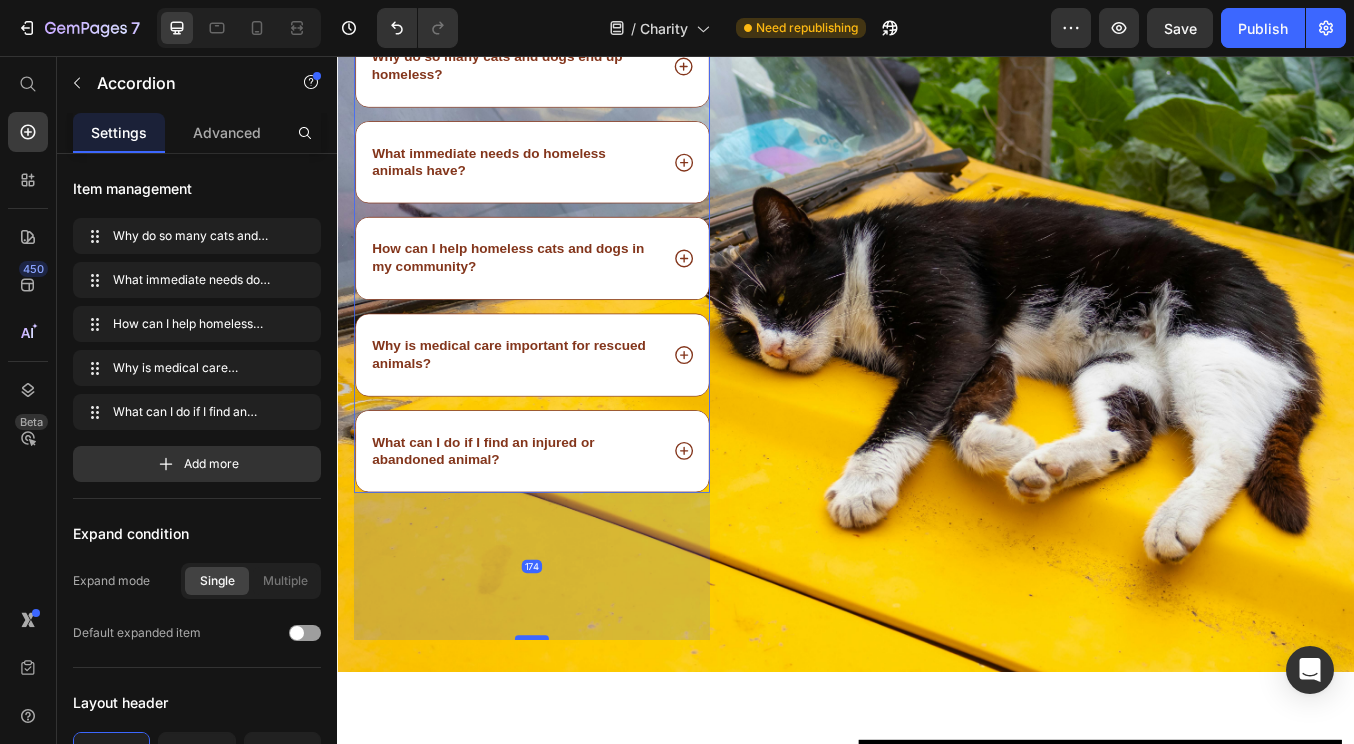 drag, startPoint x: 571, startPoint y: 597, endPoint x: 580, endPoint y: 739, distance: 142.28493 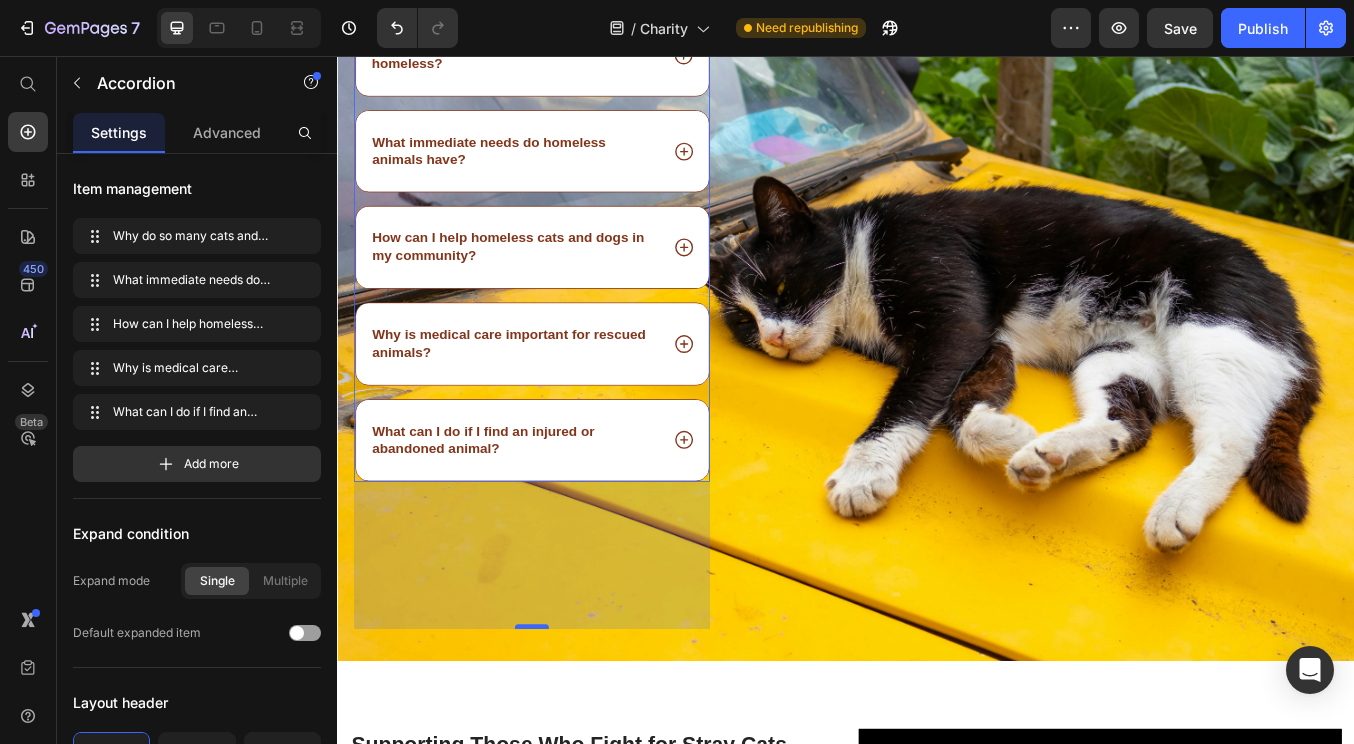 scroll, scrollTop: 4746, scrollLeft: 0, axis: vertical 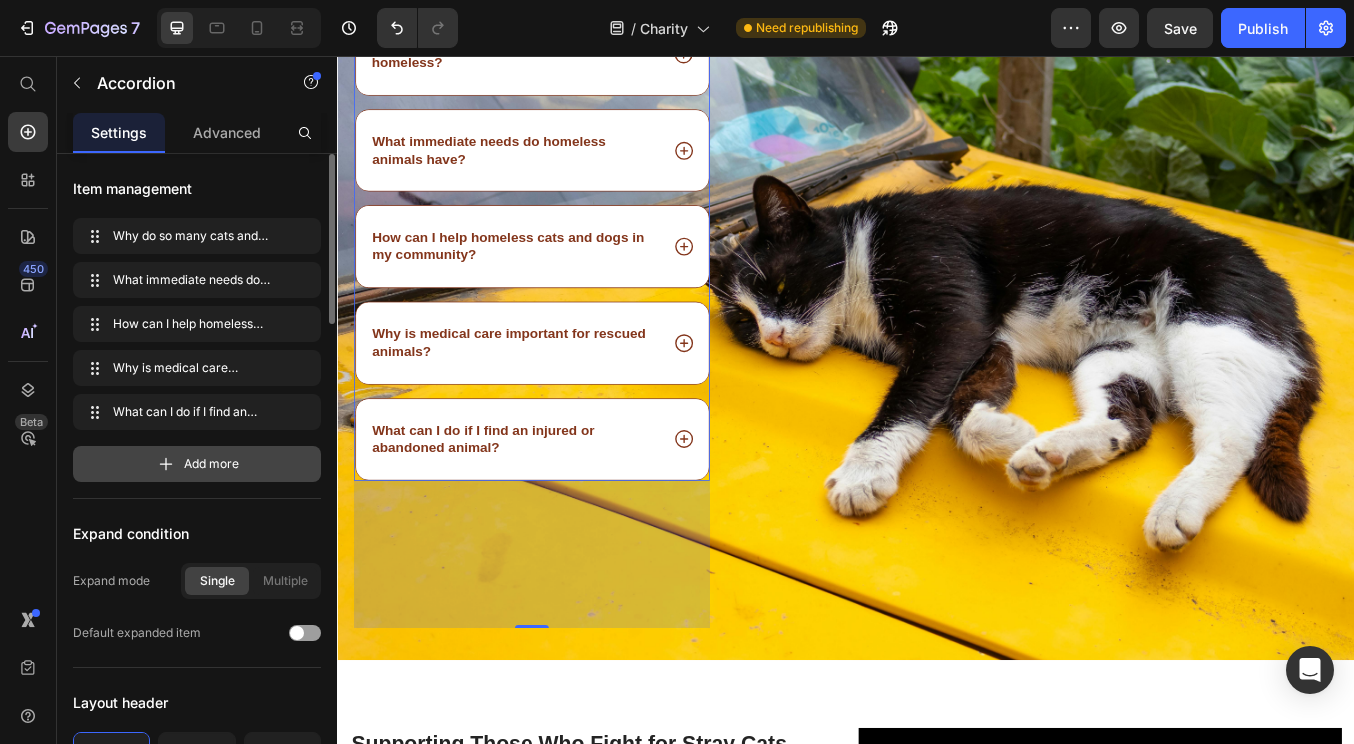 click on "Add more" at bounding box center (197, 464) 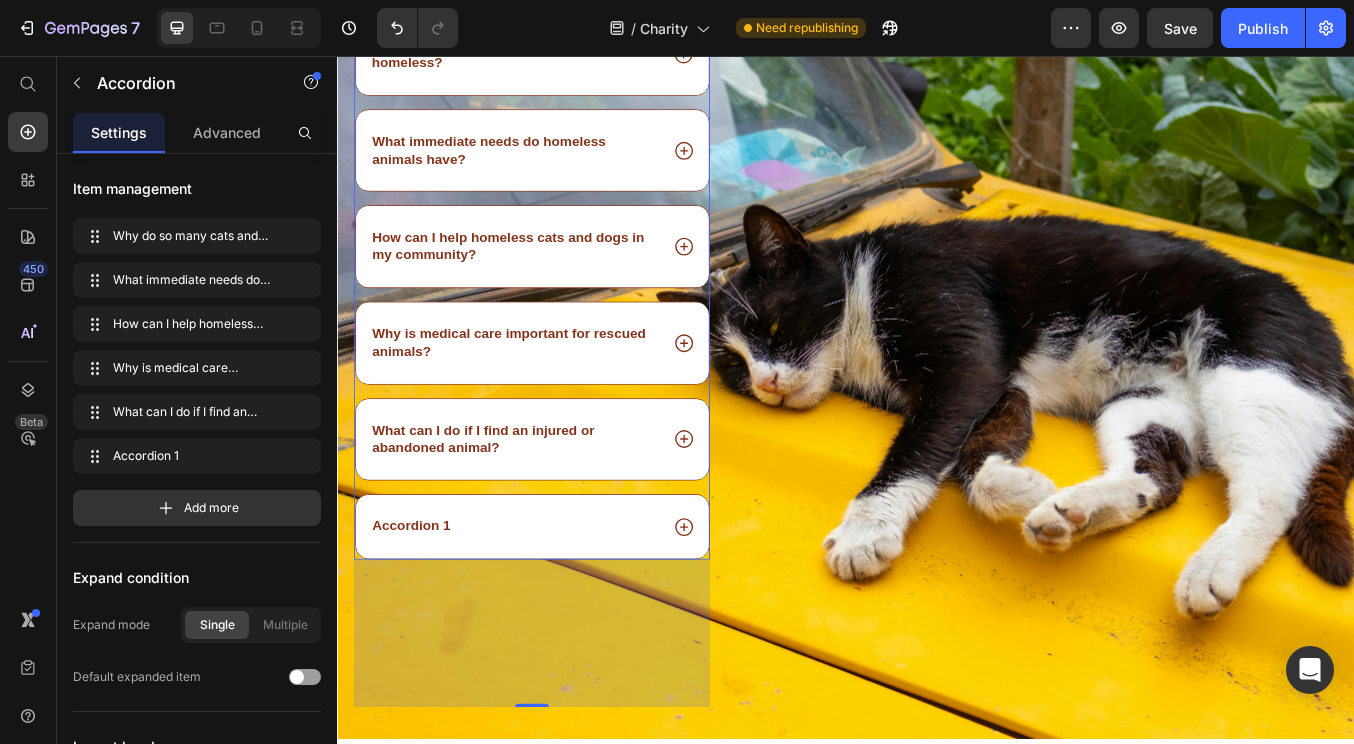 click 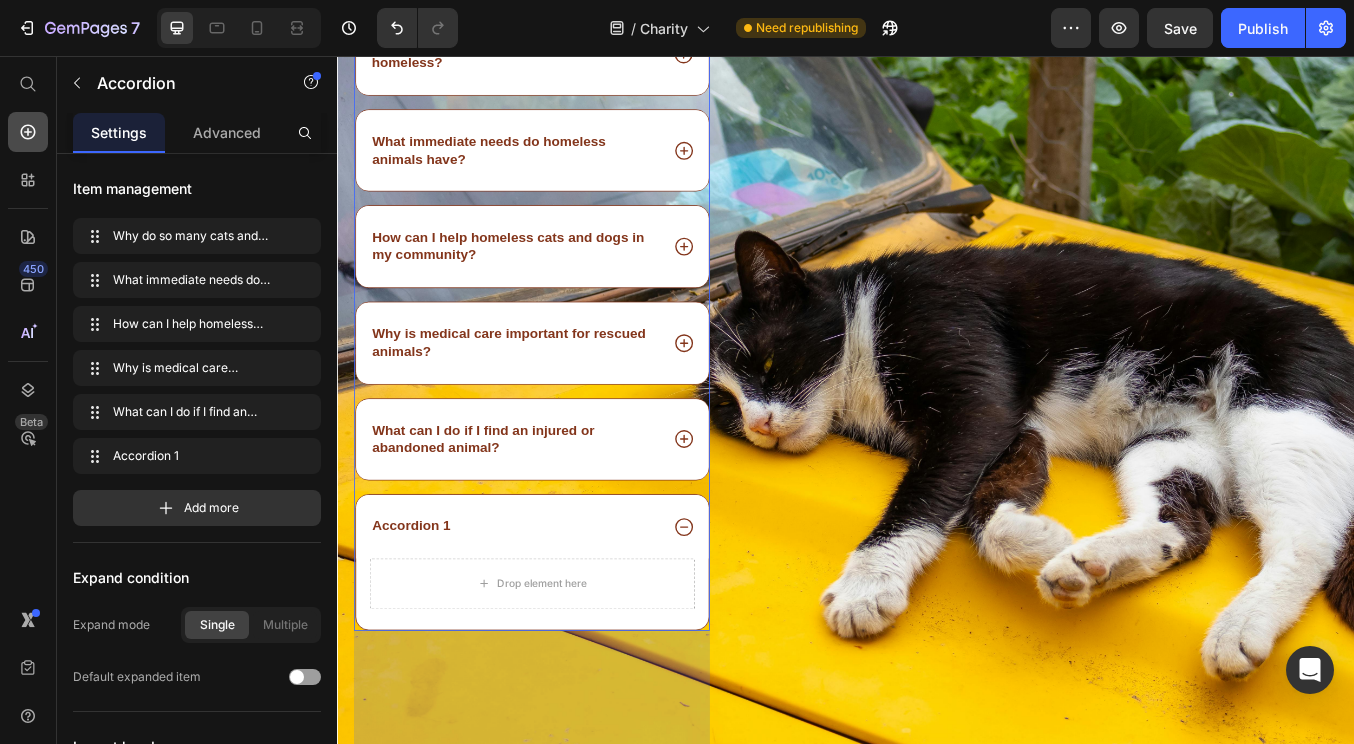 click 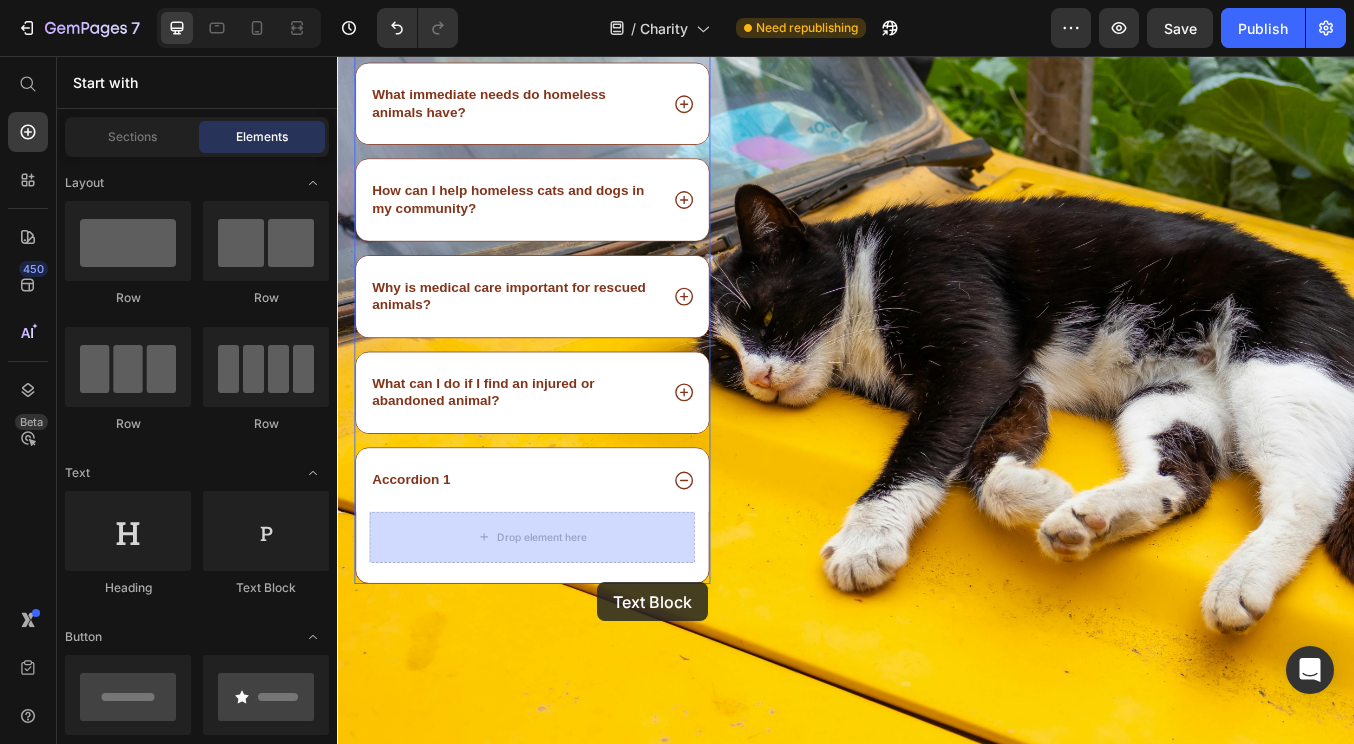 drag, startPoint x: 571, startPoint y: 593, endPoint x: 644, endPoint y: 677, distance: 111.28792 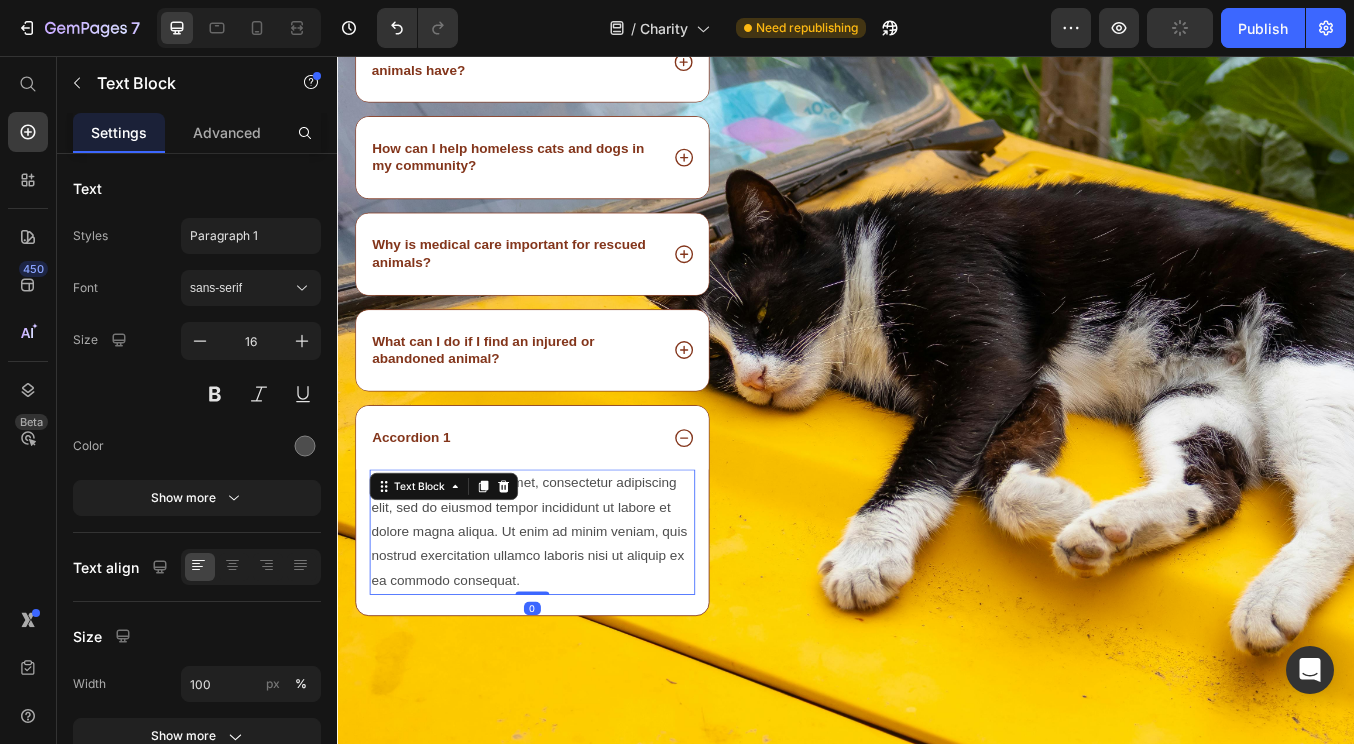 click on "Lorem ipsum dolor sit amet, consectetur adipiscing elit, sed do eiusmod tempor incididunt ut labore et dolore magna aliqua. Ut enim ad minim veniam, quis nostrud exercitation ullamco laboris nisi ut aliquip ex ea commodo consequat." at bounding box center (567, 618) 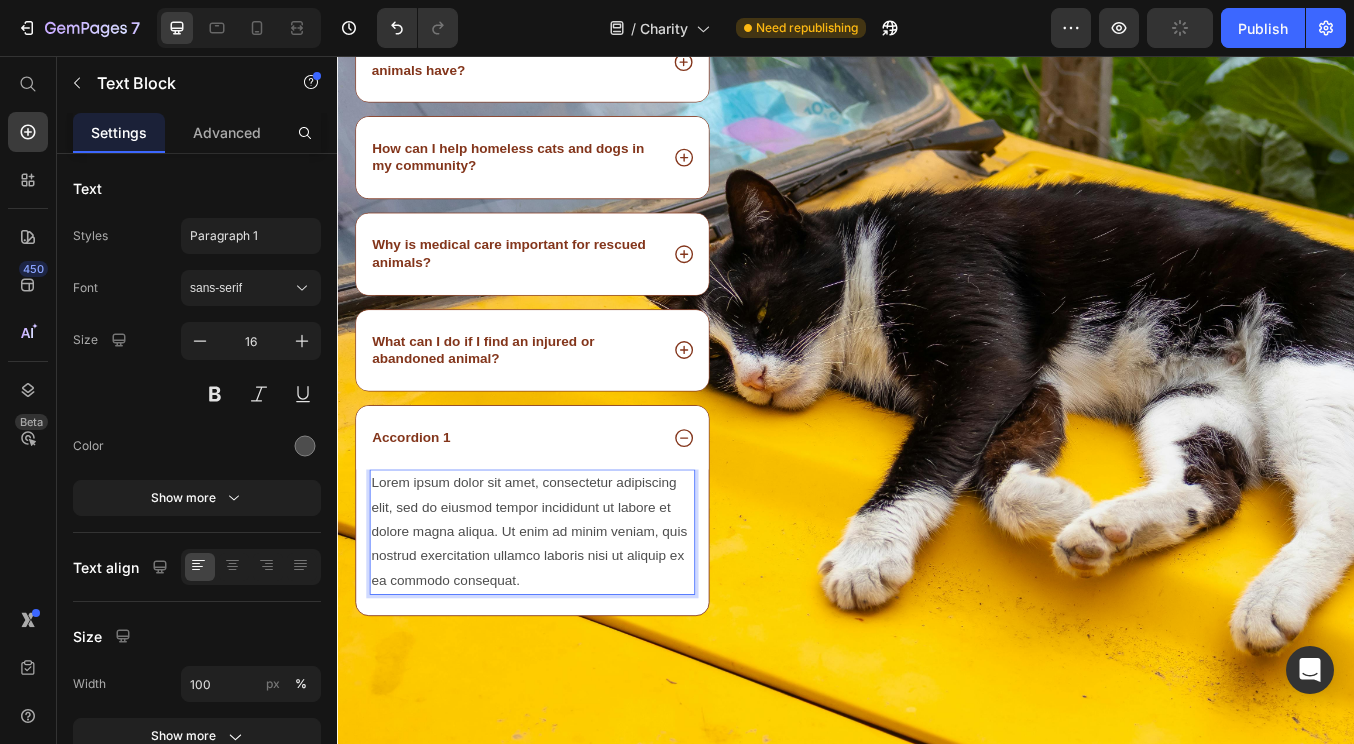 click on "Lorem ipsum dolor sit amet, consectetur adipiscing elit, sed do eiusmod tempor incididunt ut labore et dolore magna aliqua. Ut enim ad minim veniam, quis nostrud exercitation ullamco laboris nisi ut aliquip ex ea commodo consequat." at bounding box center (567, 618) 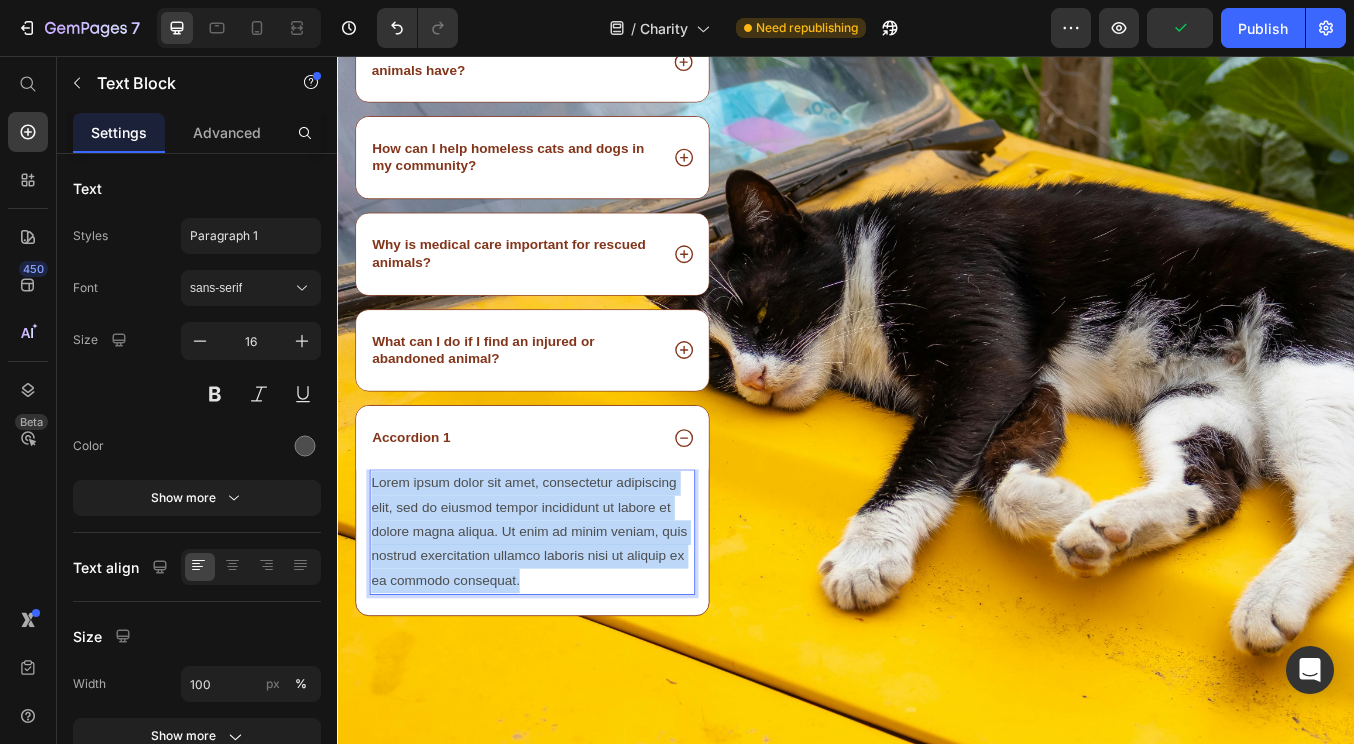 click on "Lorem ipsum dolor sit amet, consectetur adipiscing elit, sed do eiusmod tempor incididunt ut labore et dolore magna aliqua. Ut enim ad minim veniam, quis nostrud exercitation ullamco laboris nisi ut aliquip ex ea commodo consequat." at bounding box center (567, 618) 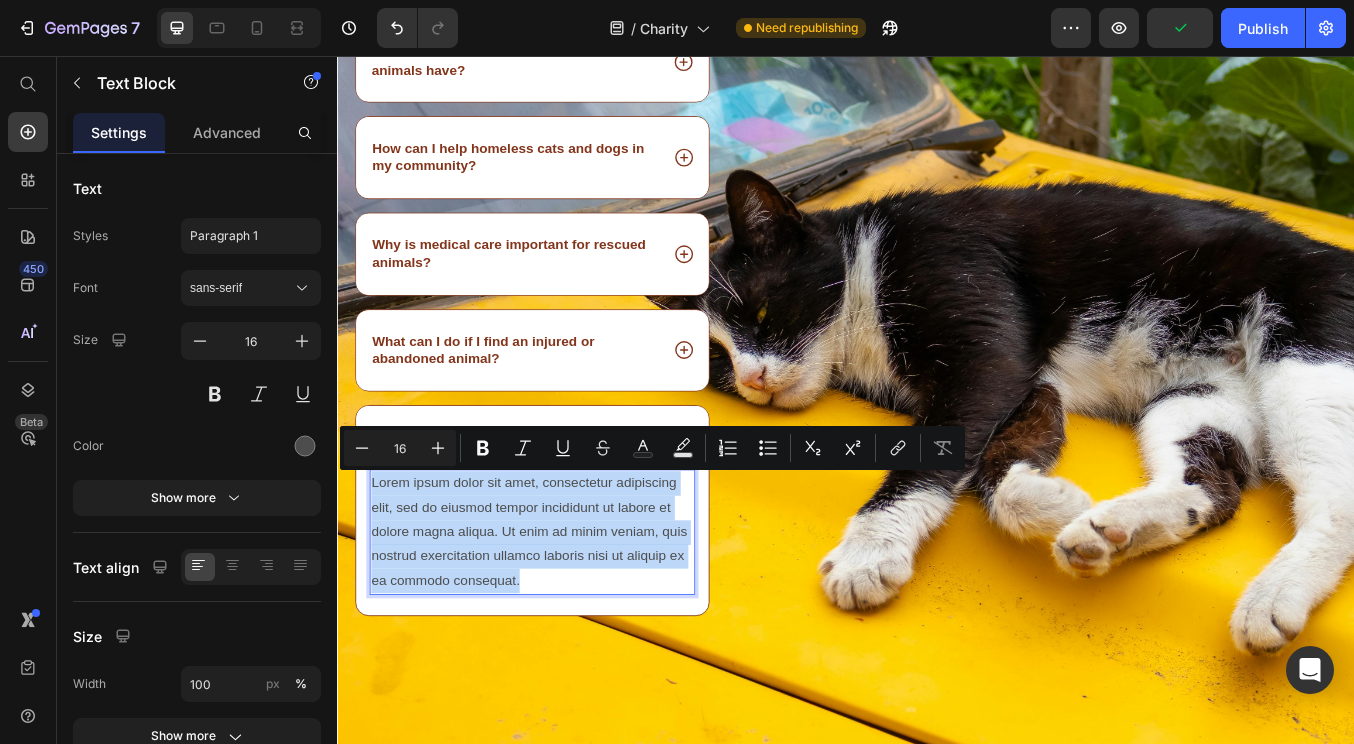 type 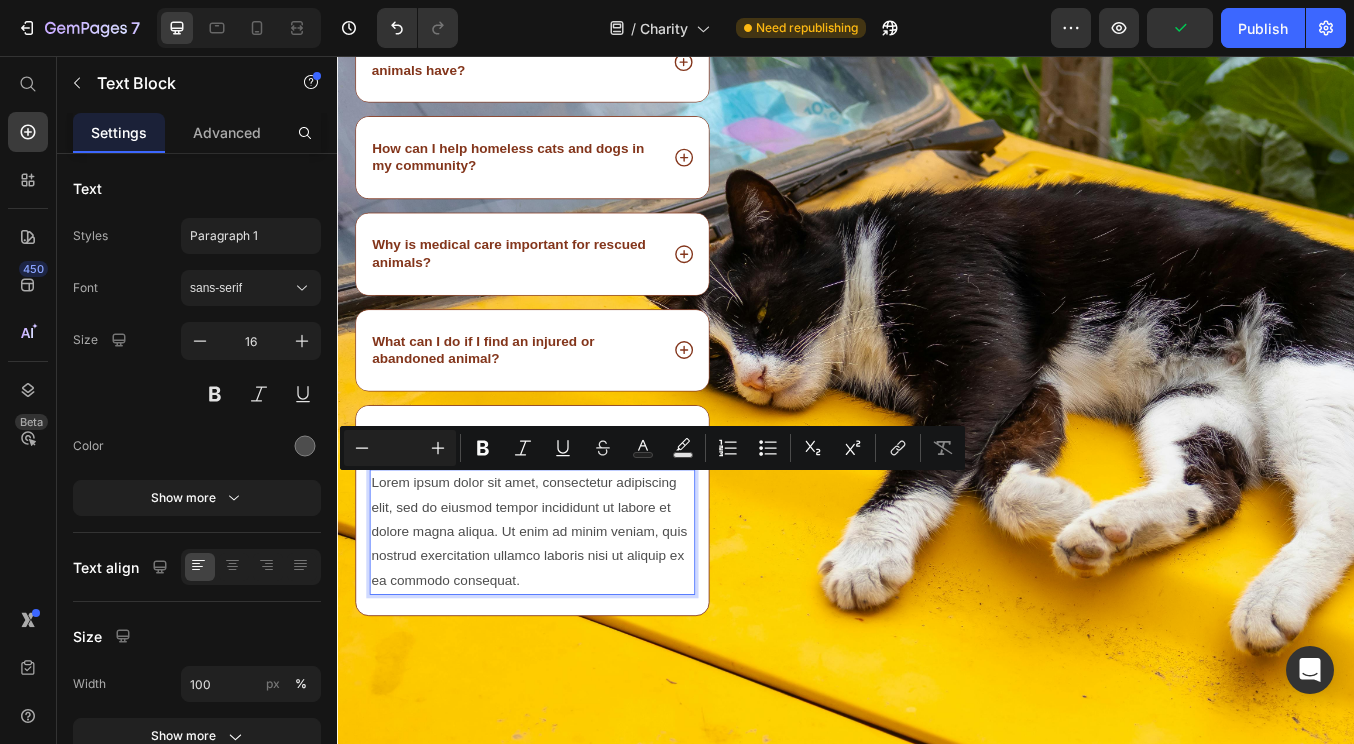 scroll, scrollTop: 34, scrollLeft: 0, axis: vertical 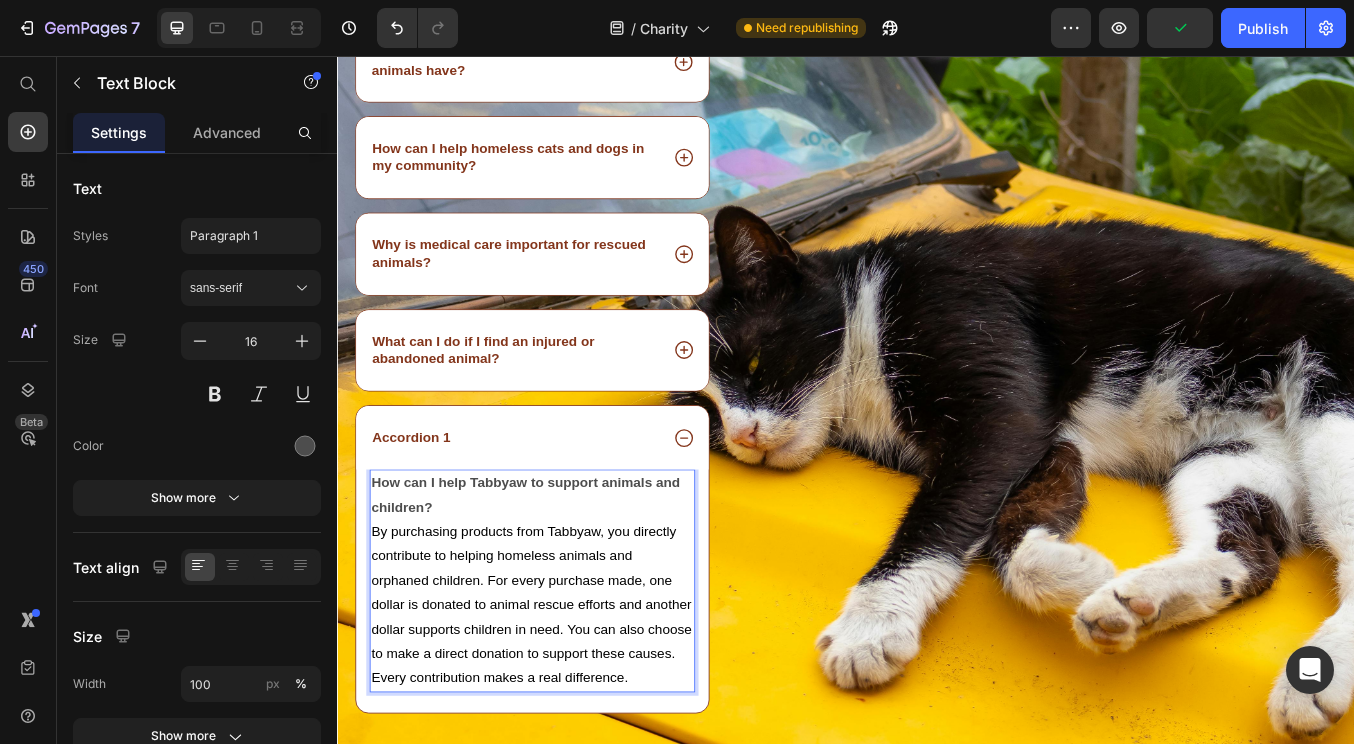 click on "How can I help Tabbyaw to support animals and children?" at bounding box center [559, 574] 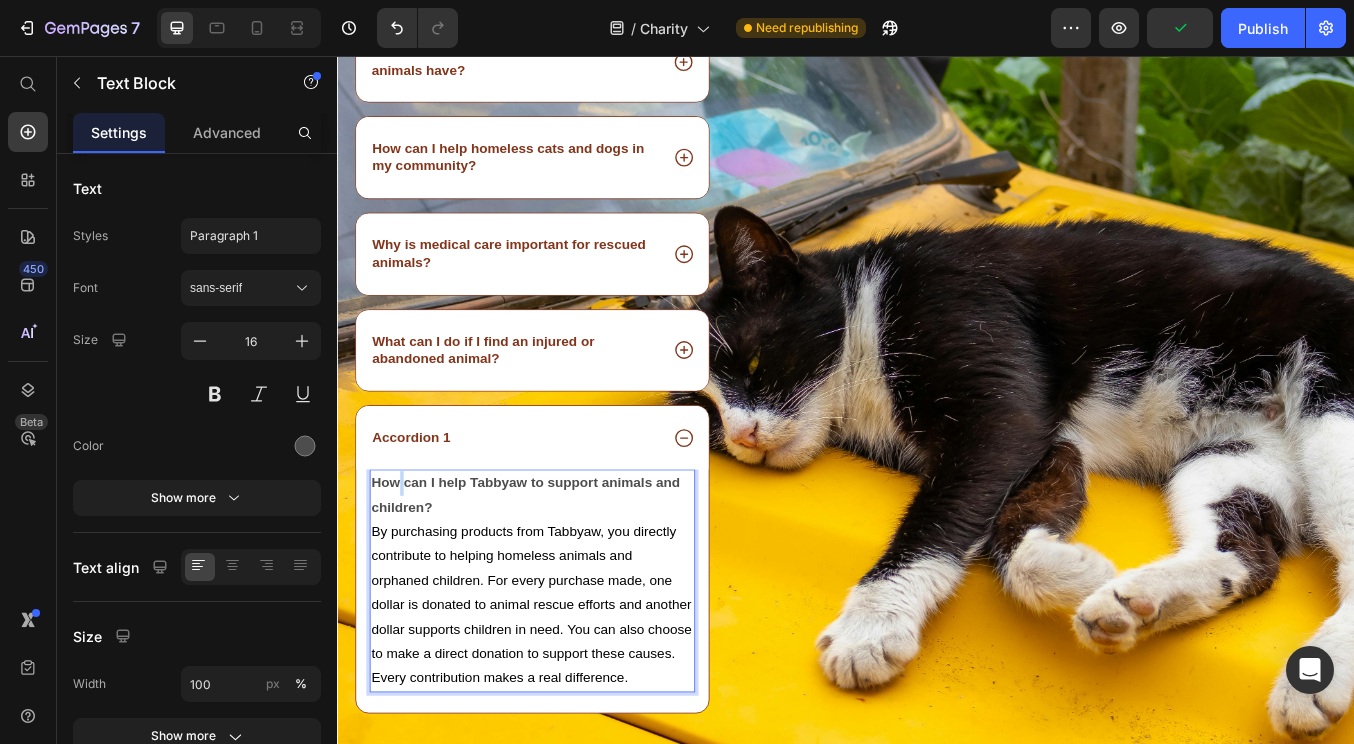 click on "How can I help Tabbyaw to support animals and children?" at bounding box center (559, 574) 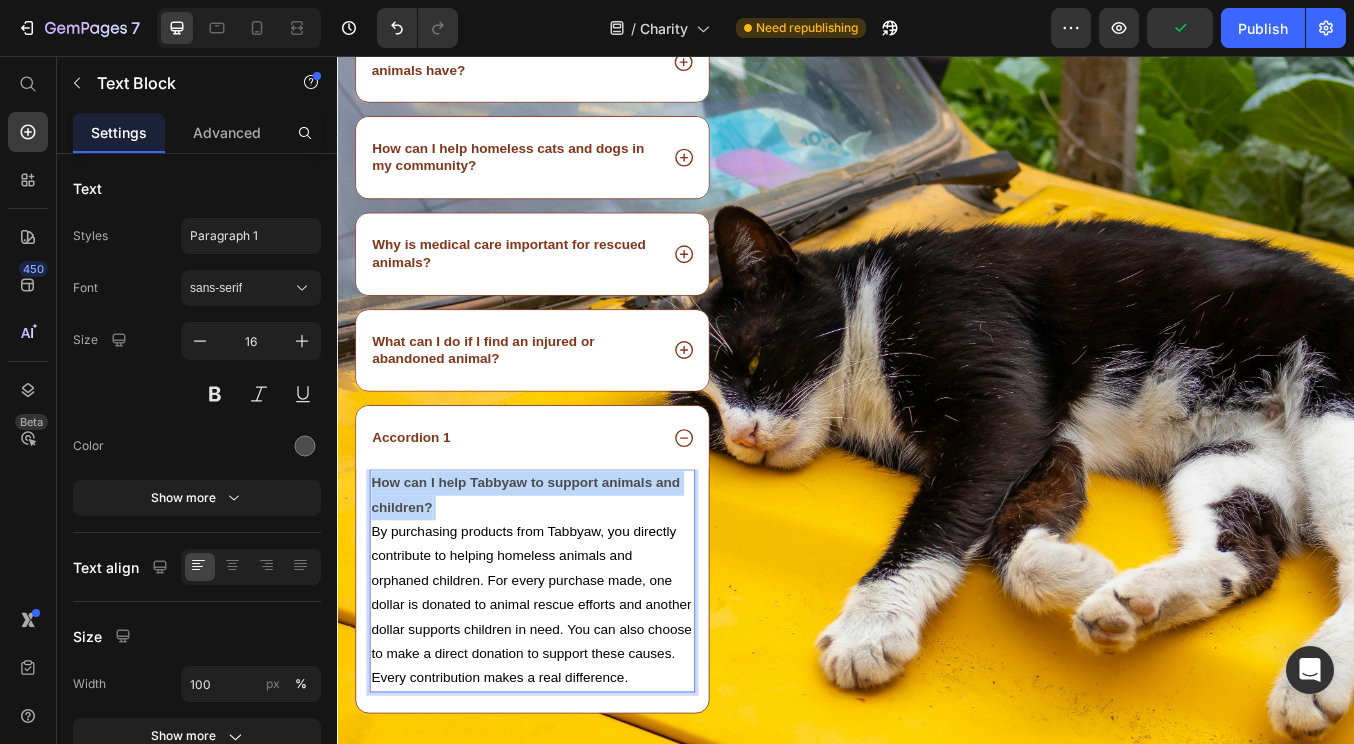 click on "How can I help Tabbyaw to support animals and children?" at bounding box center [559, 574] 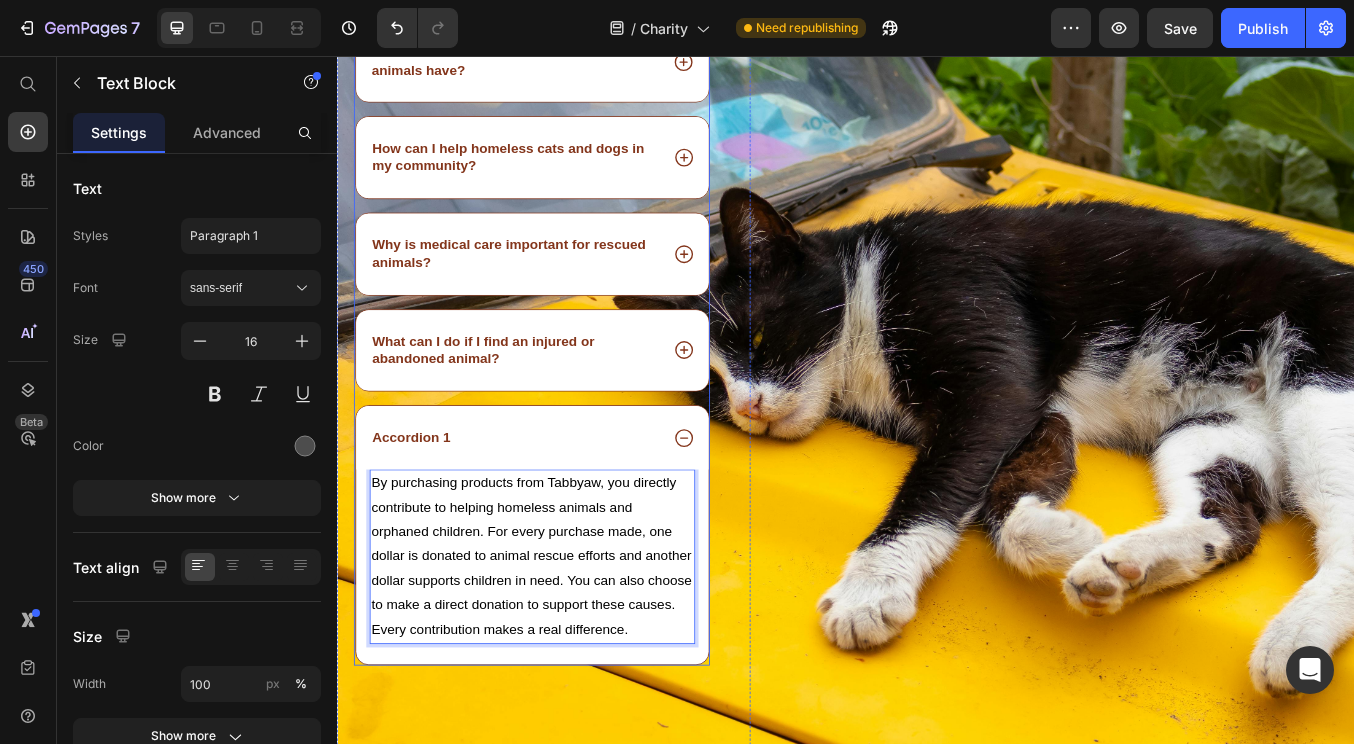 click on "Accordion 1" at bounding box center [424, 506] 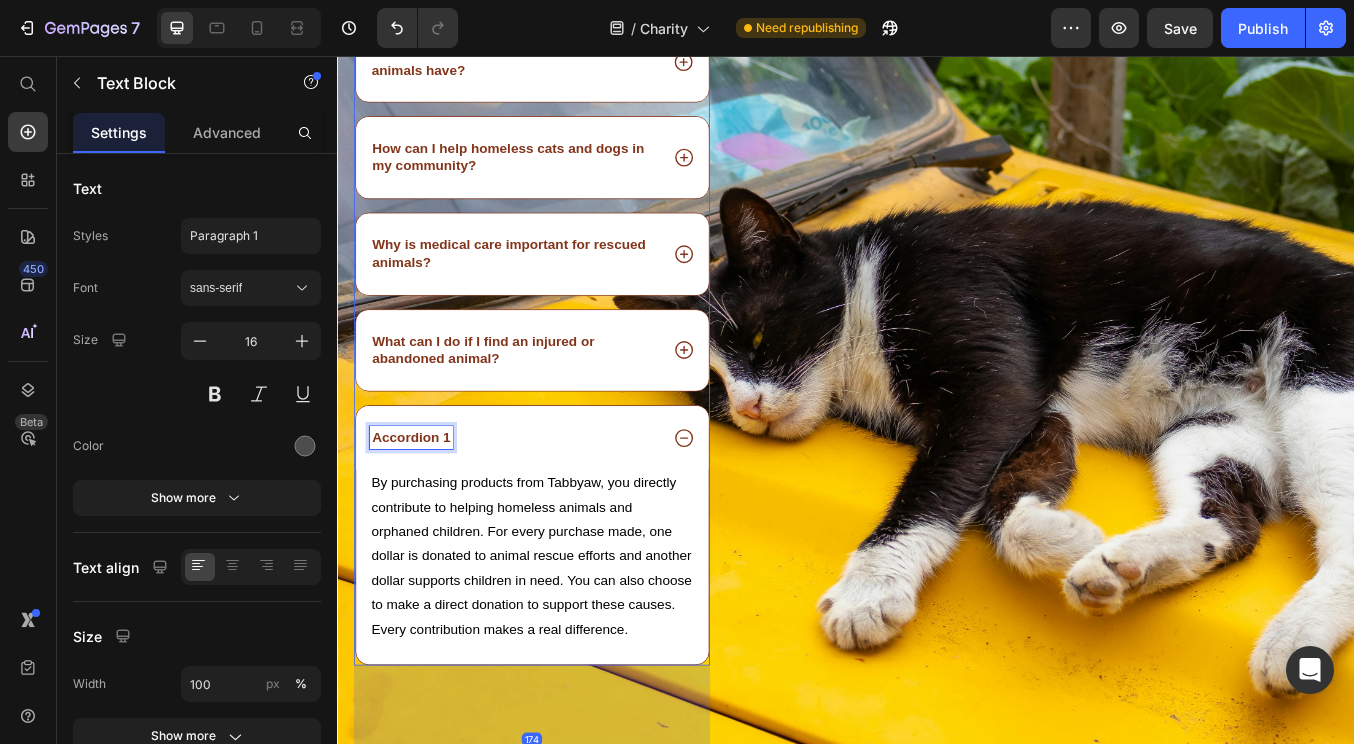 click on "Accordion 1" at bounding box center [424, 506] 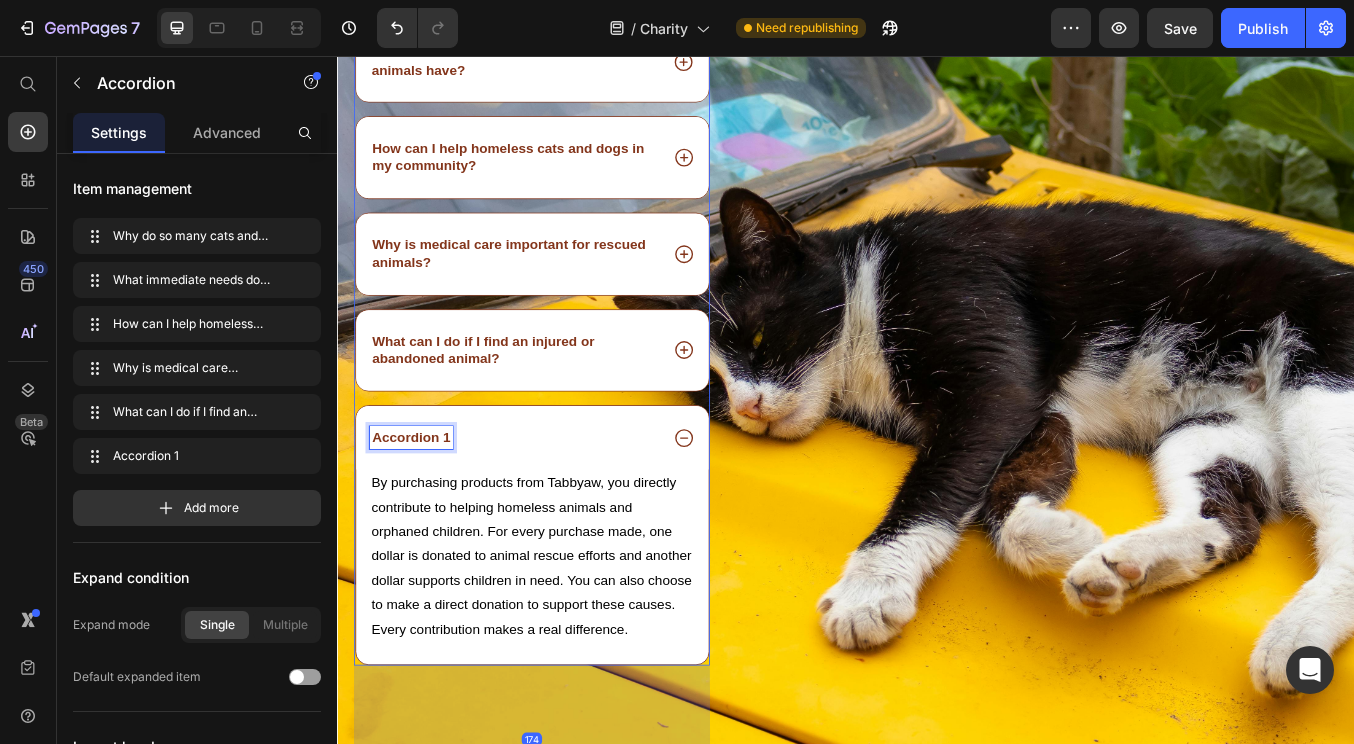 scroll, scrollTop: 0, scrollLeft: 0, axis: both 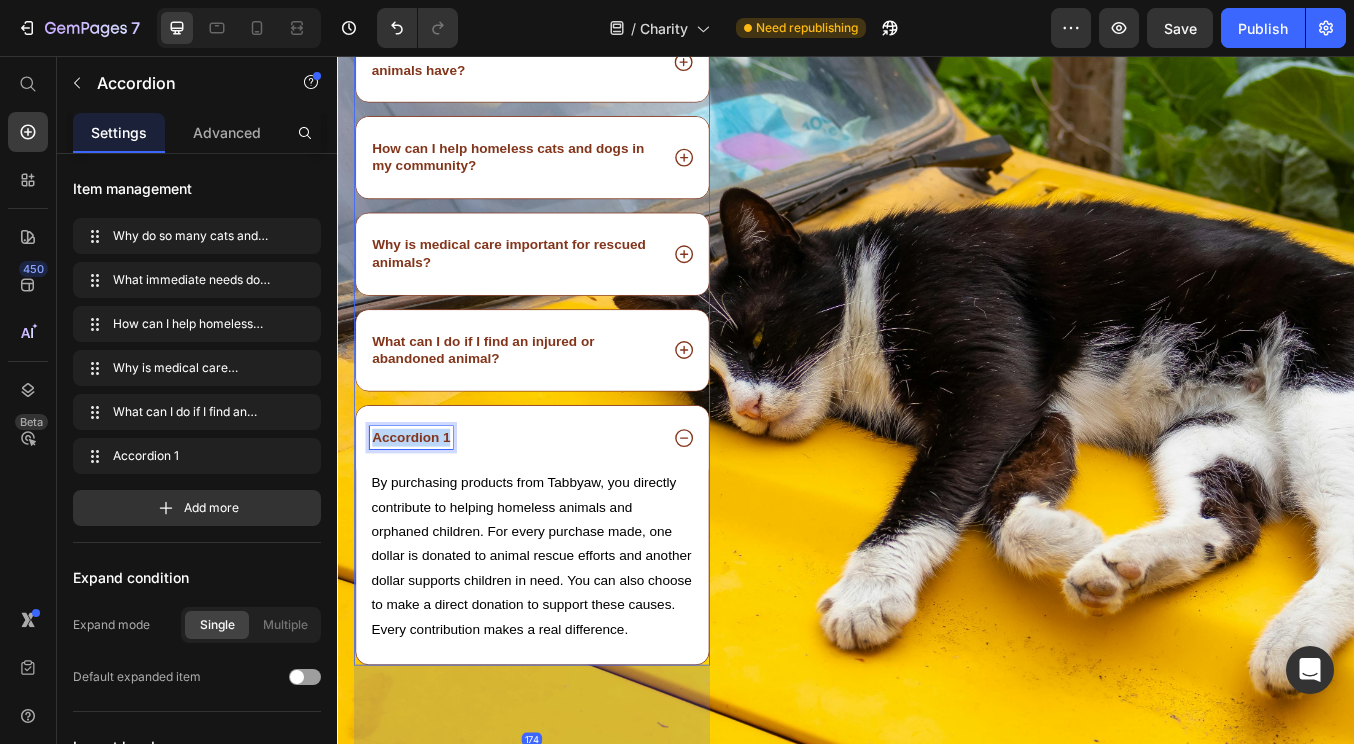 click on "Accordion 1" at bounding box center (424, 506) 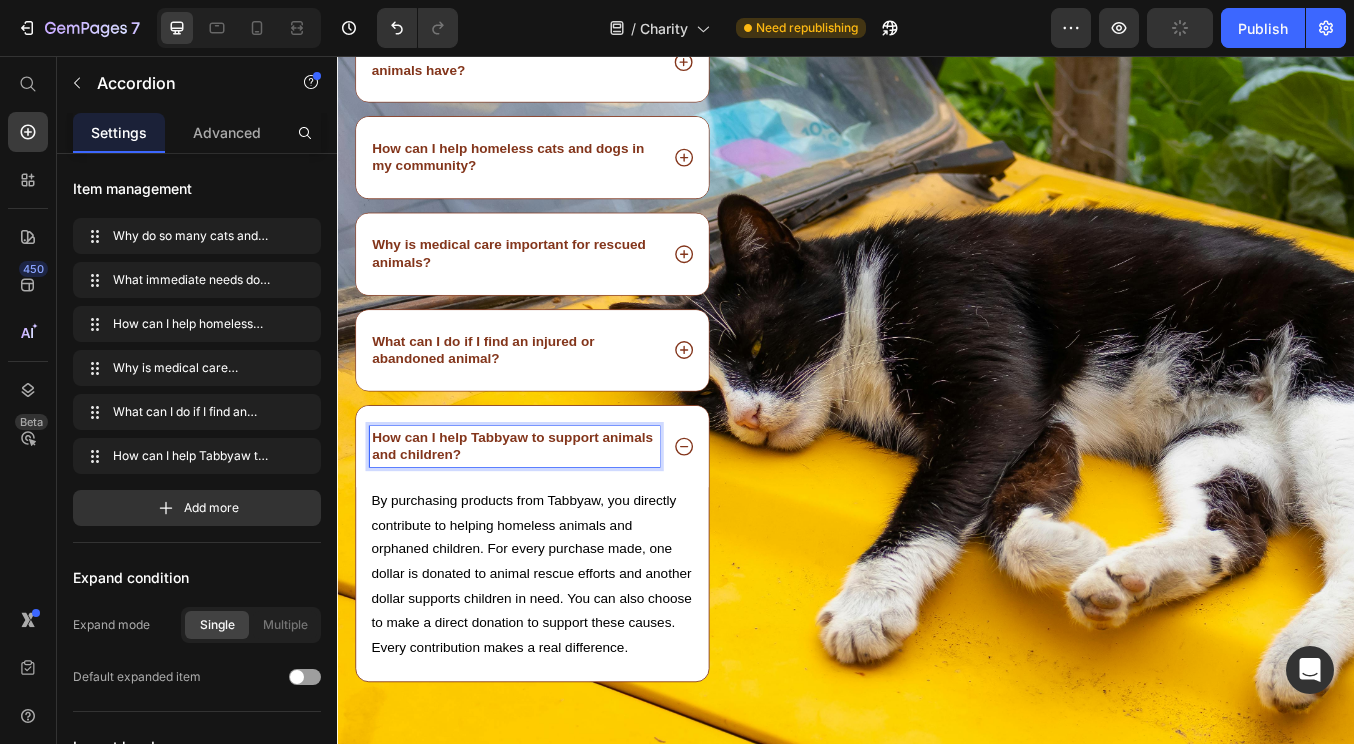 click 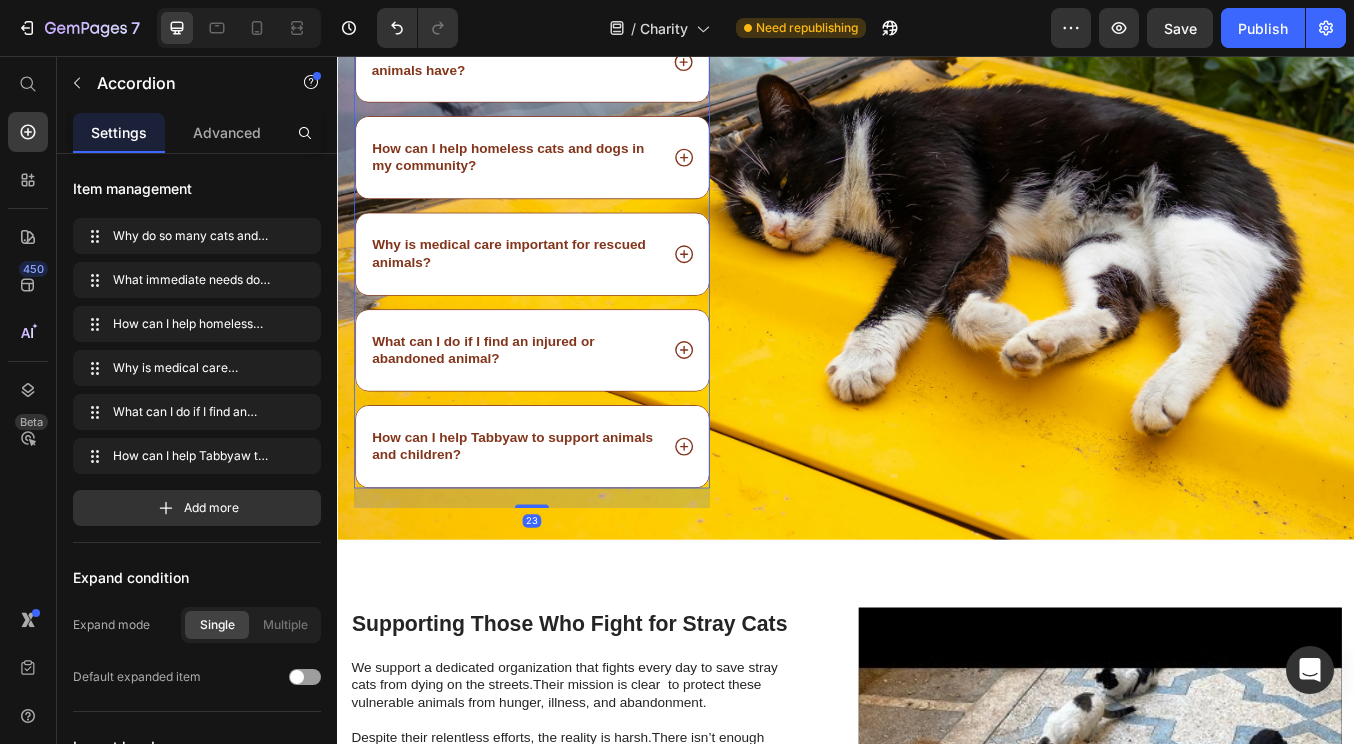 drag, startPoint x: 572, startPoint y: 733, endPoint x: 584, endPoint y: 582, distance: 151.47607 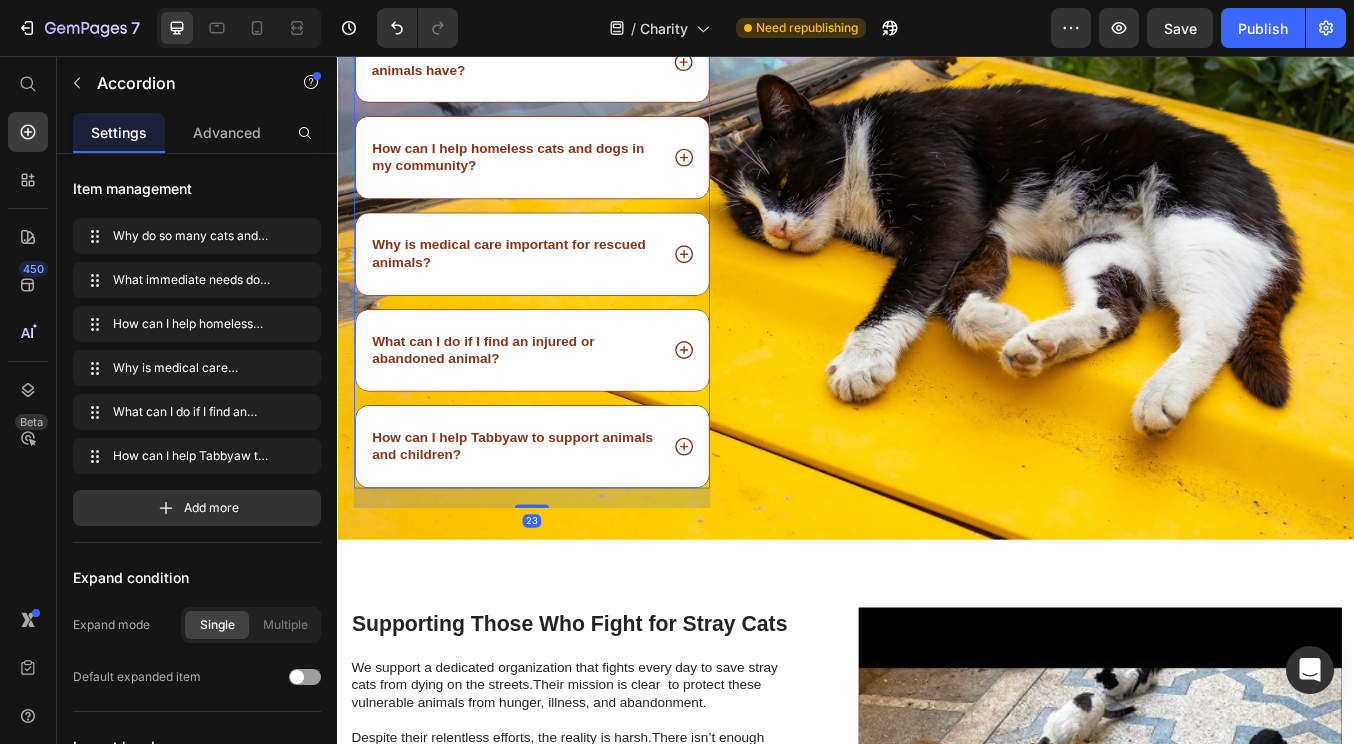 click on "23" at bounding box center [567, 566] 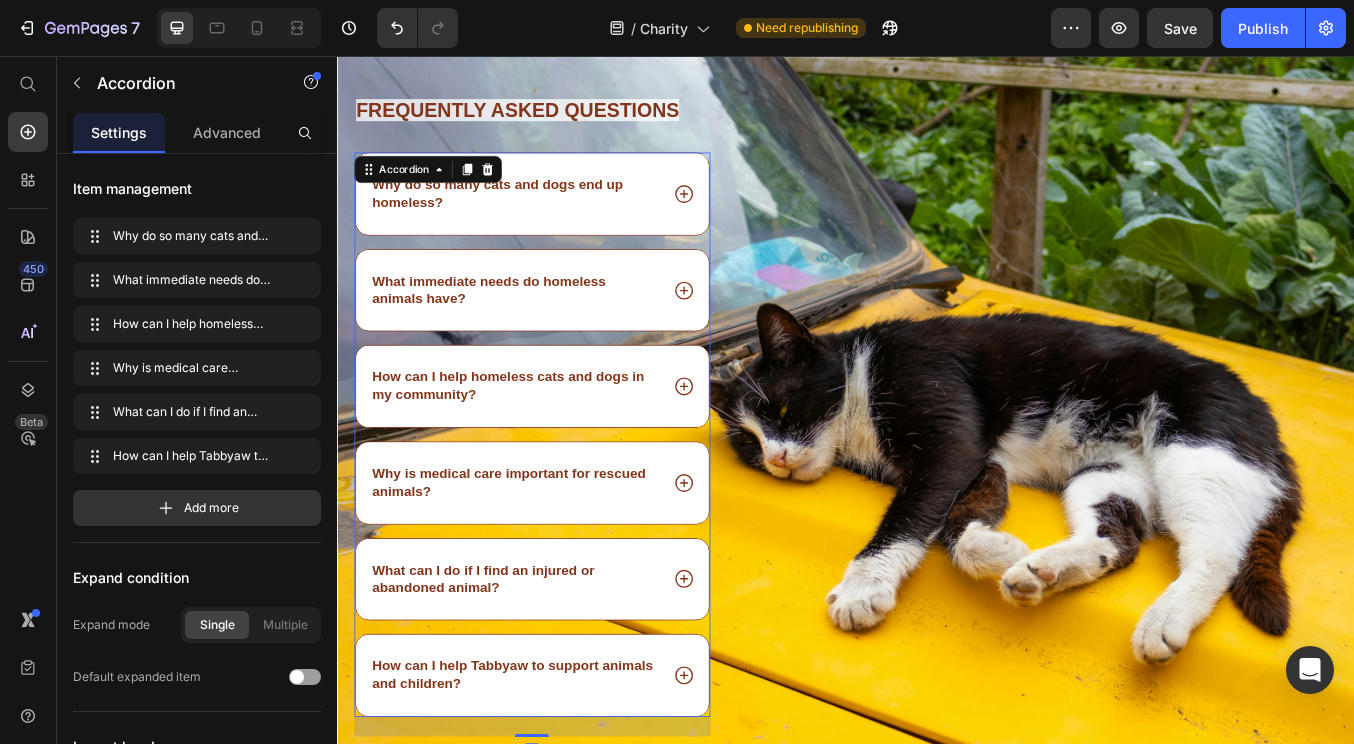 scroll, scrollTop: 4576, scrollLeft: 0, axis: vertical 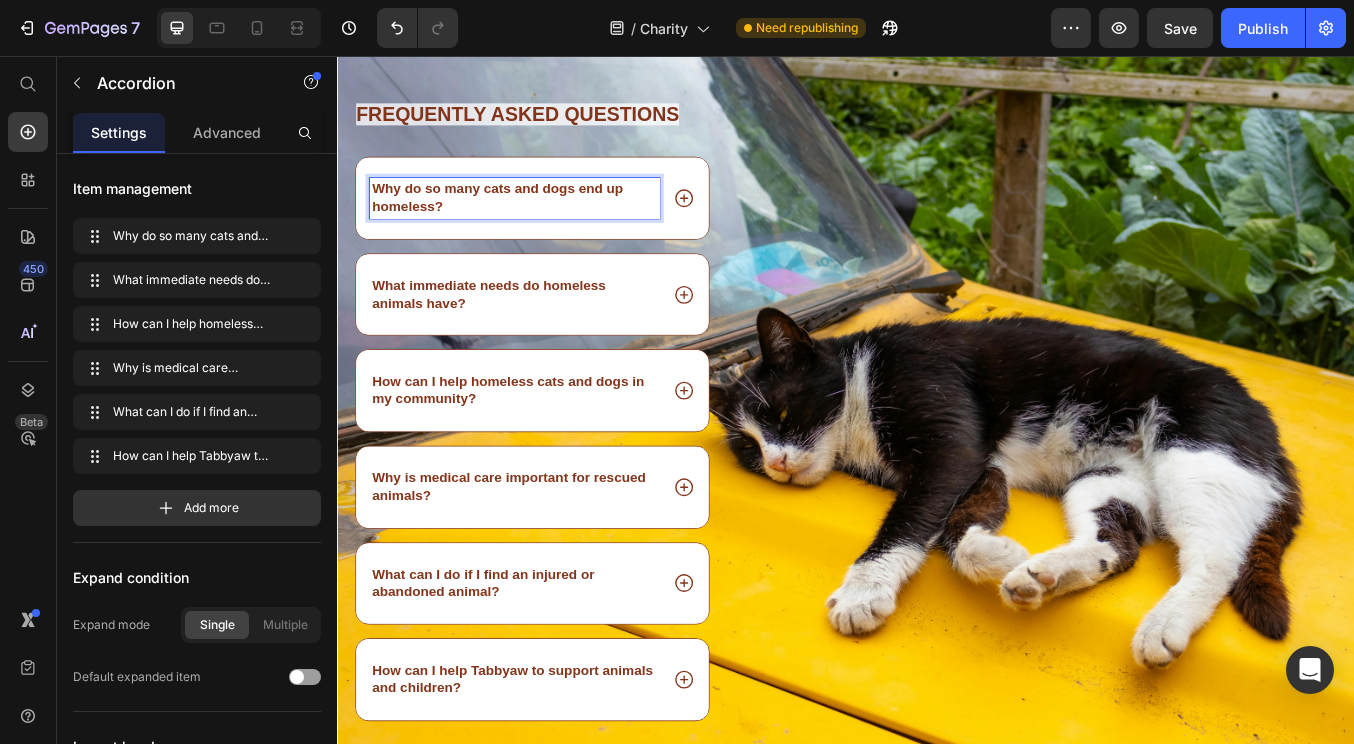 click 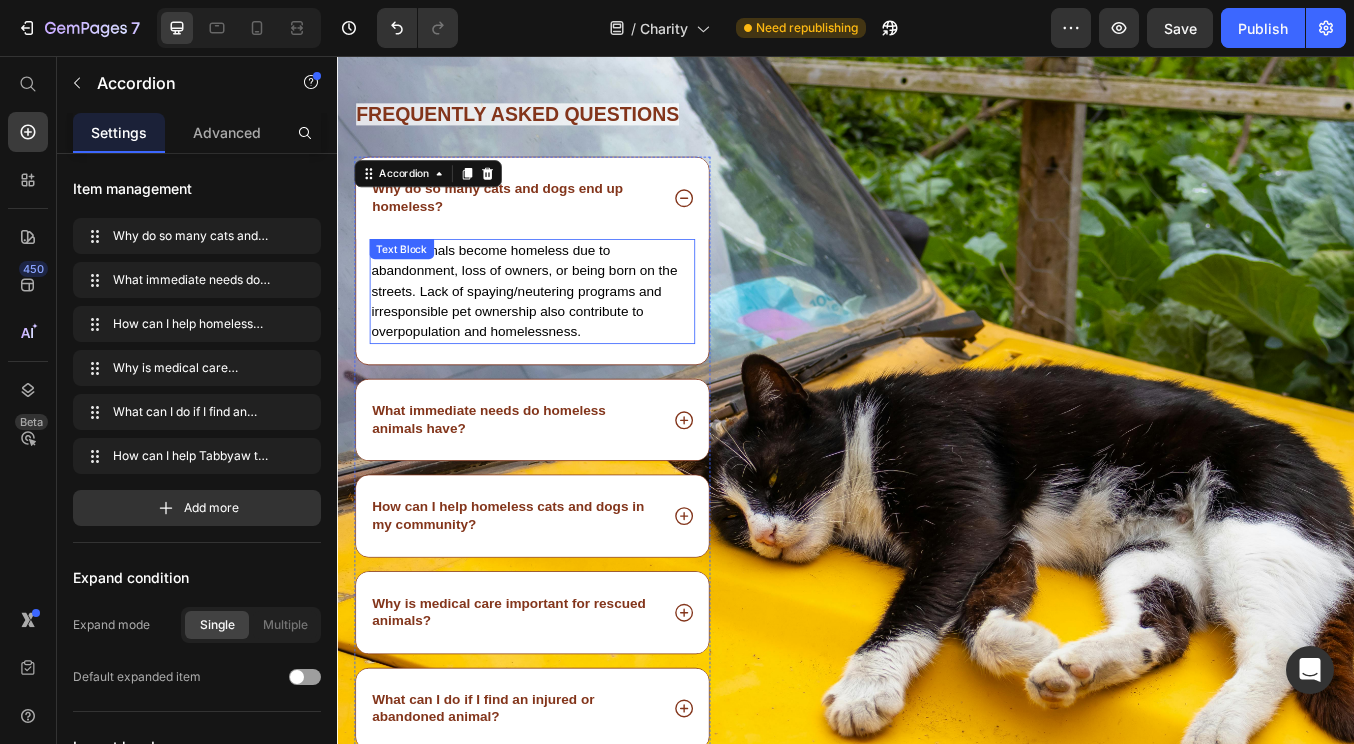 click on "Many animals become homeless due to abandonment, loss of owners, or being born on the streets. Lack of spaying/neutering programs and irresponsible pet ownership also contribute to overpopulation and homelessness." at bounding box center (557, 333) 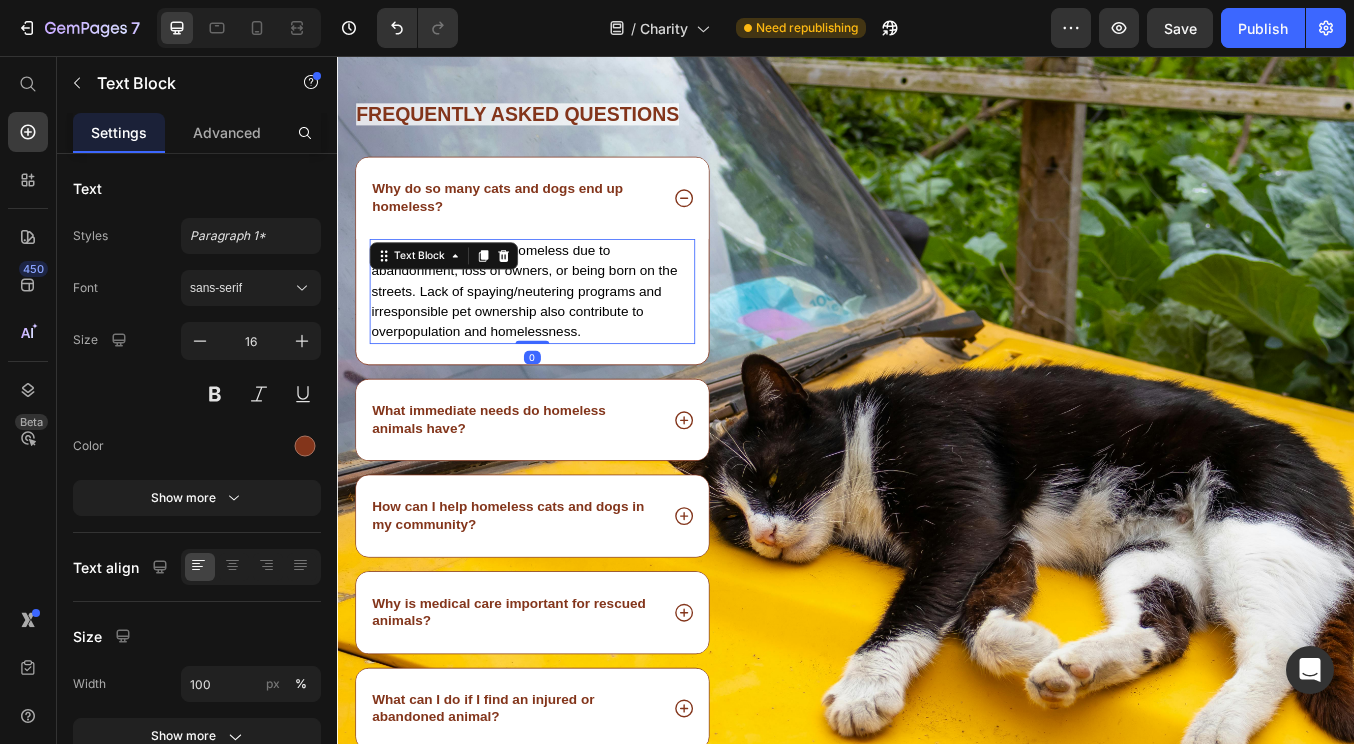 click on "Many animals become homeless due to abandonment, loss of owners, or being born on the streets. Lack of spaying/neutering programs and irresponsible pet ownership also contribute to overpopulation and homelessness." at bounding box center (557, 333) 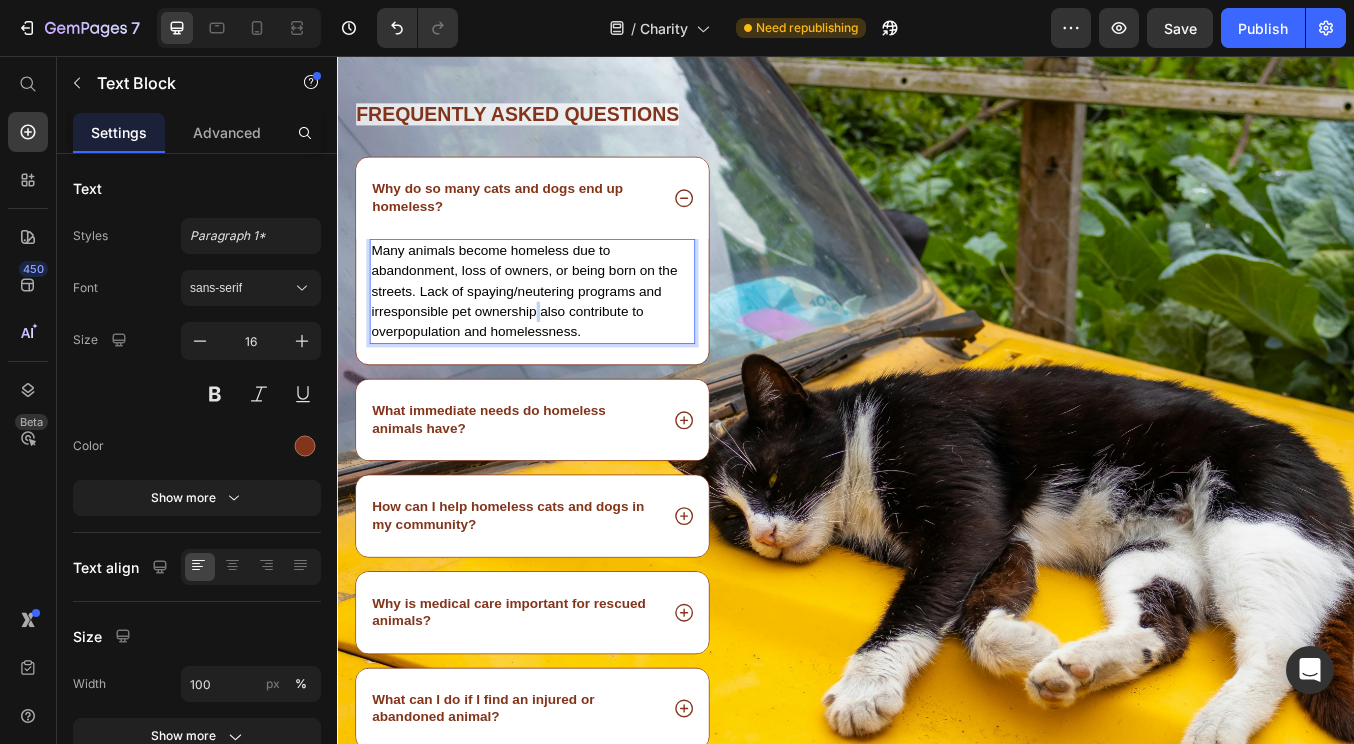 click on "Many animals become homeless due to abandonment, loss of owners, or being born on the streets. Lack of spaying/neutering programs and irresponsible pet ownership also contribute to overpopulation and homelessness." at bounding box center [557, 333] 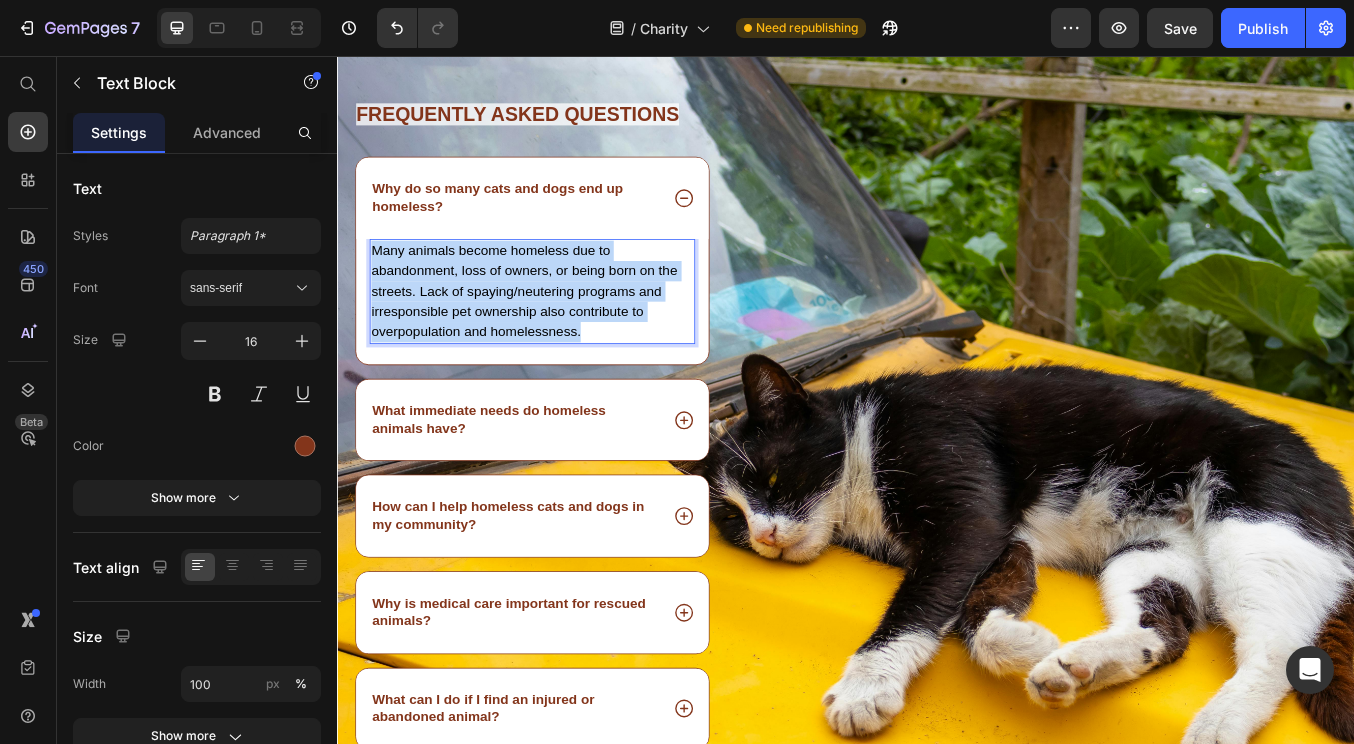 click on "Many animals become homeless due to abandonment, loss of owners, or being born on the streets. Lack of spaying/neutering programs and irresponsible pet ownership also contribute to overpopulation and homelessness." at bounding box center [557, 333] 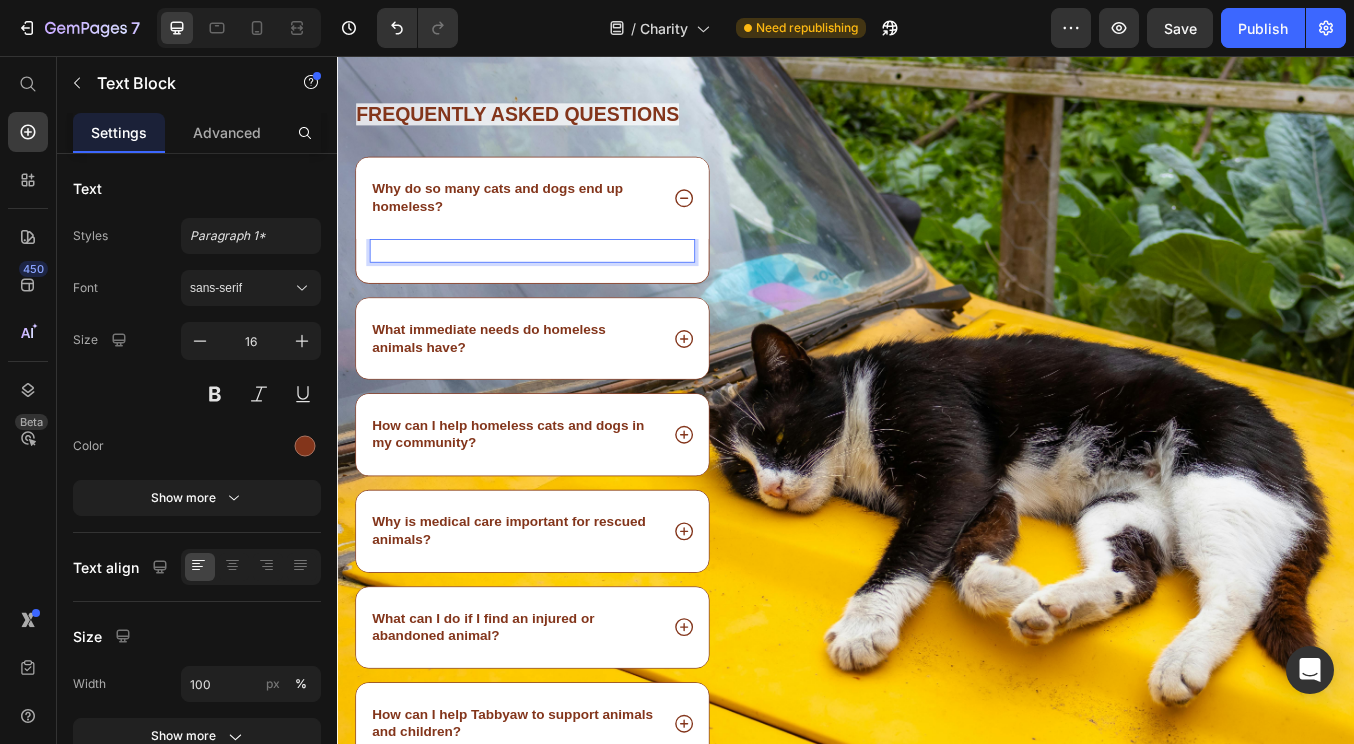 click at bounding box center [567, 286] 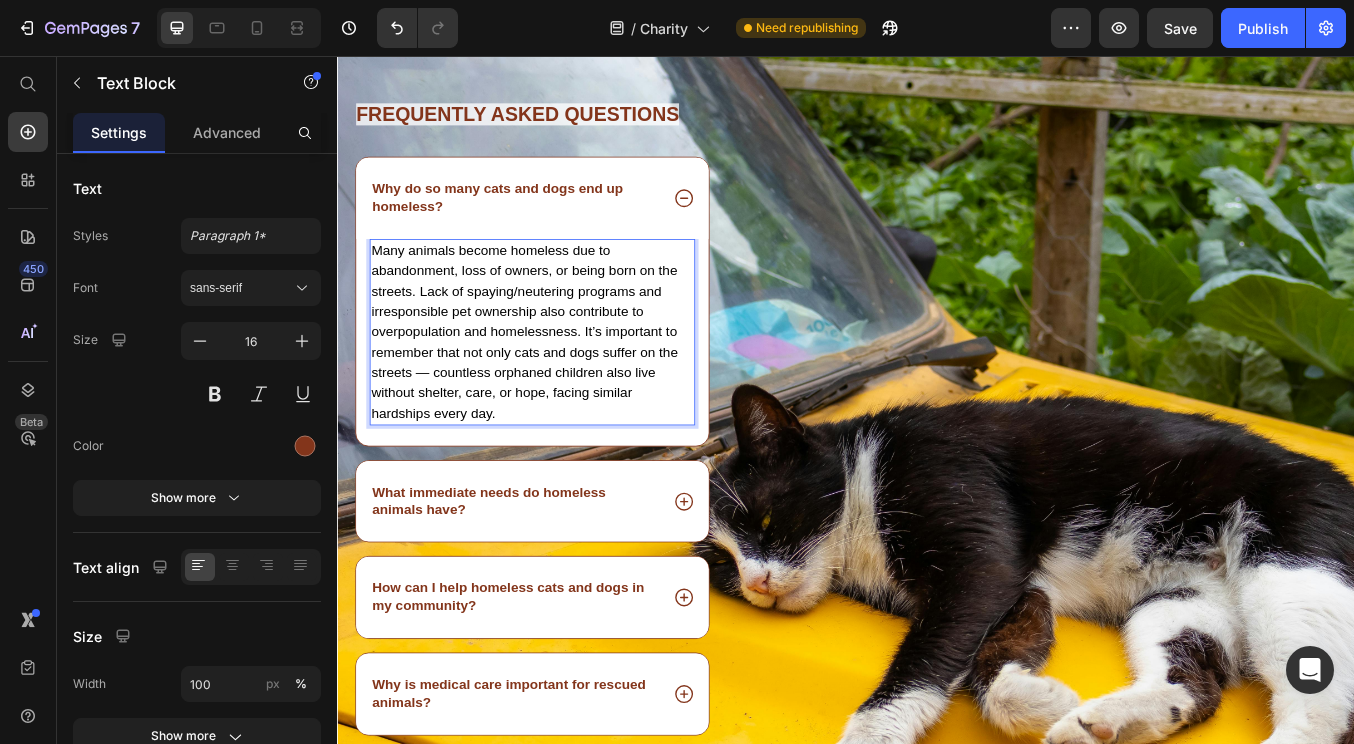 click on "Many animals become homeless due to abandonment, loss of owners, or being born on the streets. Lack of spaying/neutering programs and irresponsible pet ownership also contribute to overpopulation and homelessness. It’s important to remember that not only cats and dogs suffer on the streets — countless orphaned children also live without shelter, care, or hope, facing similar hardships every day." at bounding box center (558, 381) 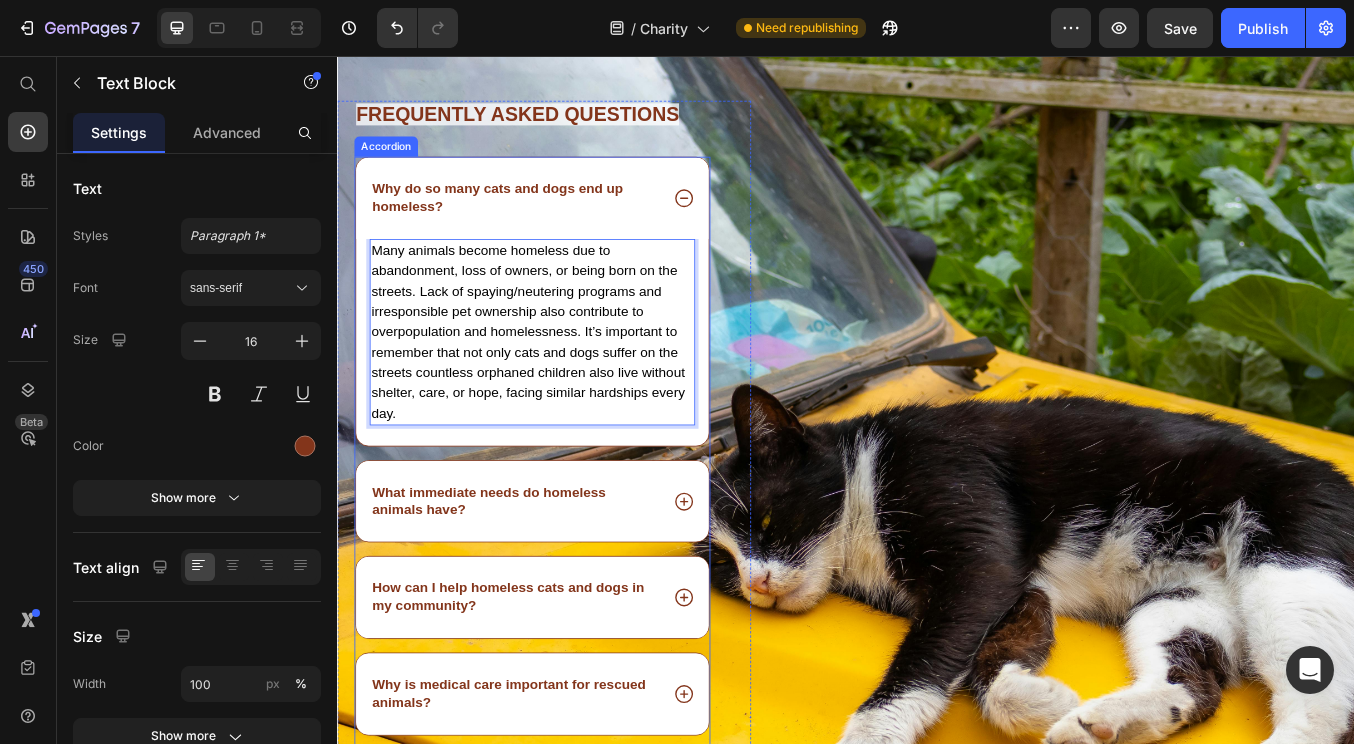 click 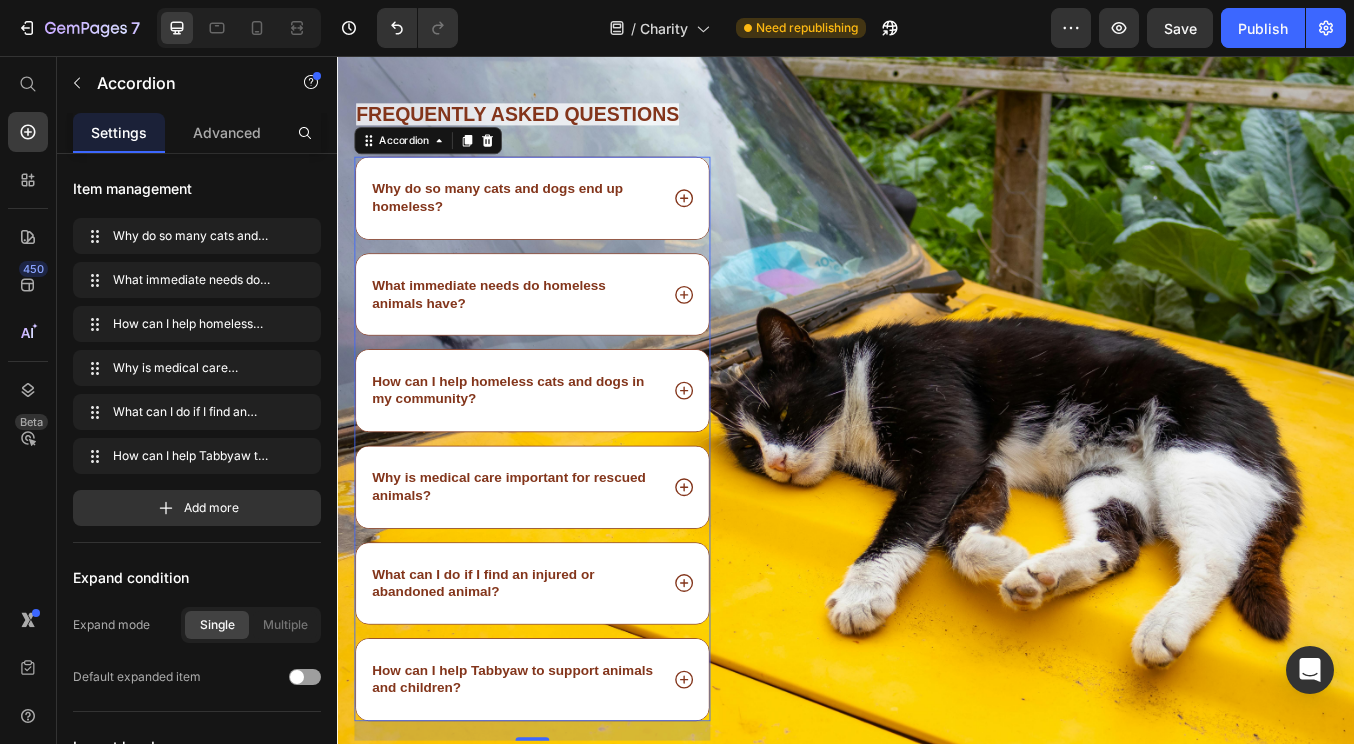 click 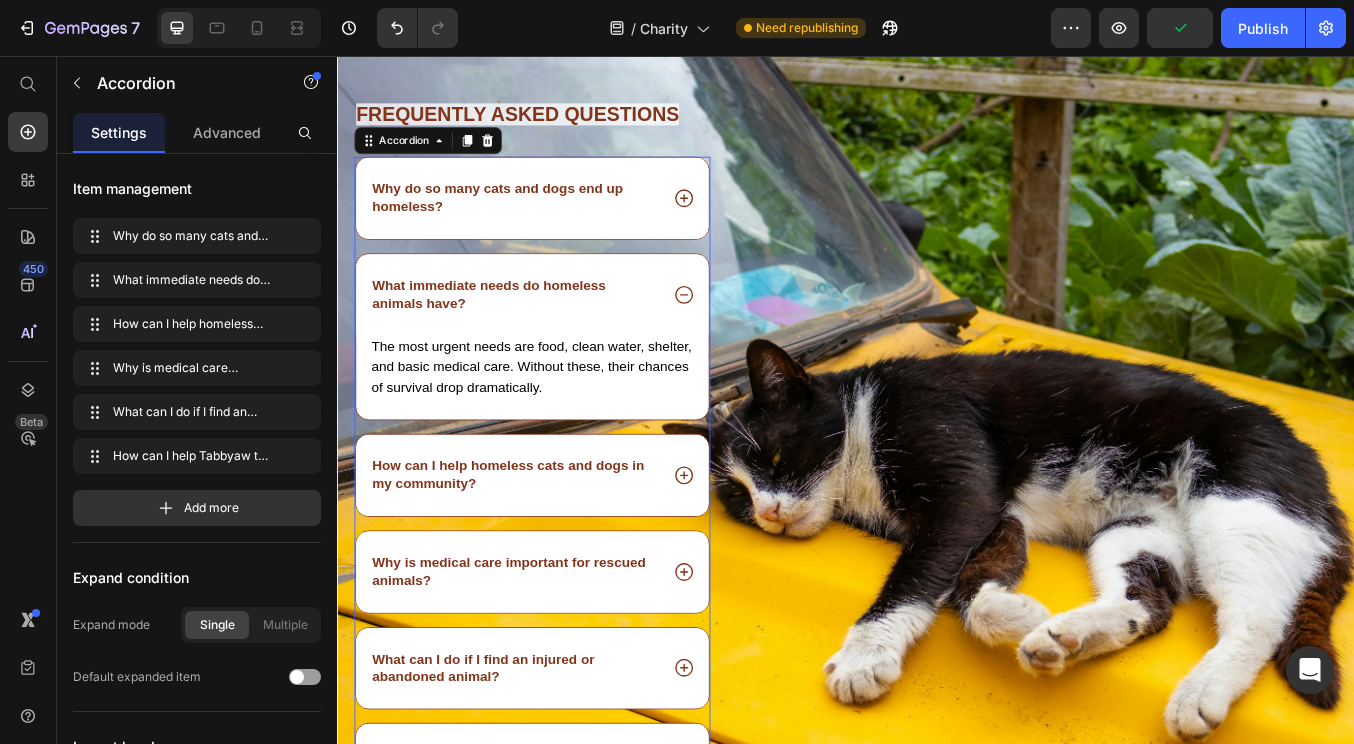 click 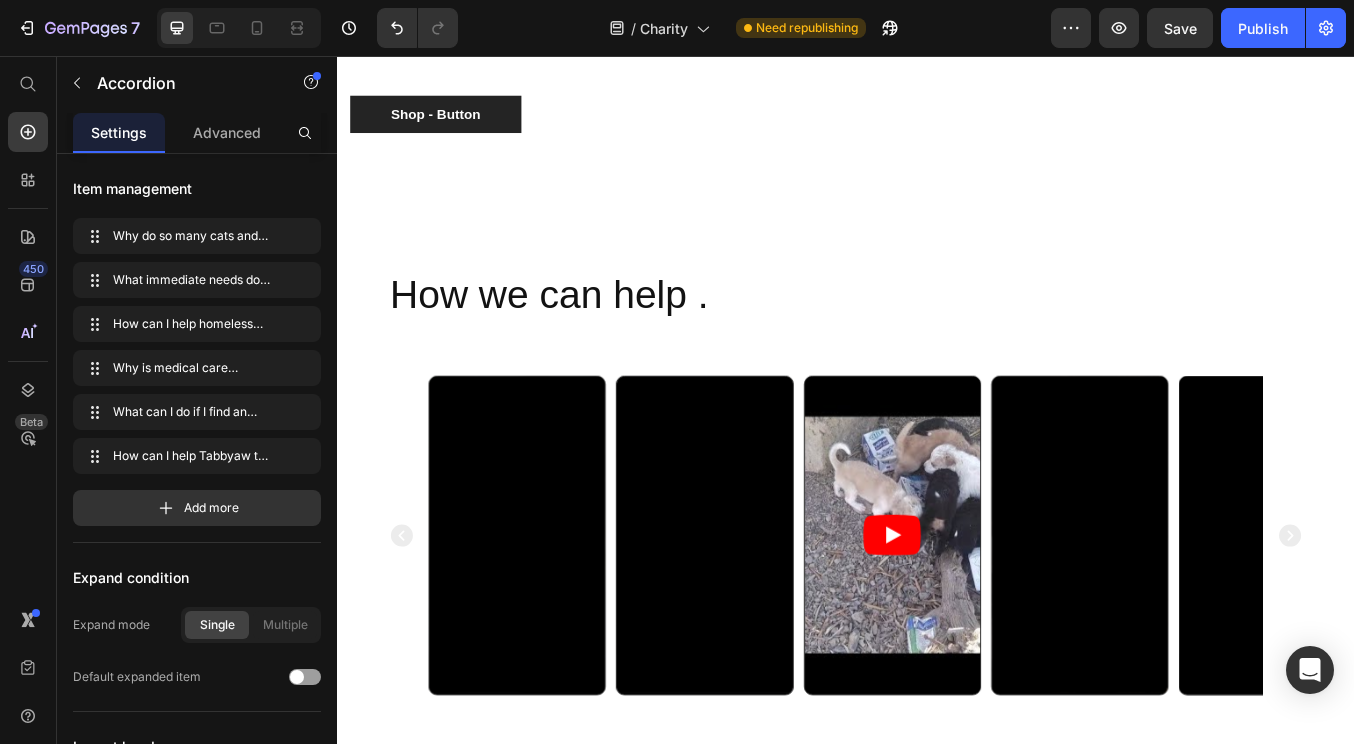scroll, scrollTop: 6106, scrollLeft: 0, axis: vertical 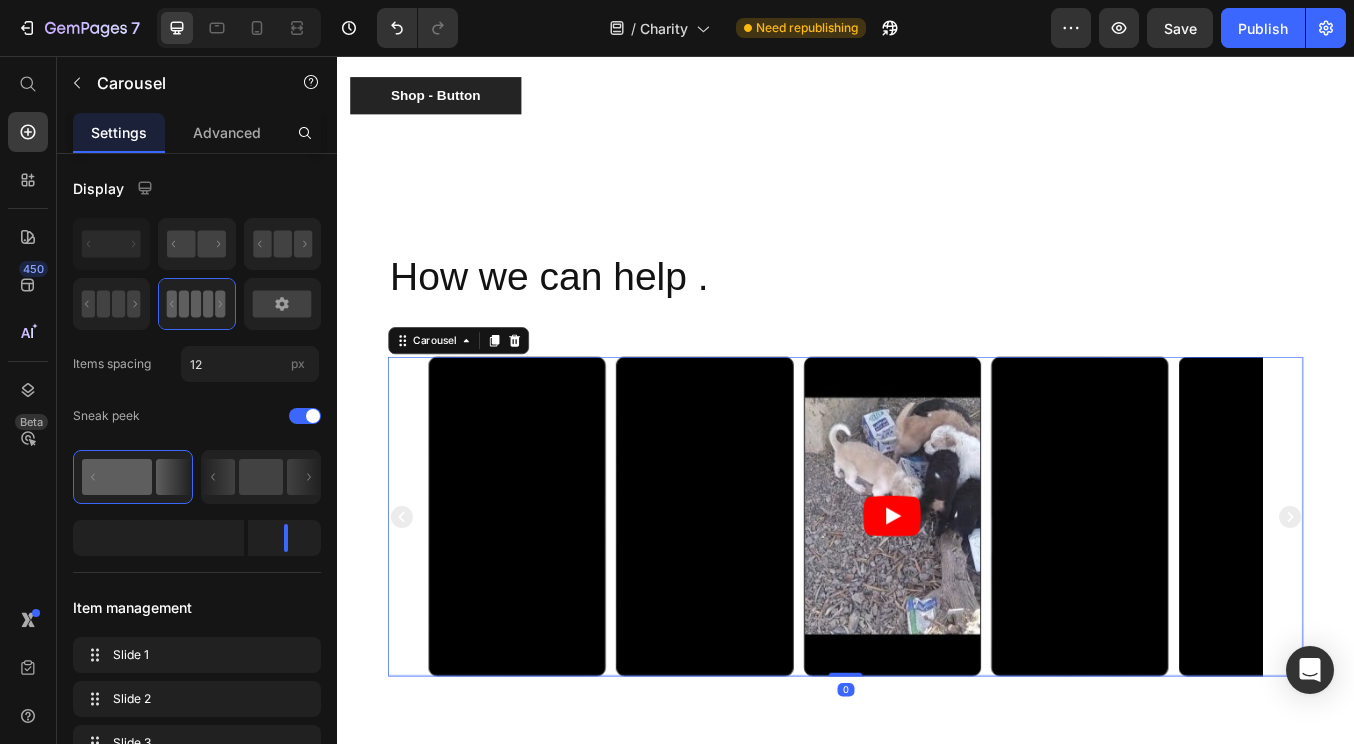 click on "Video Video Video Video Video" at bounding box center (937, 599) 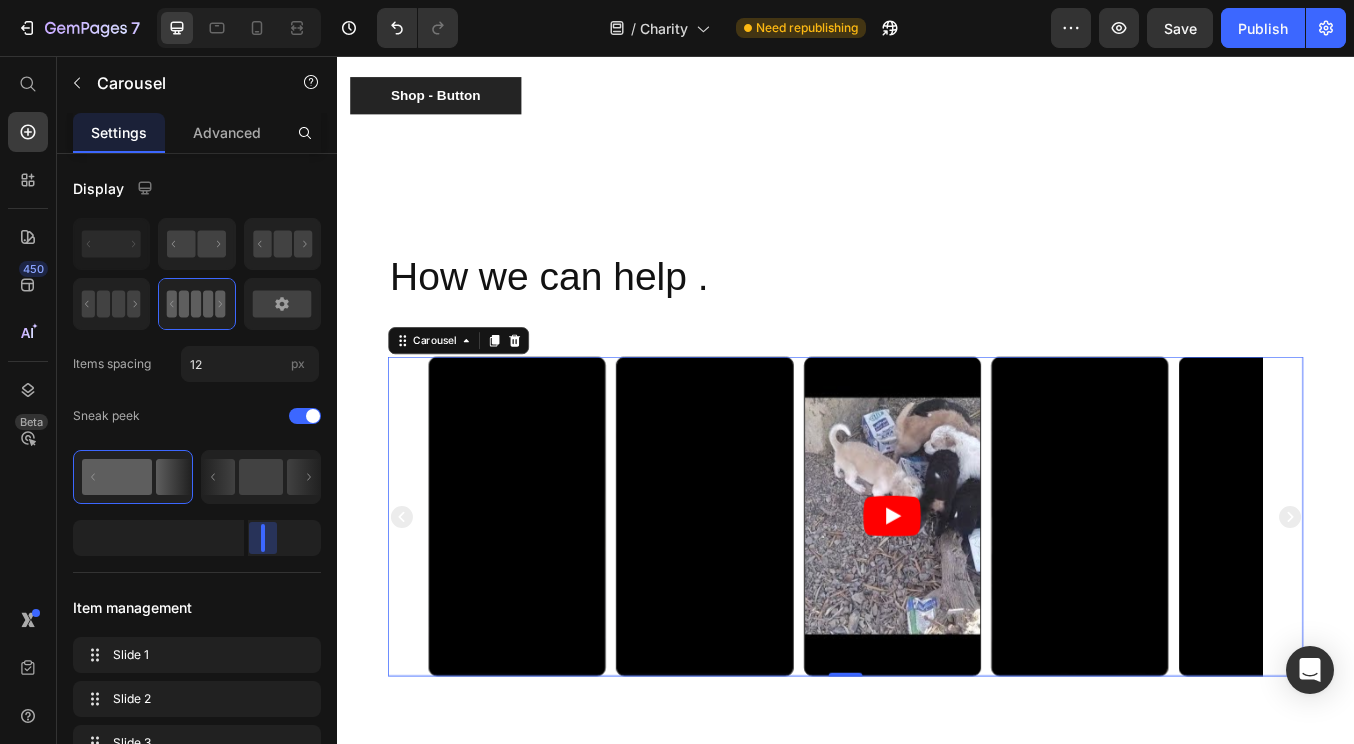 drag, startPoint x: 283, startPoint y: 540, endPoint x: 258, endPoint y: 540, distance: 25 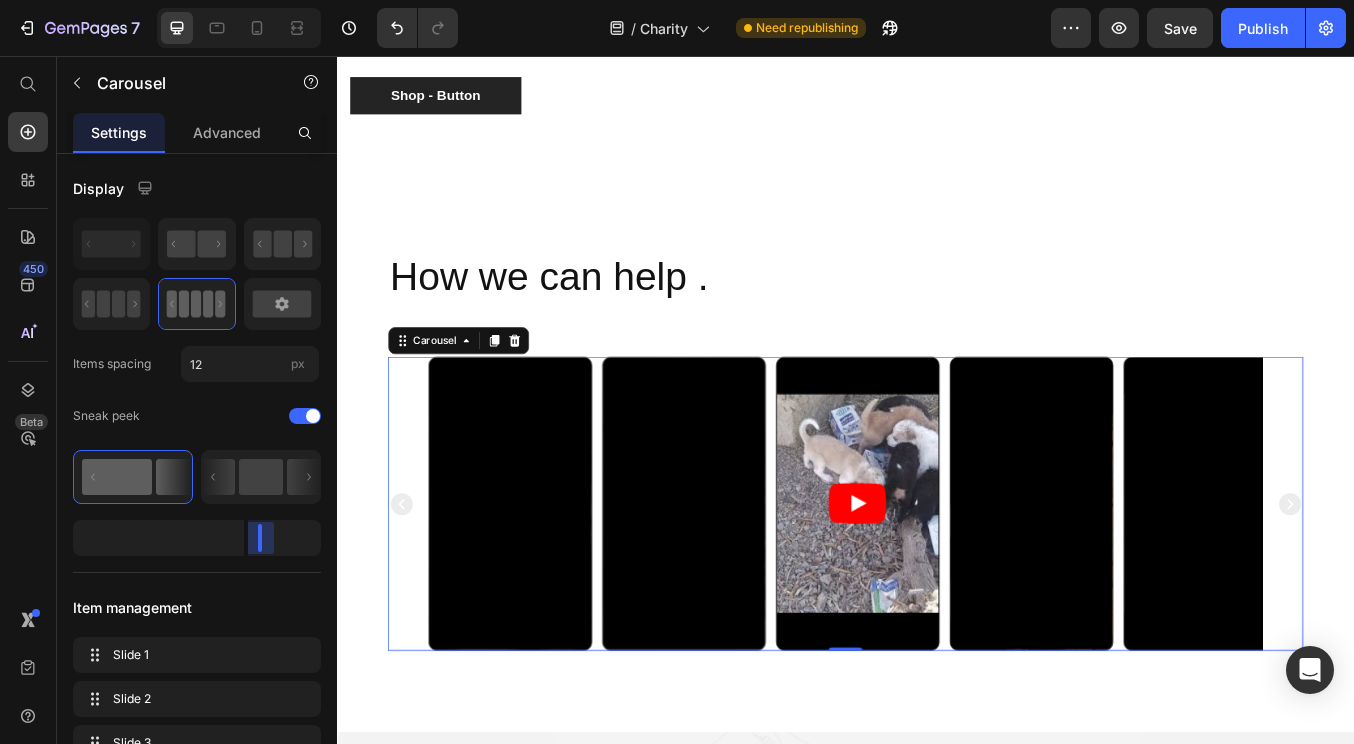 click on "7 Version history / Charity Need republishing Preview Save Publish 450 Beta Start with Sections Elements Hero Section Product Detail Brands Trusted Badges Guarantee Product Breakdown How to use Testimonials Compare Bundle FAQs Social Proof Brand Story Product List Collection Blog List Contact Sticky Add to Cart Custom Footer Browse Library 450 Layout Row Row Row Row Text Heading Text Block Button Button Button Sticky Back to top Media Image" at bounding box center [677, 0] 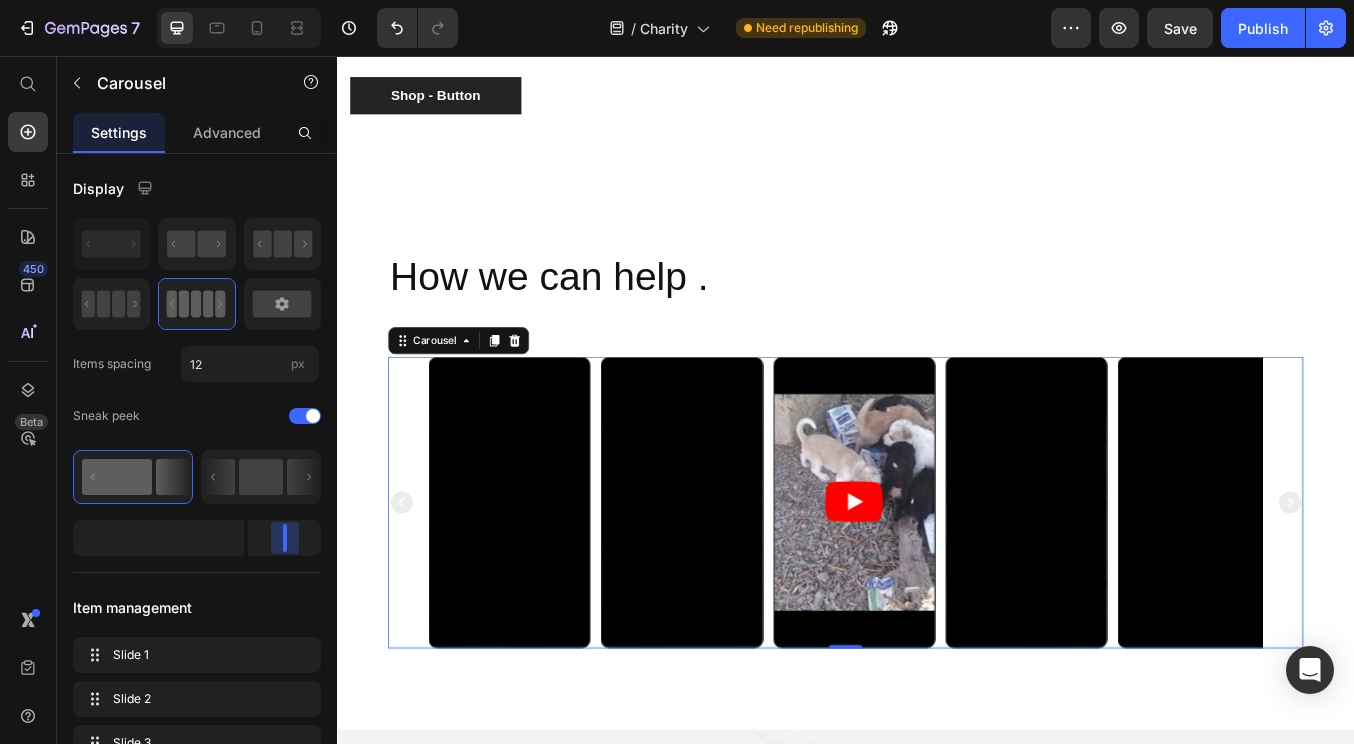 drag, startPoint x: 261, startPoint y: 541, endPoint x: 291, endPoint y: 543, distance: 30.066593 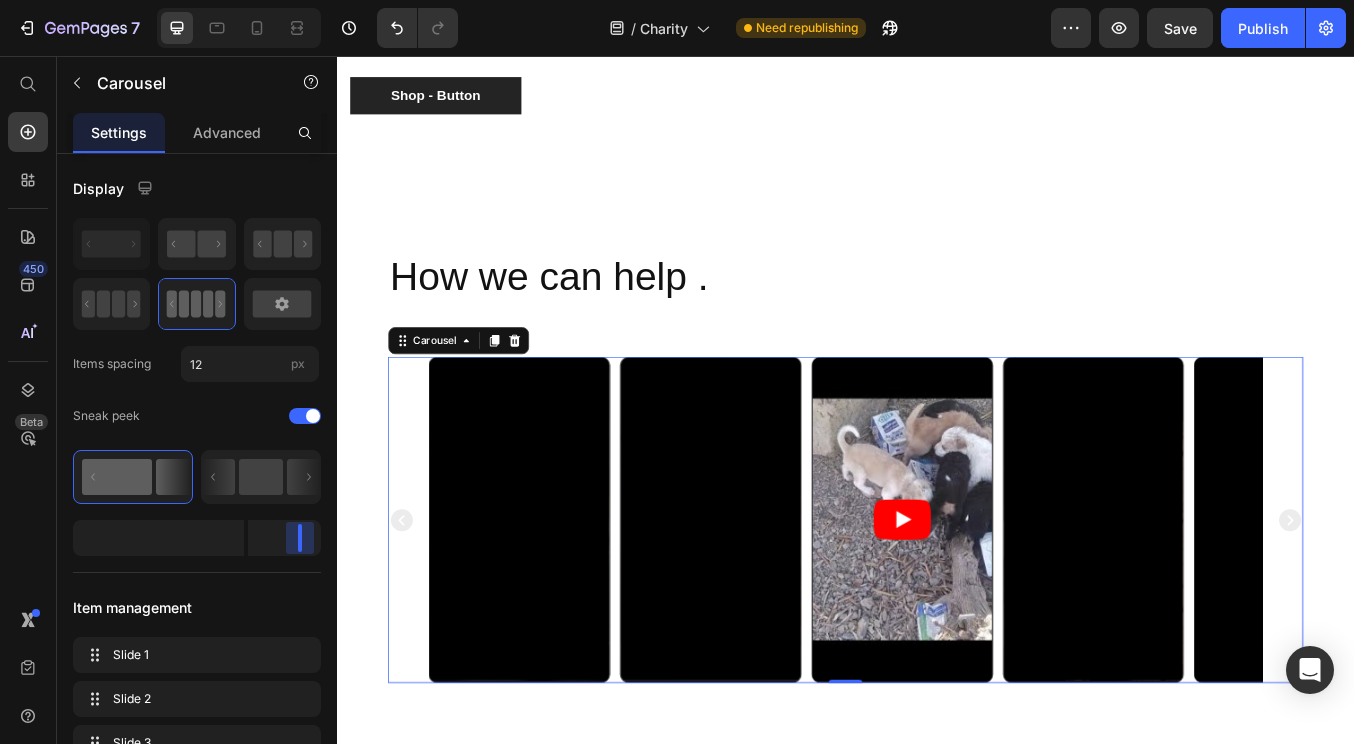 drag, startPoint x: 291, startPoint y: 543, endPoint x: 304, endPoint y: 545, distance: 13.152946 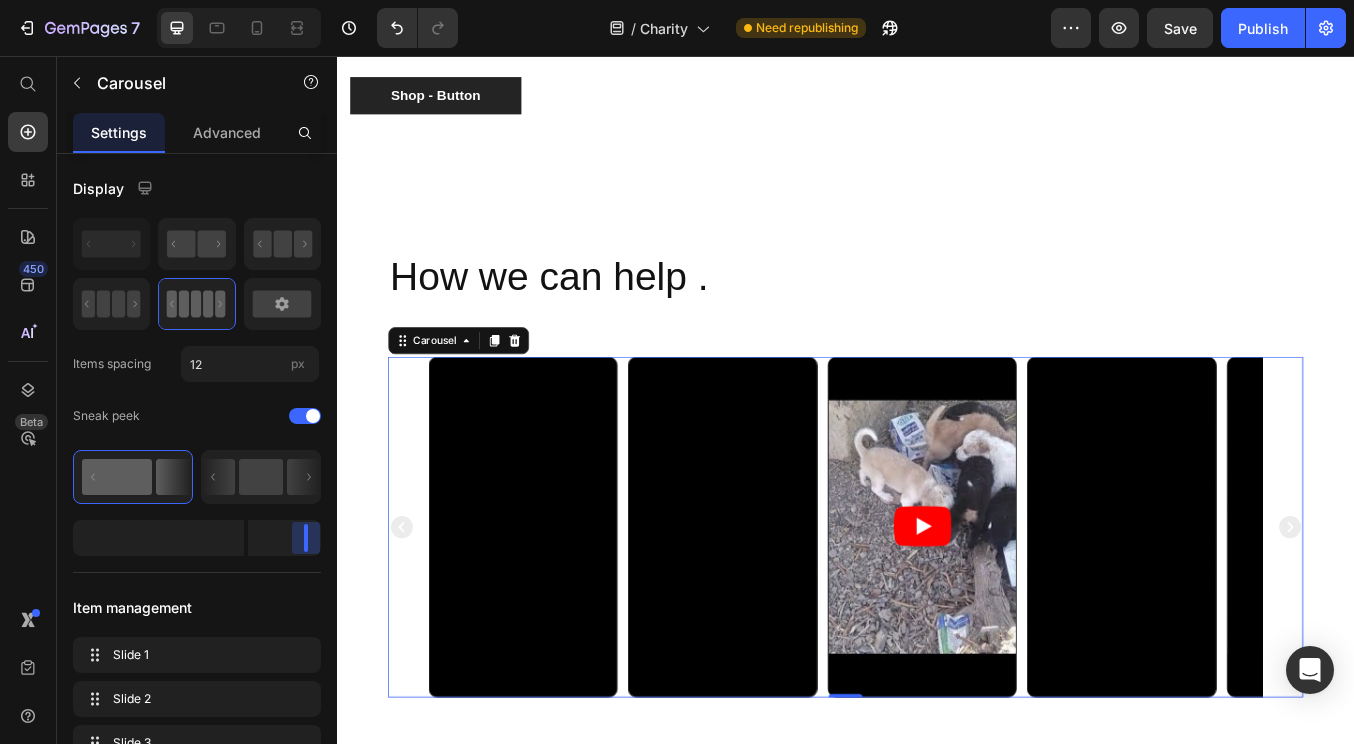 click on "7 Version history / Charity Need republishing Preview Save Publish 450 Beta Start with Sections Elements Hero Section Product Detail Brands Trusted Badges Guarantee Product Breakdown How to use Testimonials Compare Bundle FAQs Social Proof Brand Story Product List Collection Blog List Contact Sticky Add to Cart Custom Footer Browse Library 450 Layout Row Row Row Row Text Heading Text Block Button Button Button Sticky Back to top Media Image" at bounding box center (677, 0) 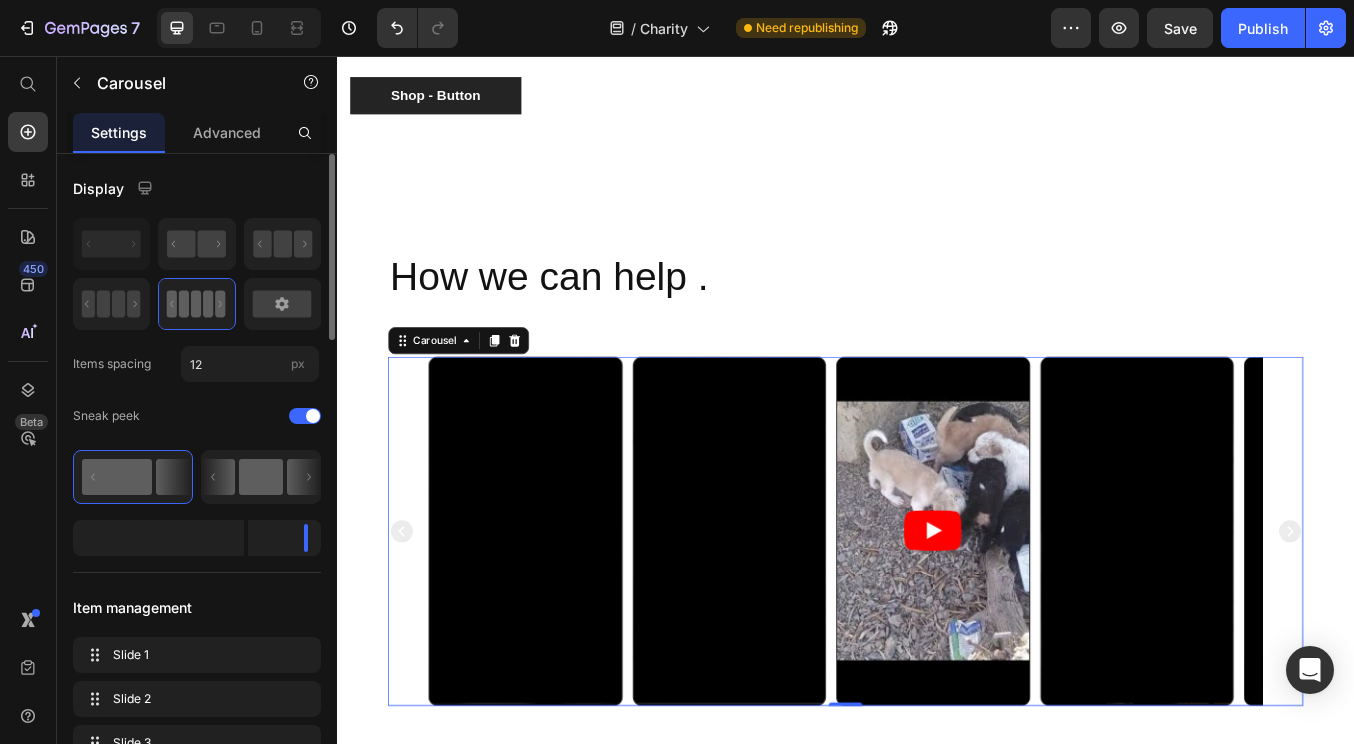 click 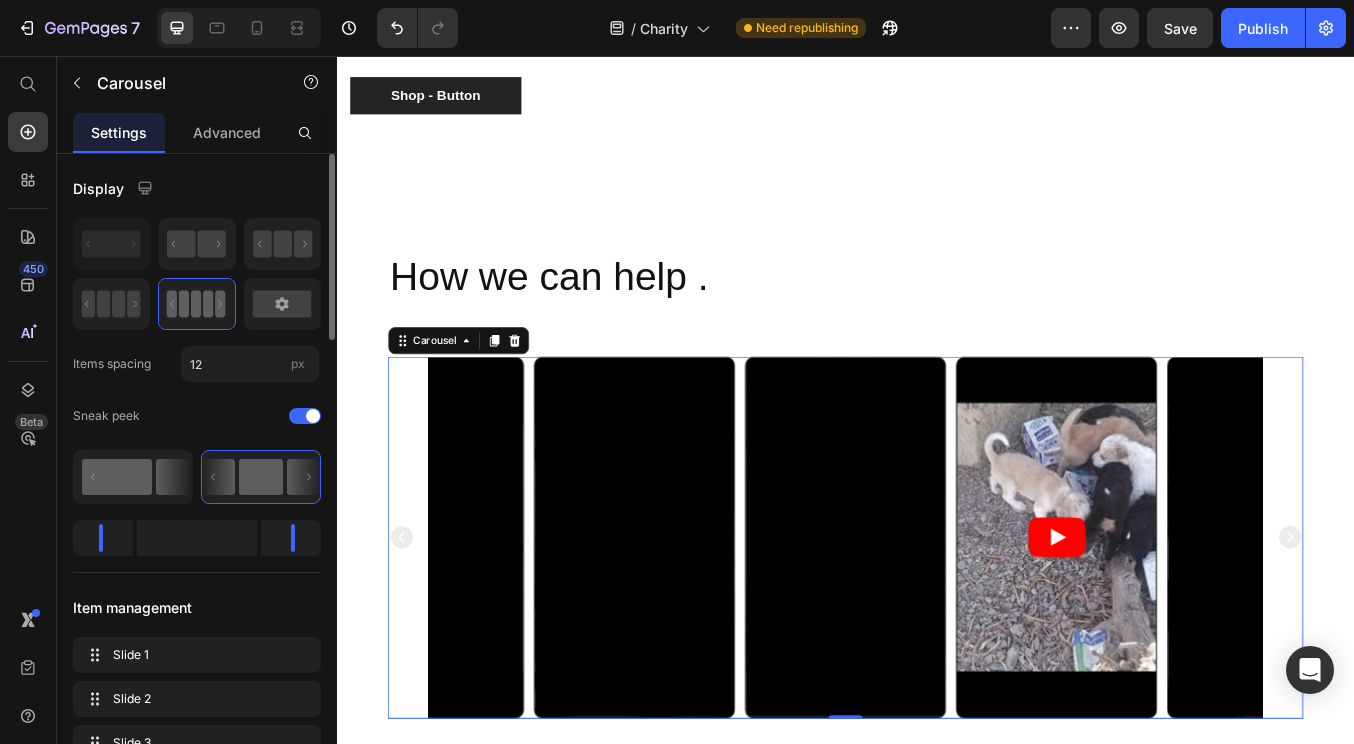 click 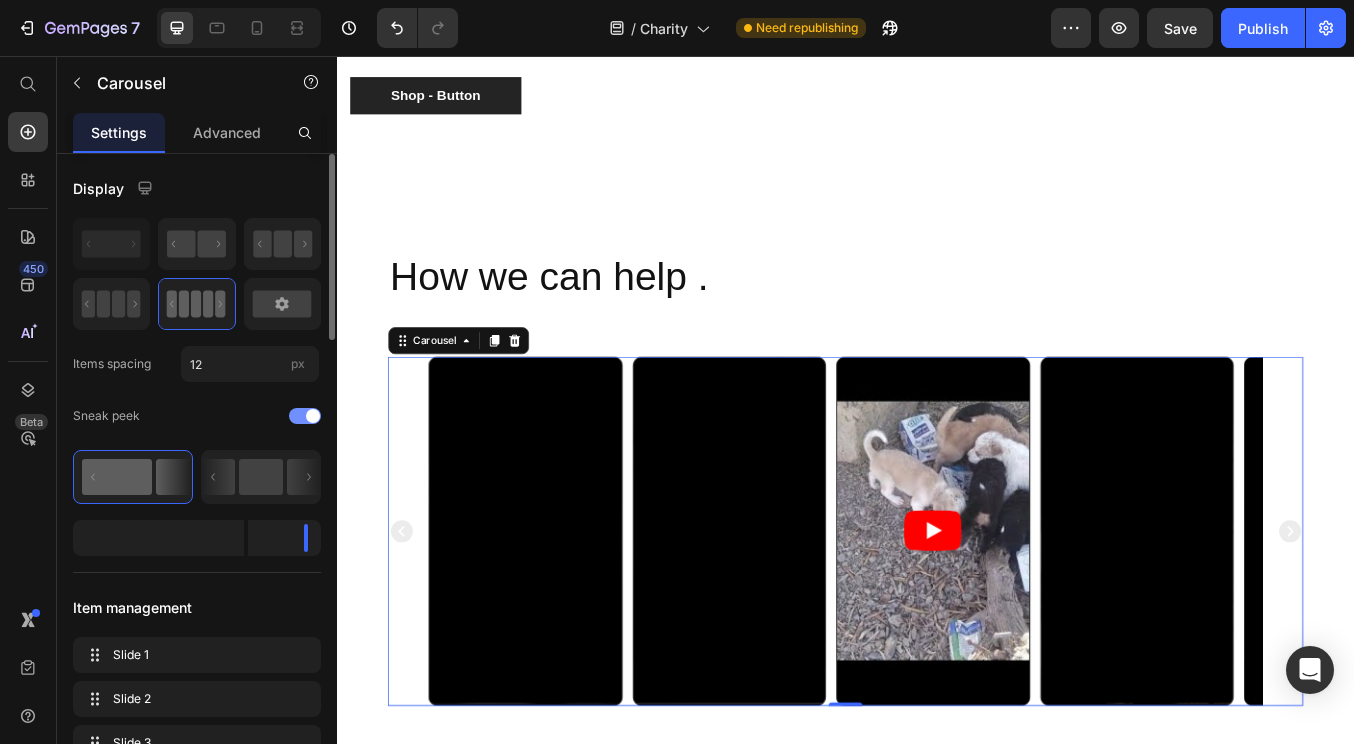 click at bounding box center [305, 416] 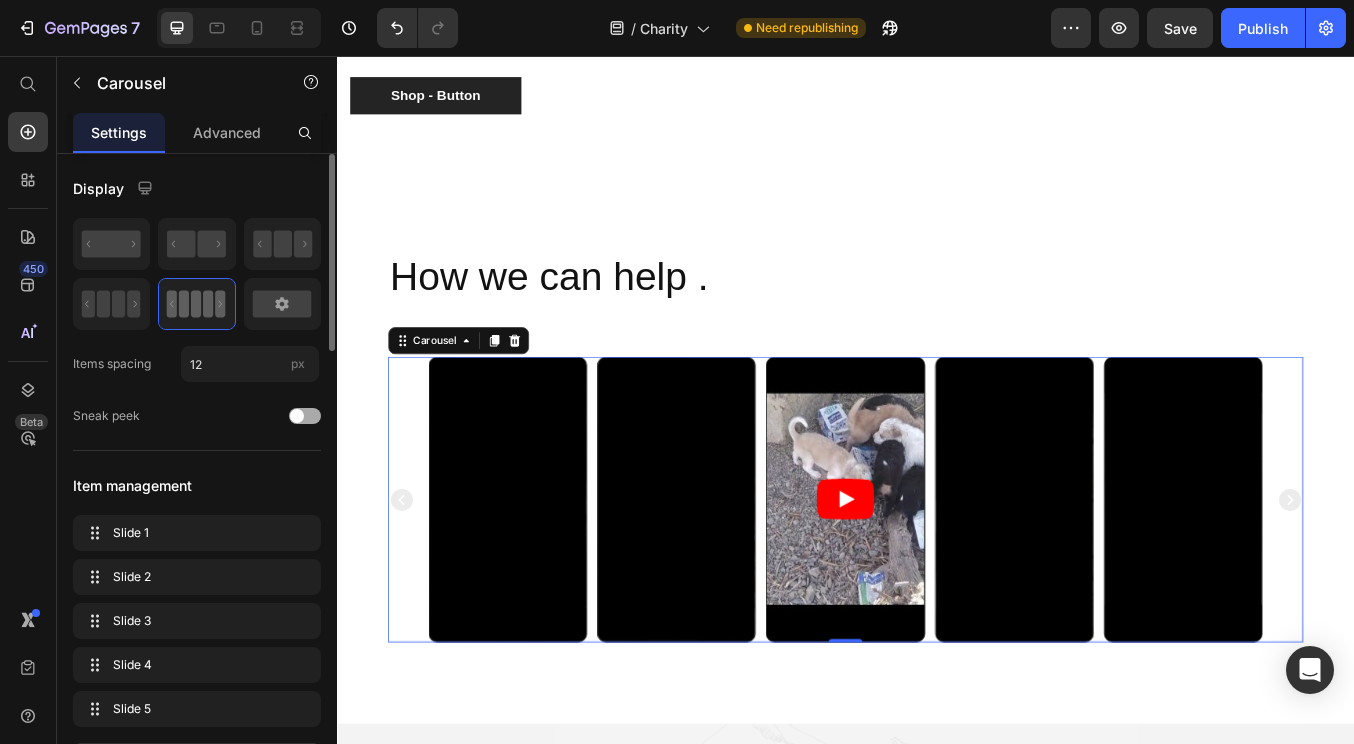 click at bounding box center (305, 416) 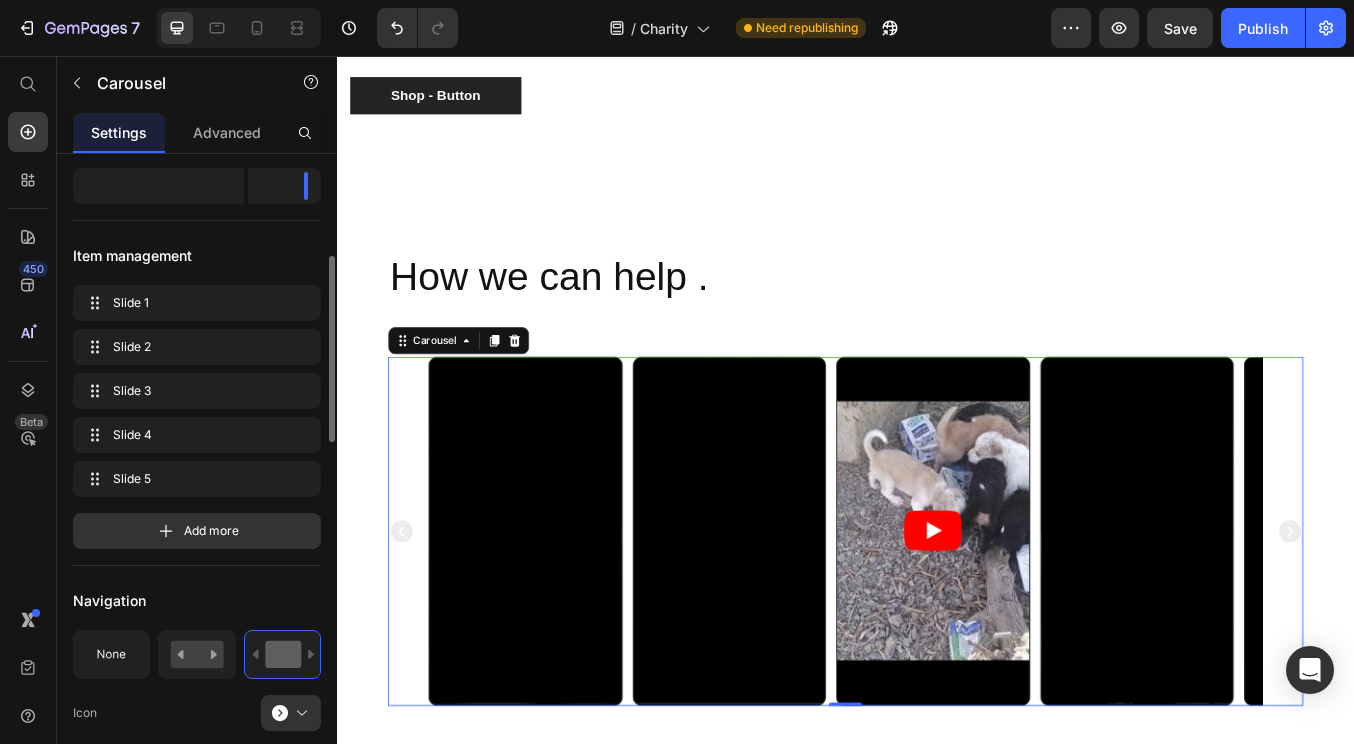 scroll, scrollTop: 353, scrollLeft: 0, axis: vertical 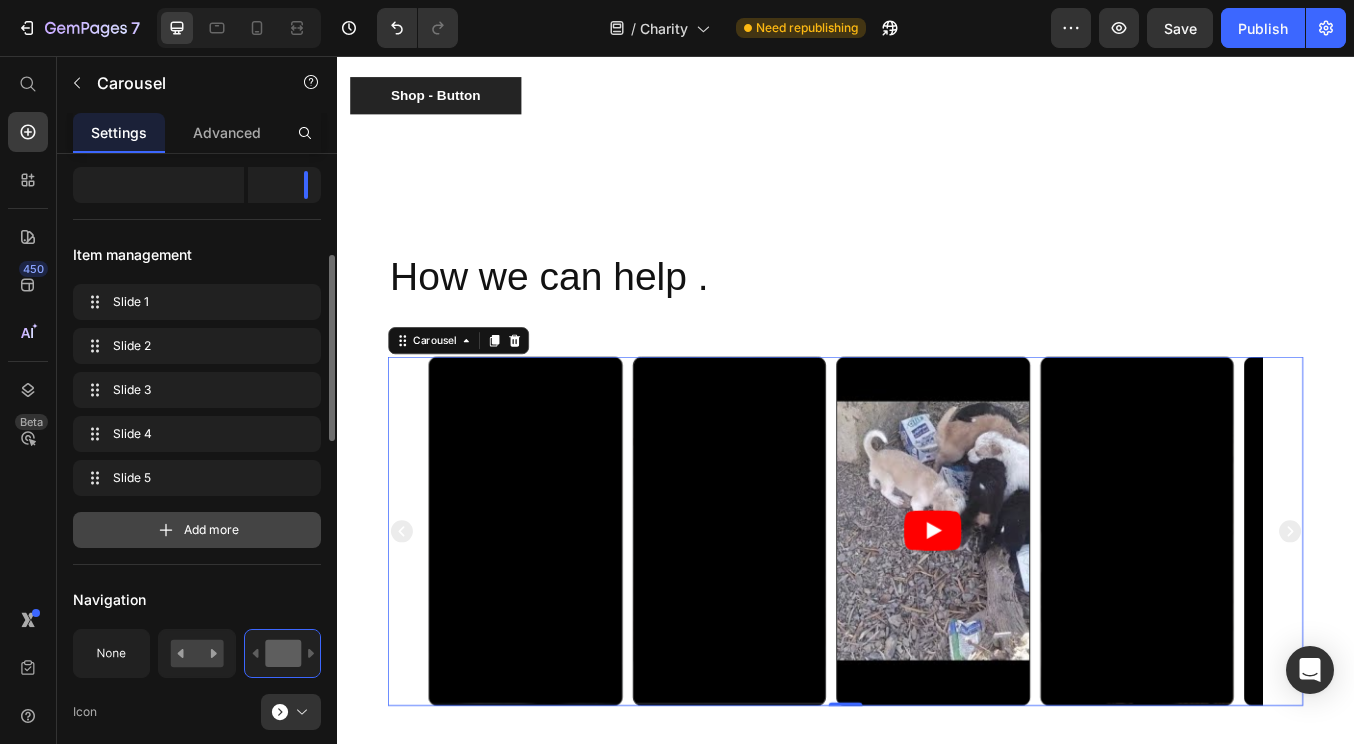 click on "Add more" at bounding box center [197, 530] 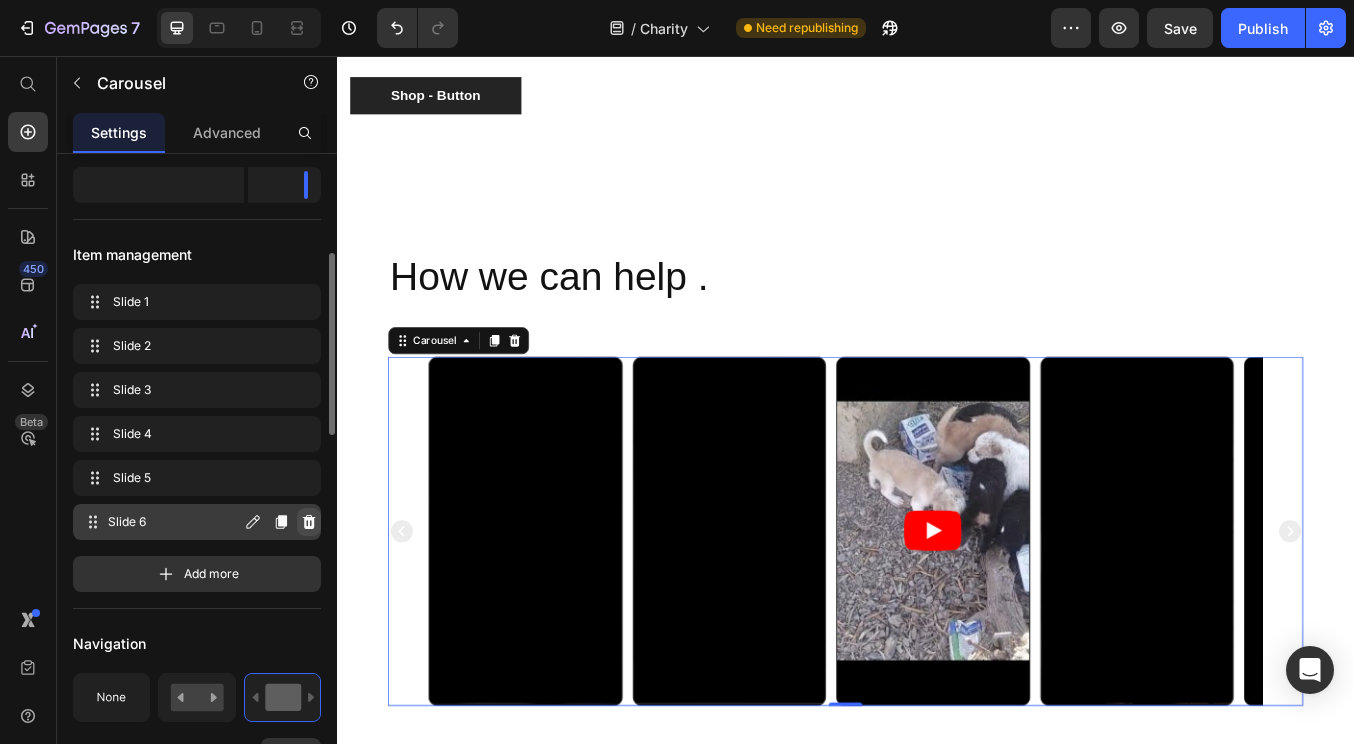 click 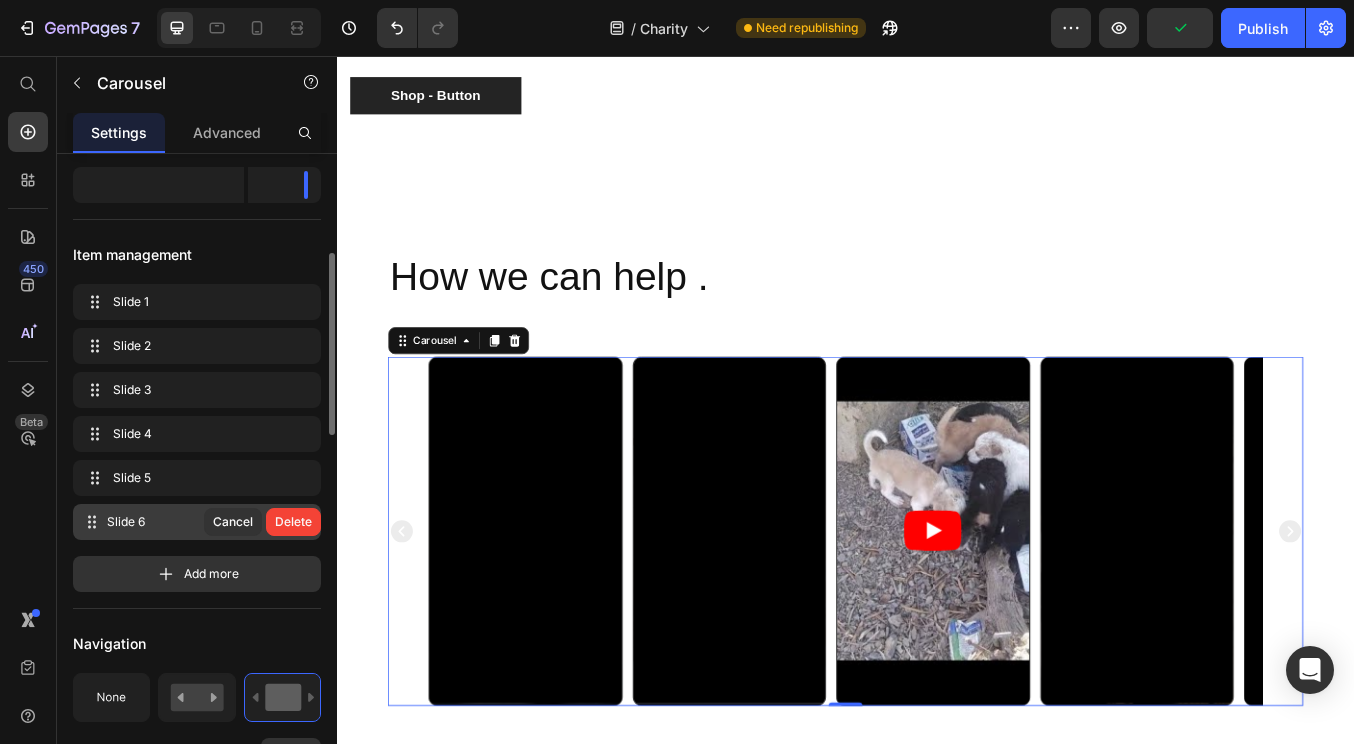 click on "Delete" at bounding box center (293, 522) 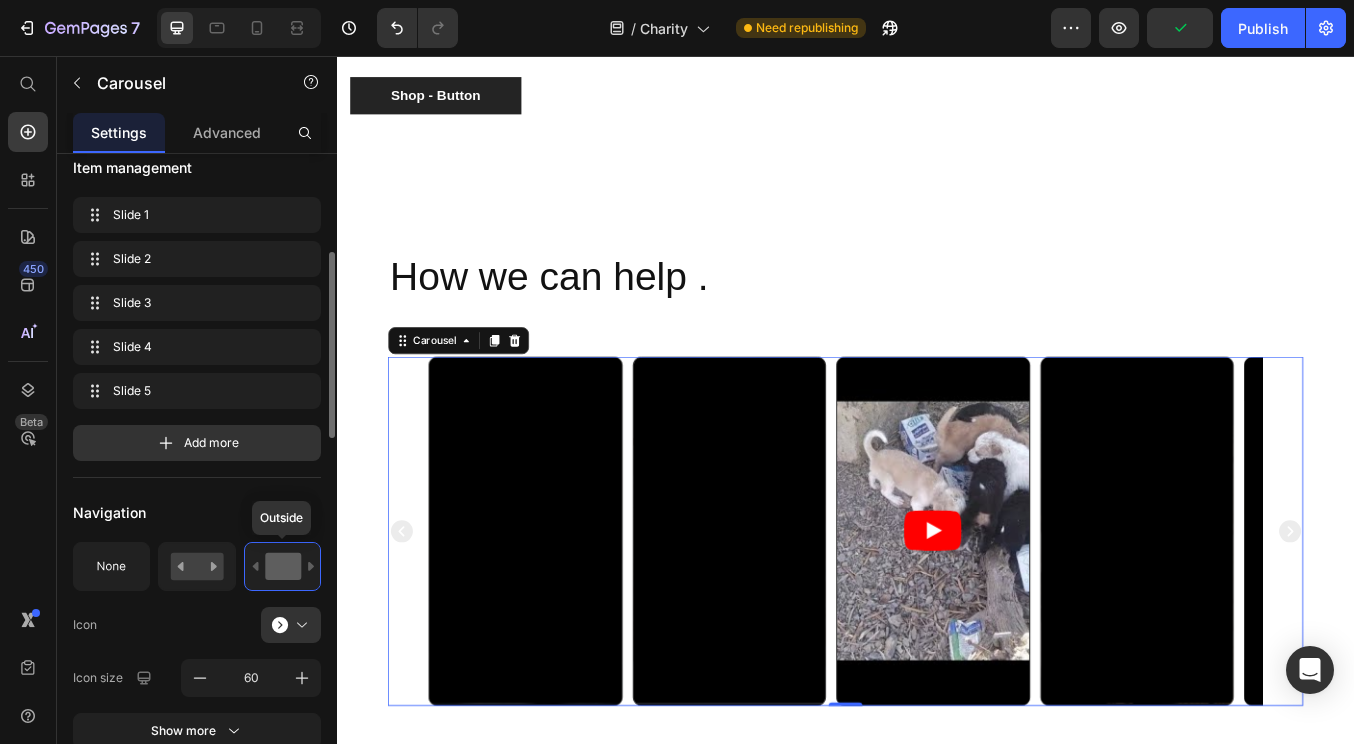 scroll, scrollTop: 441, scrollLeft: 0, axis: vertical 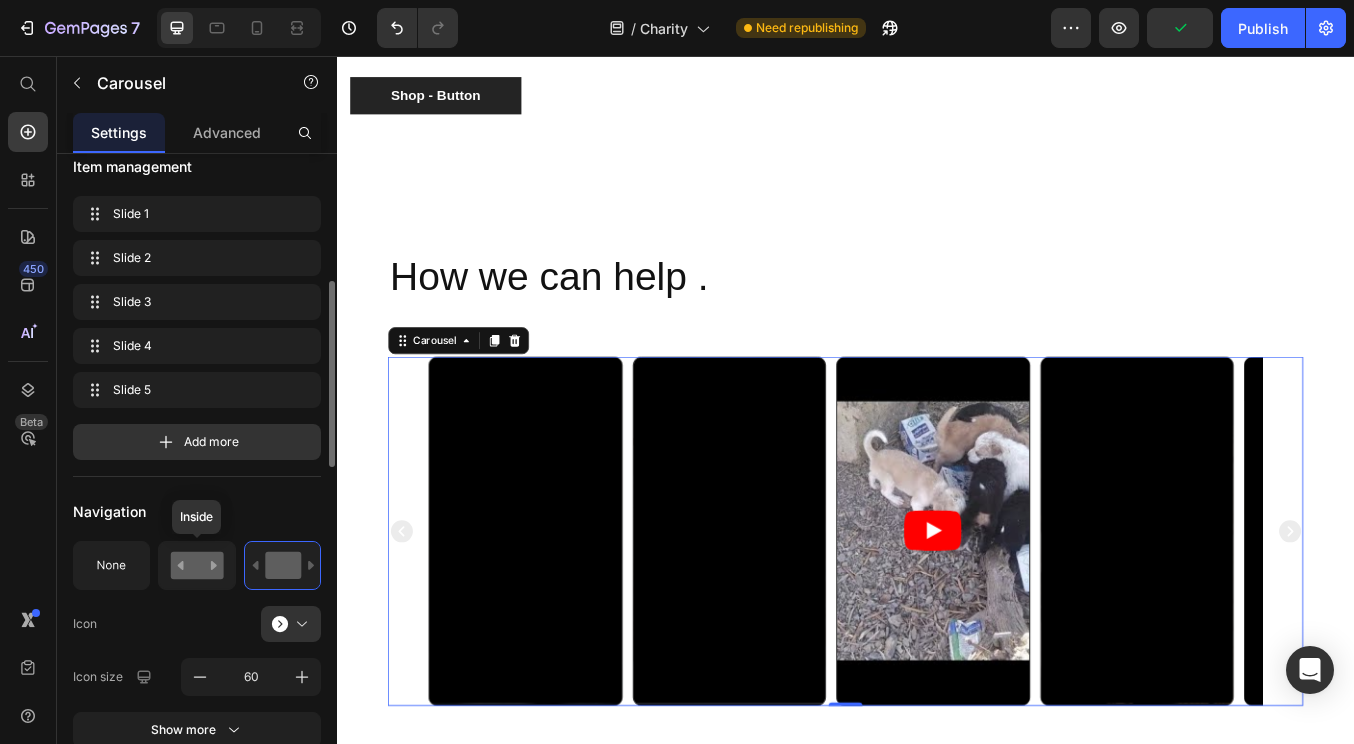 click 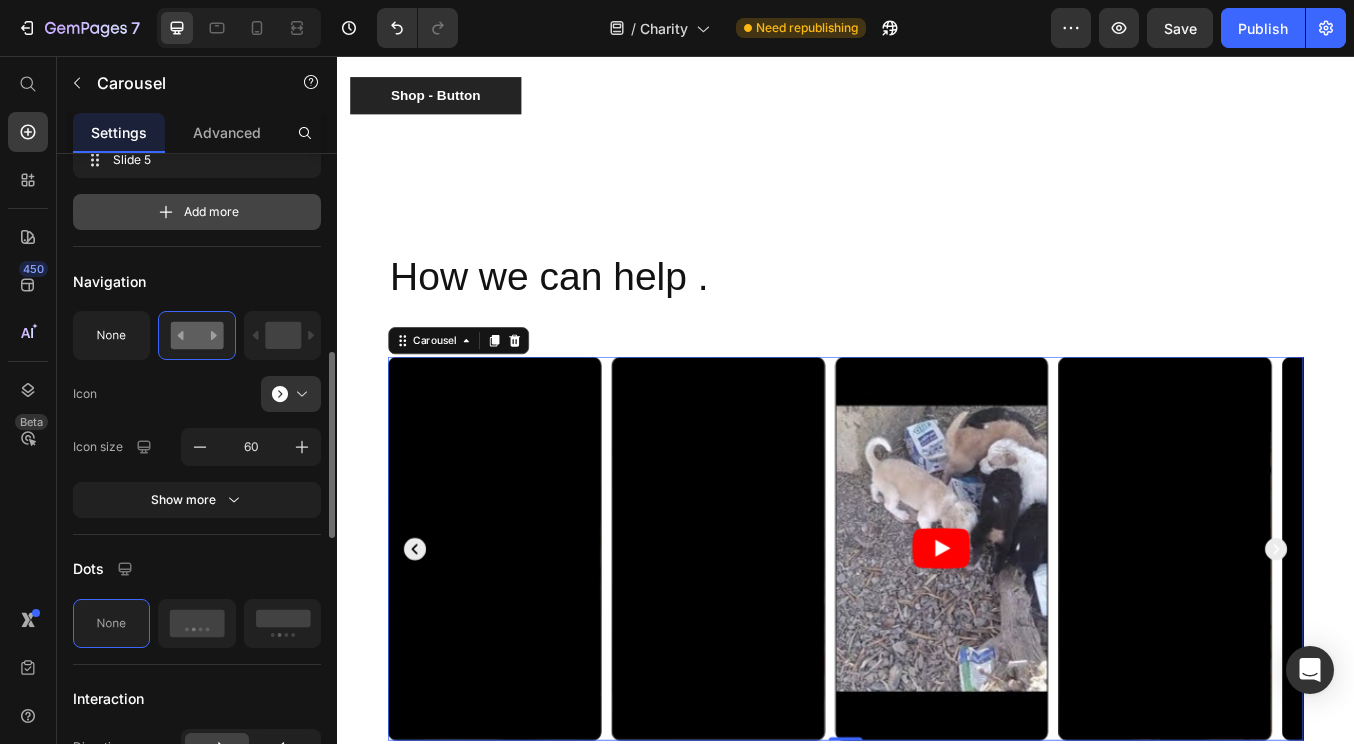 scroll, scrollTop: 675, scrollLeft: 0, axis: vertical 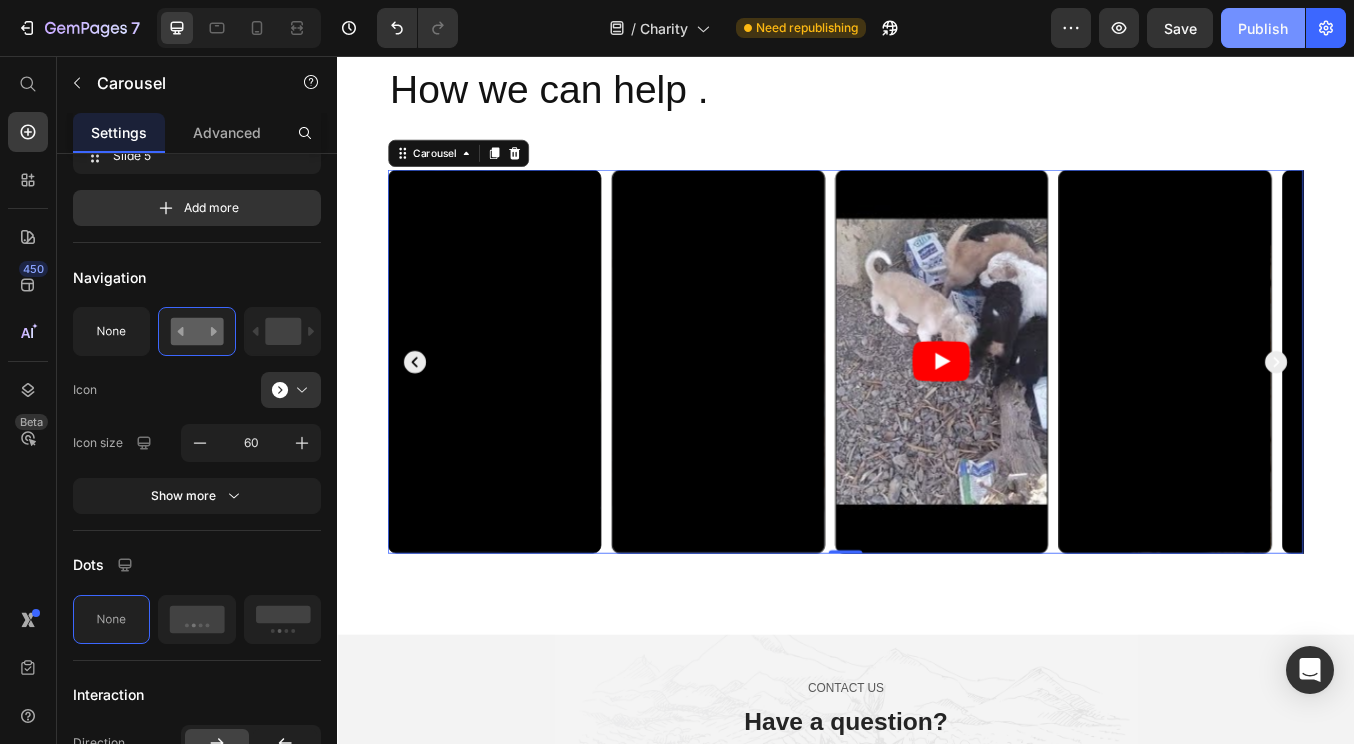 click on "Publish" at bounding box center (1263, 28) 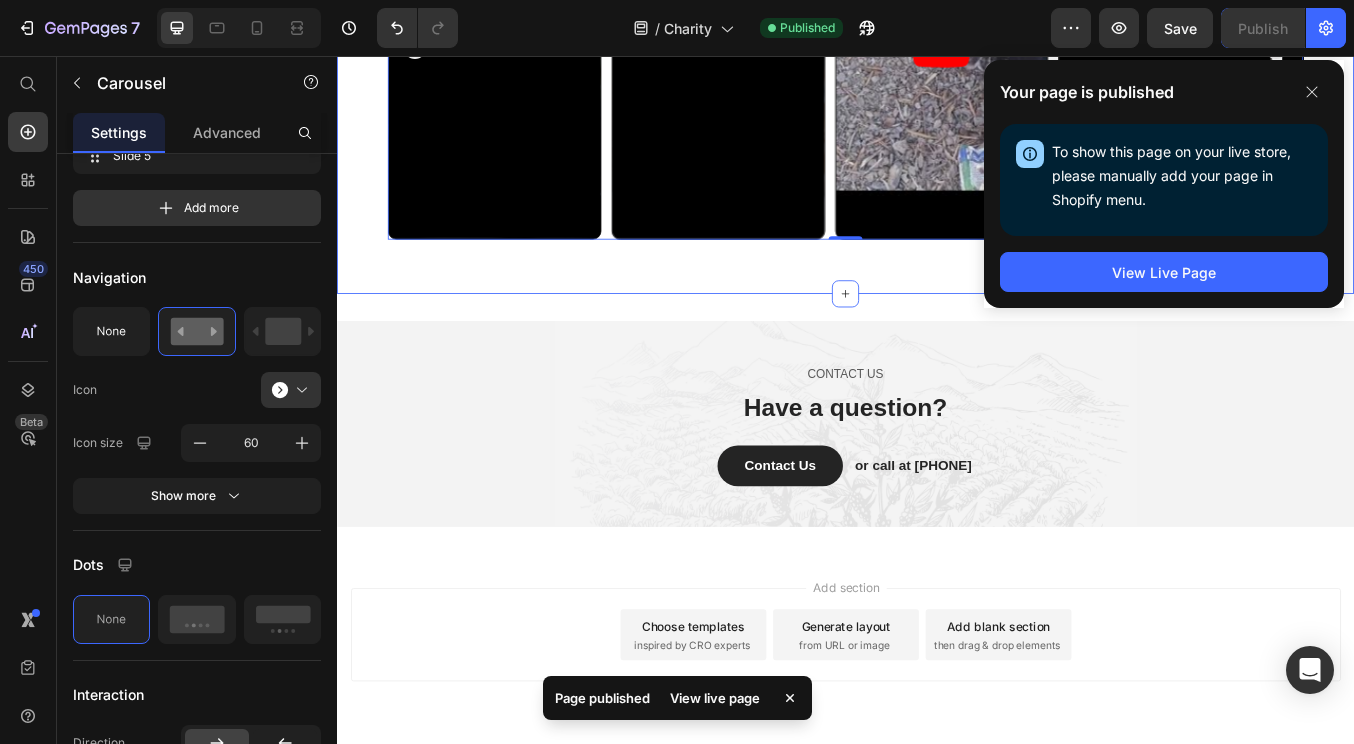 scroll, scrollTop: 6699, scrollLeft: 0, axis: vertical 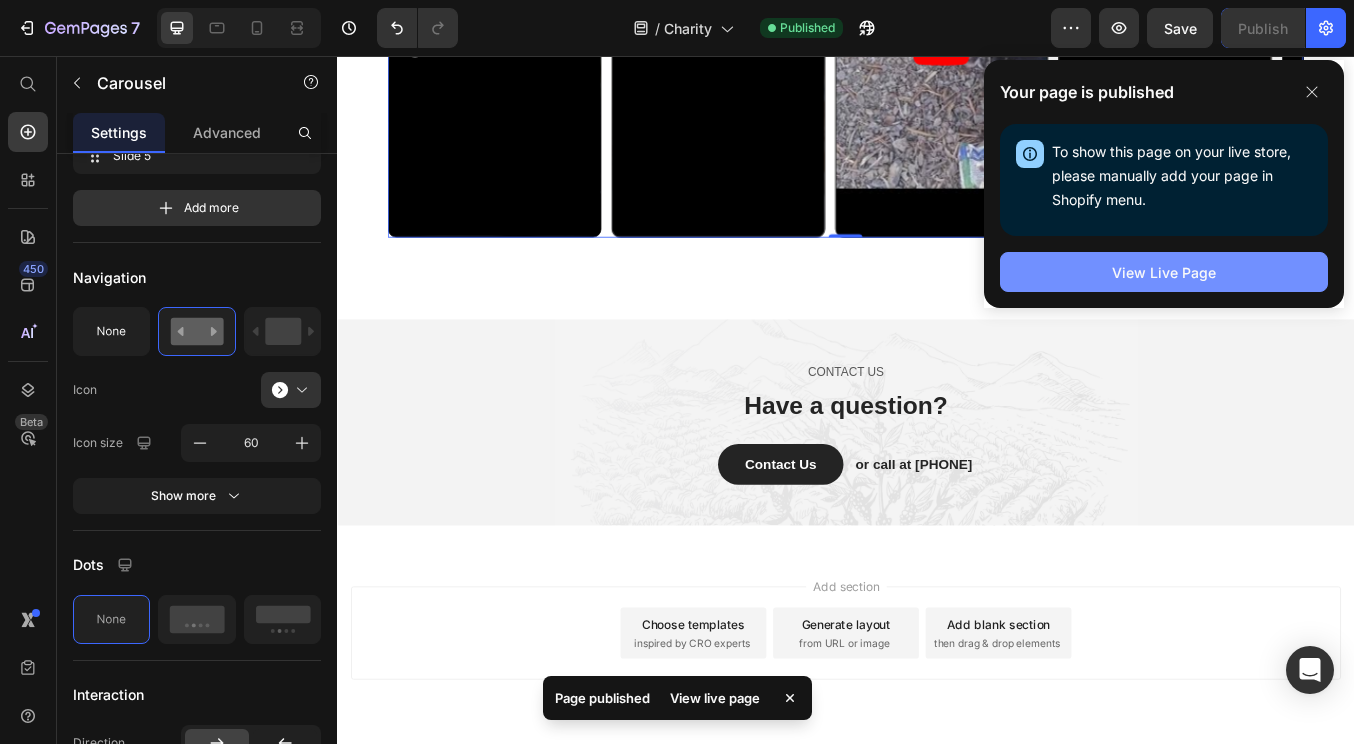 click on "View Live Page" at bounding box center (1164, 272) 